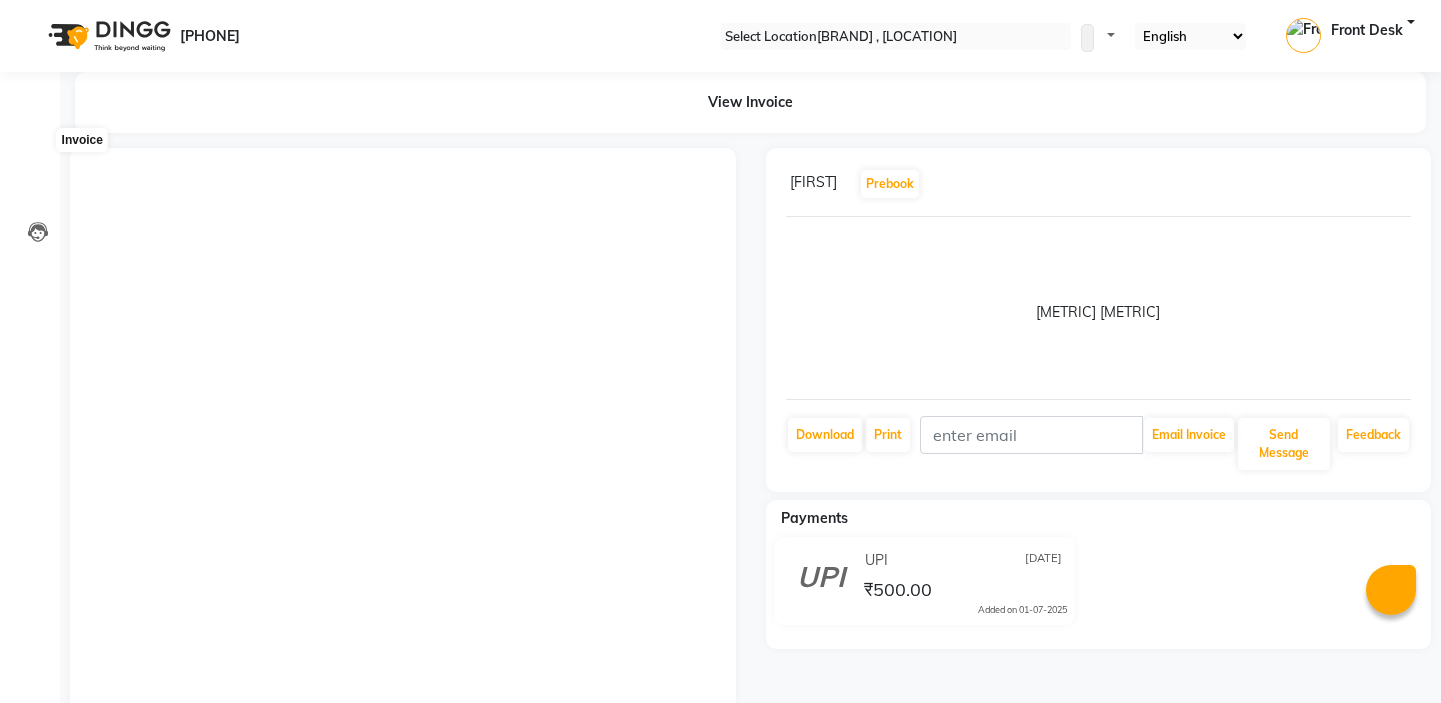 scroll, scrollTop: 0, scrollLeft: 0, axis: both 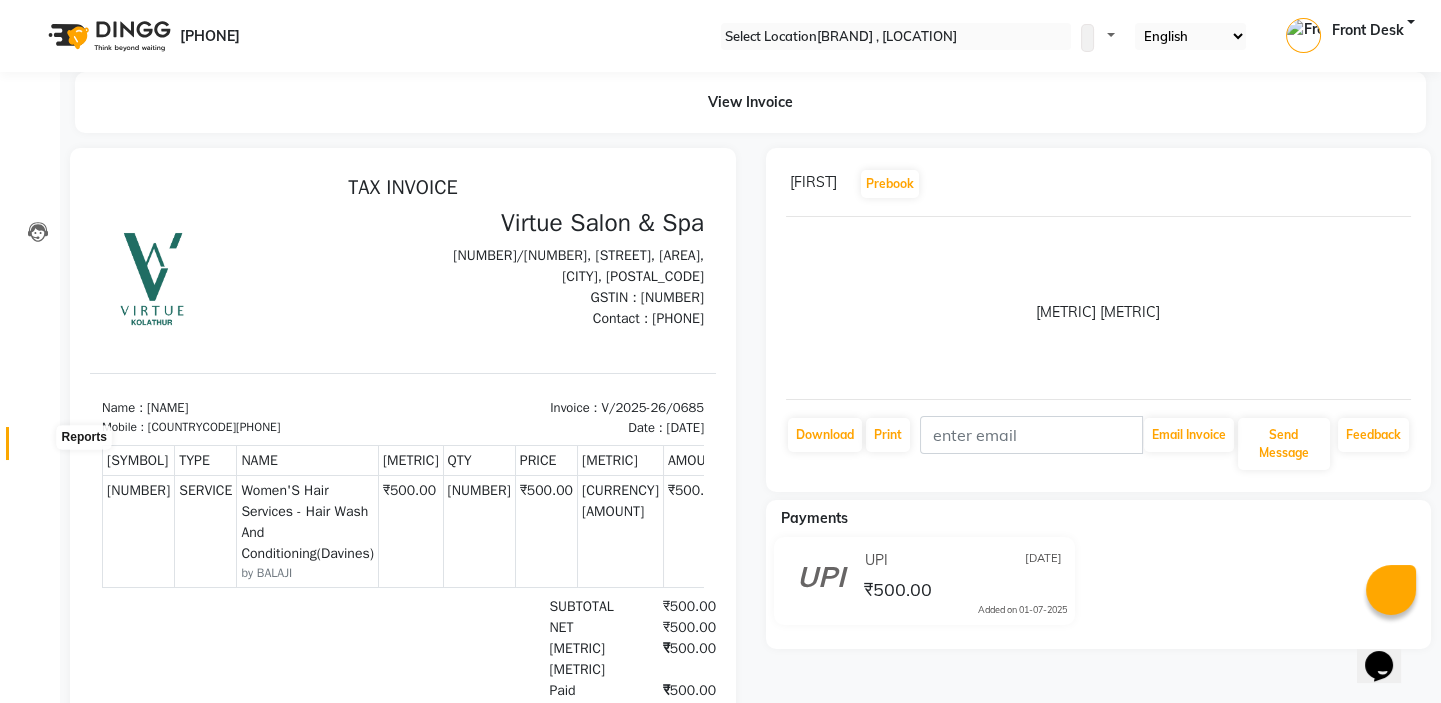 click at bounding box center [38, 448] 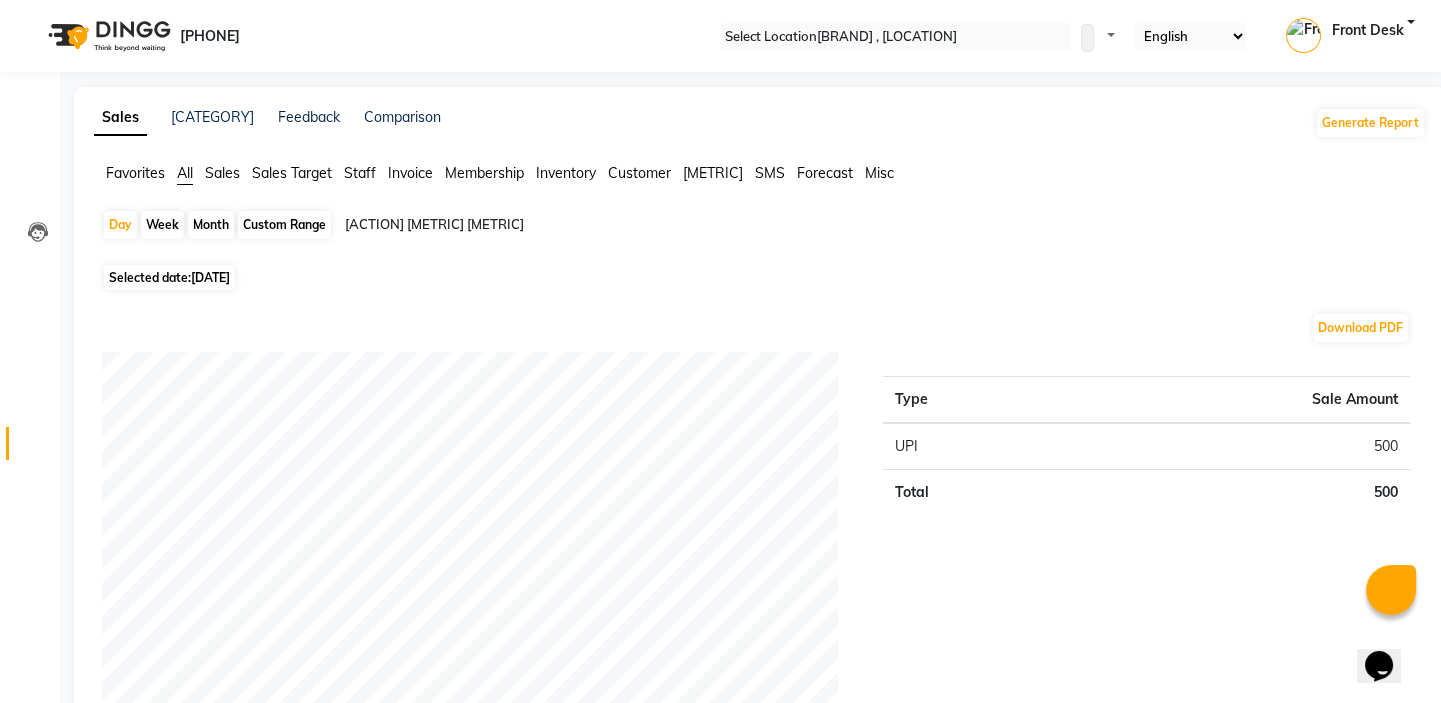 click on "Staff" at bounding box center (135, 173) 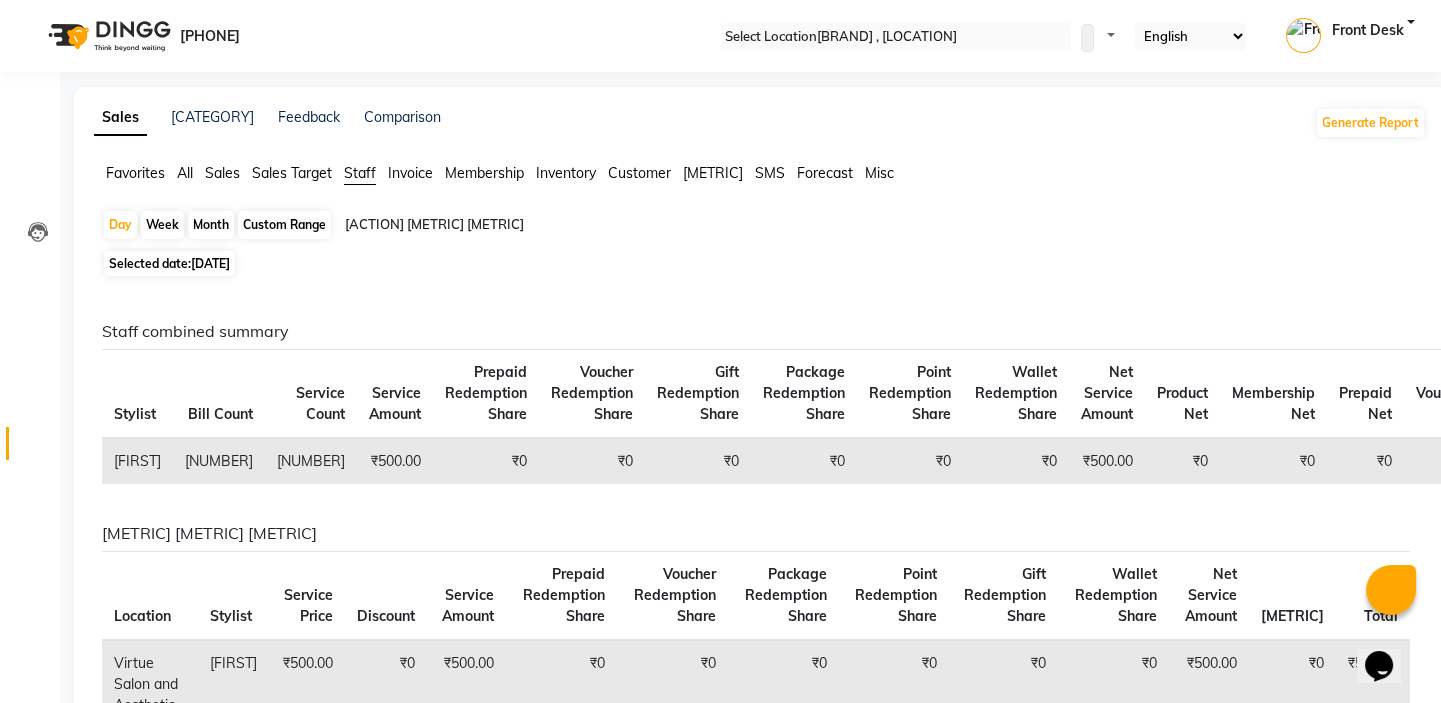 click on "[DATE]" at bounding box center [210, 263] 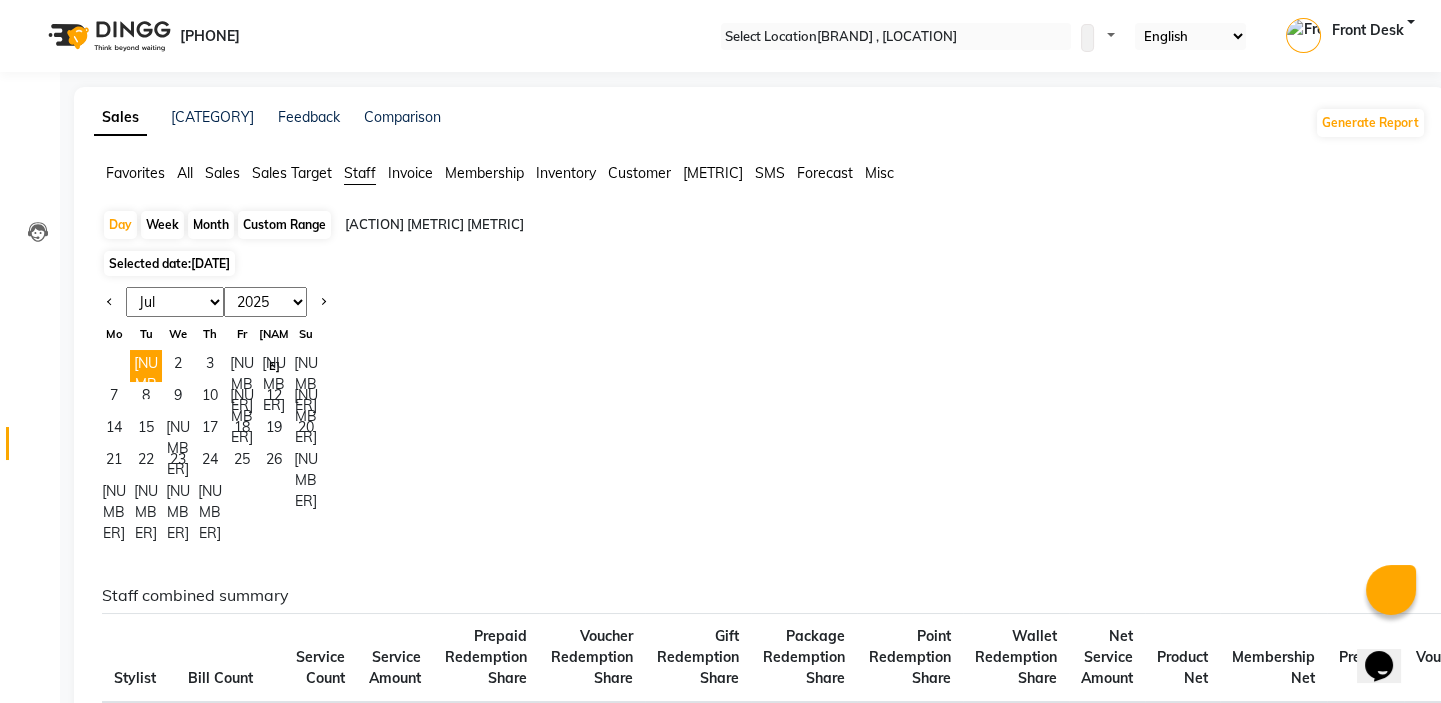 click on "Custom Range" at bounding box center [284, 225] 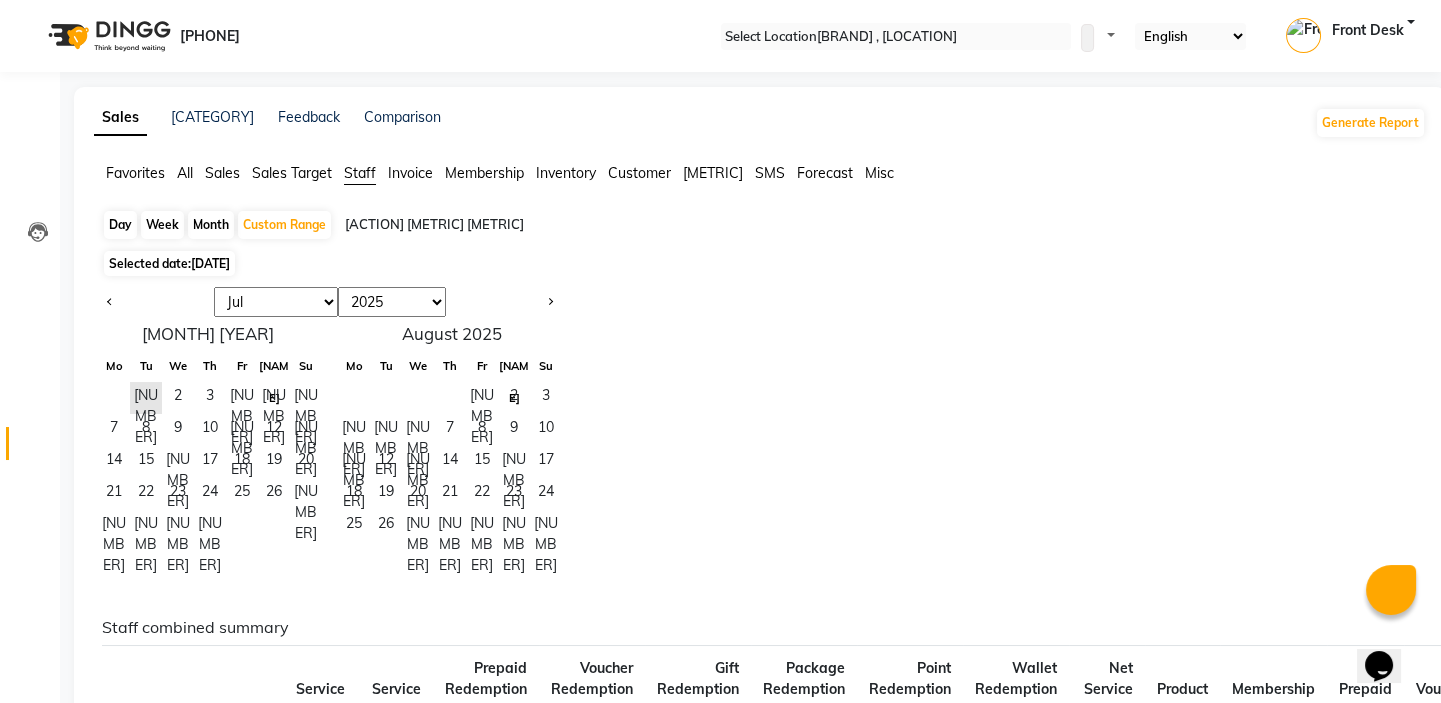 click on "Jan Feb Mar Apr May Jun Jul Aug Sep Oct Nov Dec" at bounding box center (276, 302) 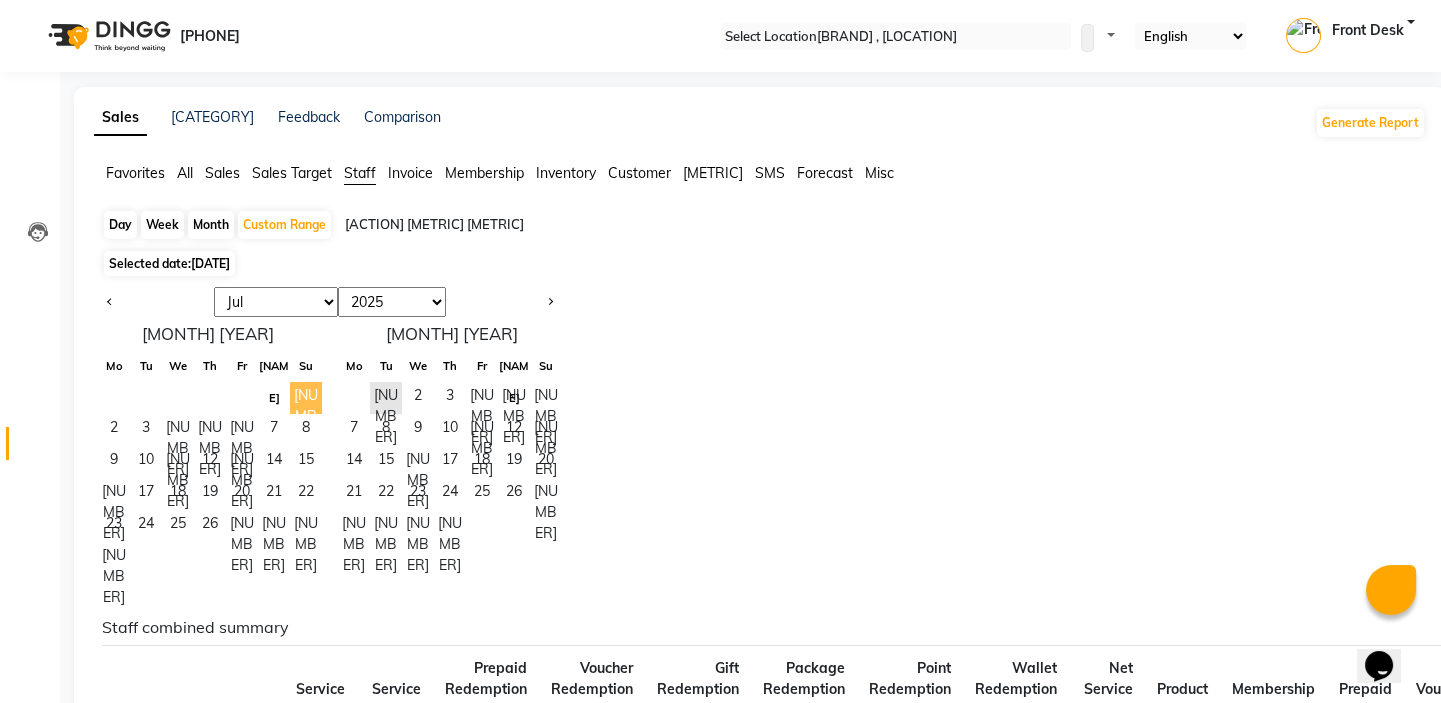 click on "[NUMBER]" at bounding box center (306, 398) 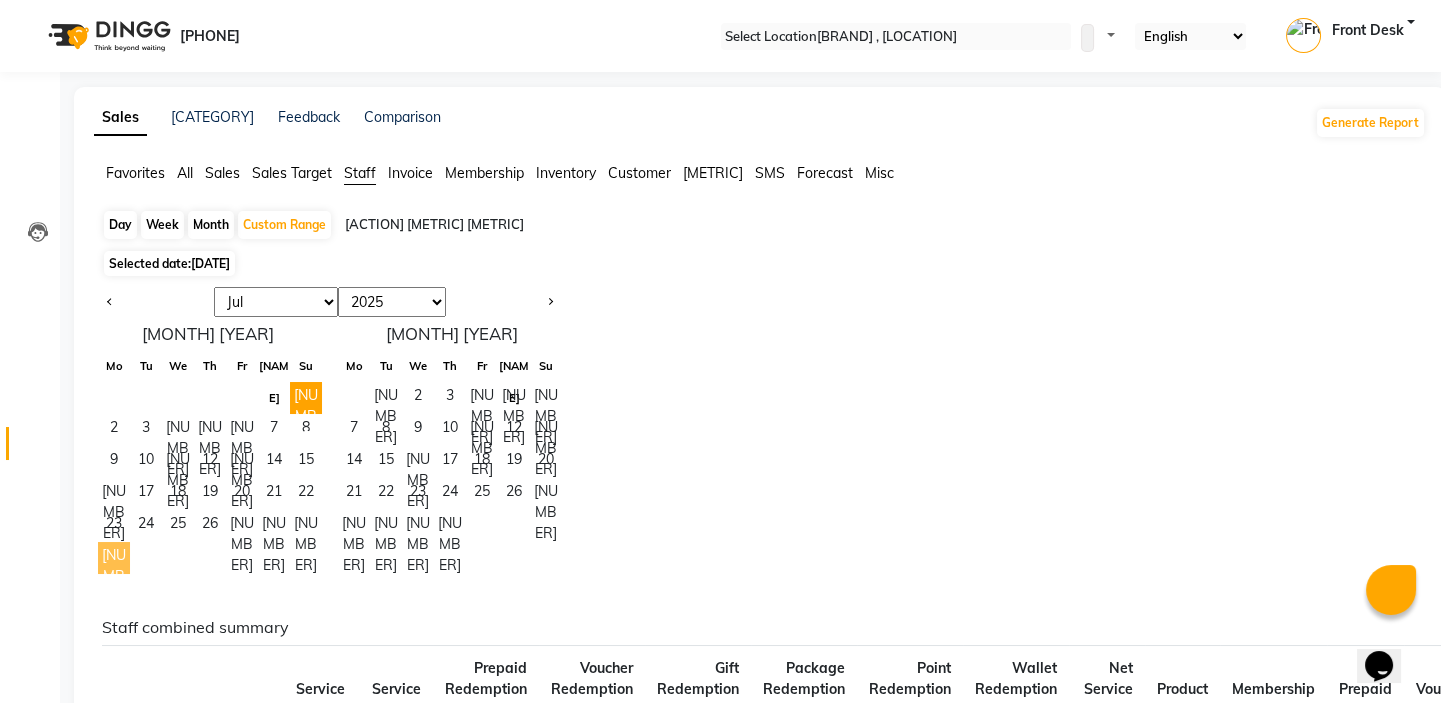 click on "[NUMBER]" at bounding box center (114, 558) 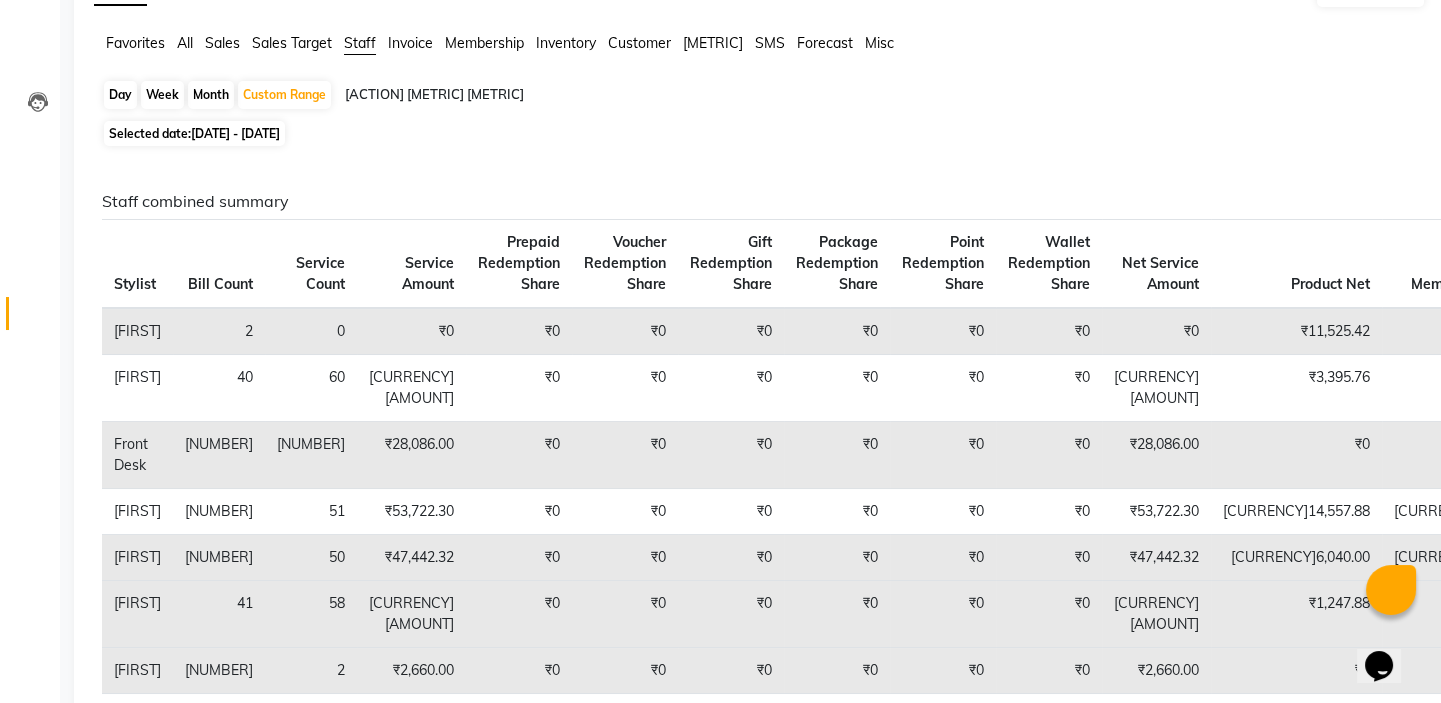 scroll, scrollTop: 0, scrollLeft: 0, axis: both 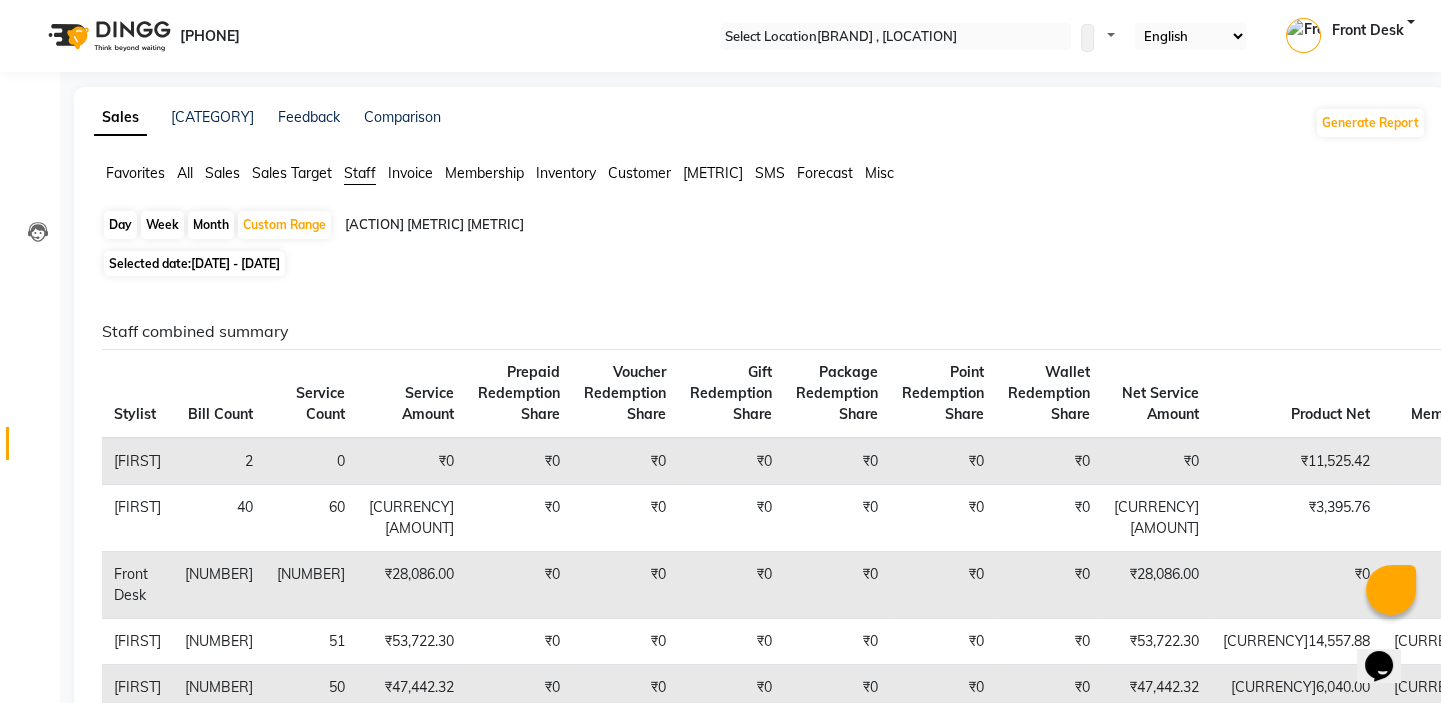 click on "[DATE] - [DATE]" at bounding box center [235, 263] 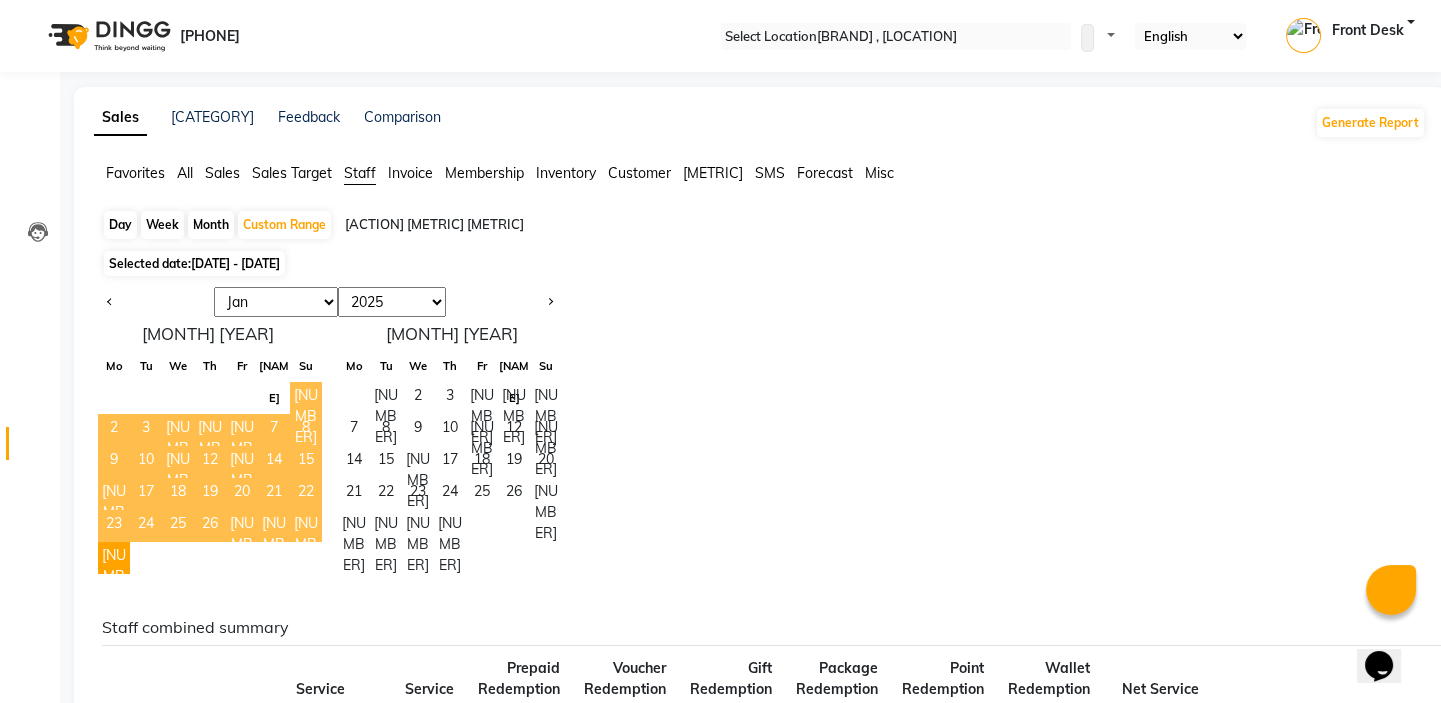 click on "[NUMBER]" at bounding box center [306, 398] 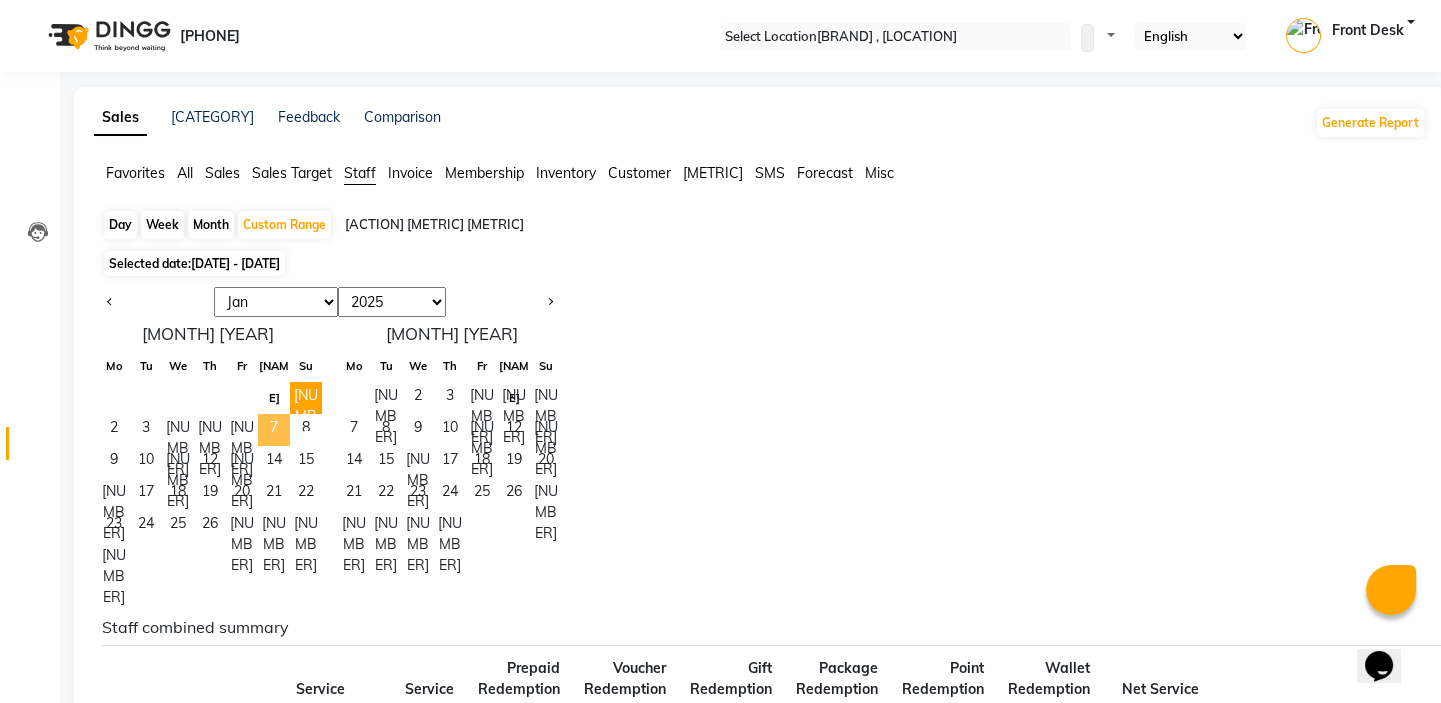 click on "7" at bounding box center (274, 430) 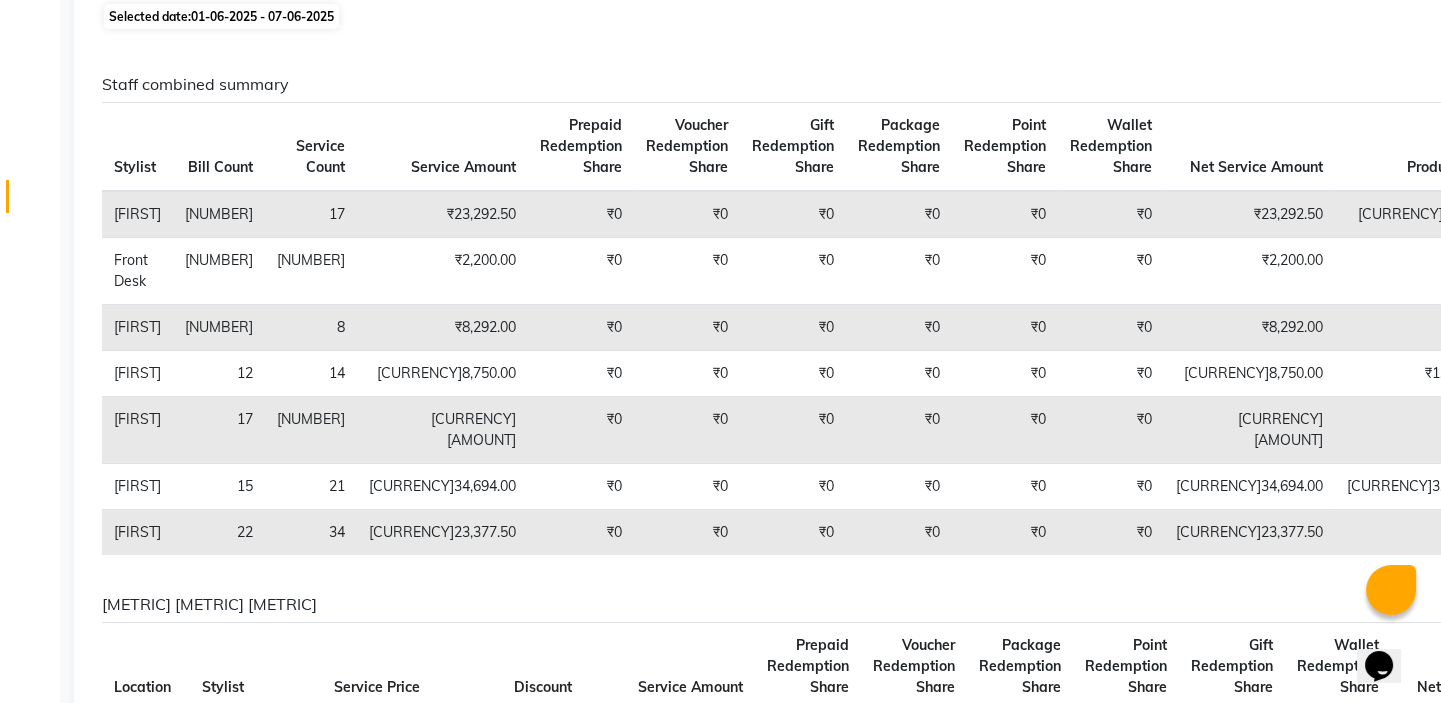 scroll, scrollTop: 181, scrollLeft: 0, axis: vertical 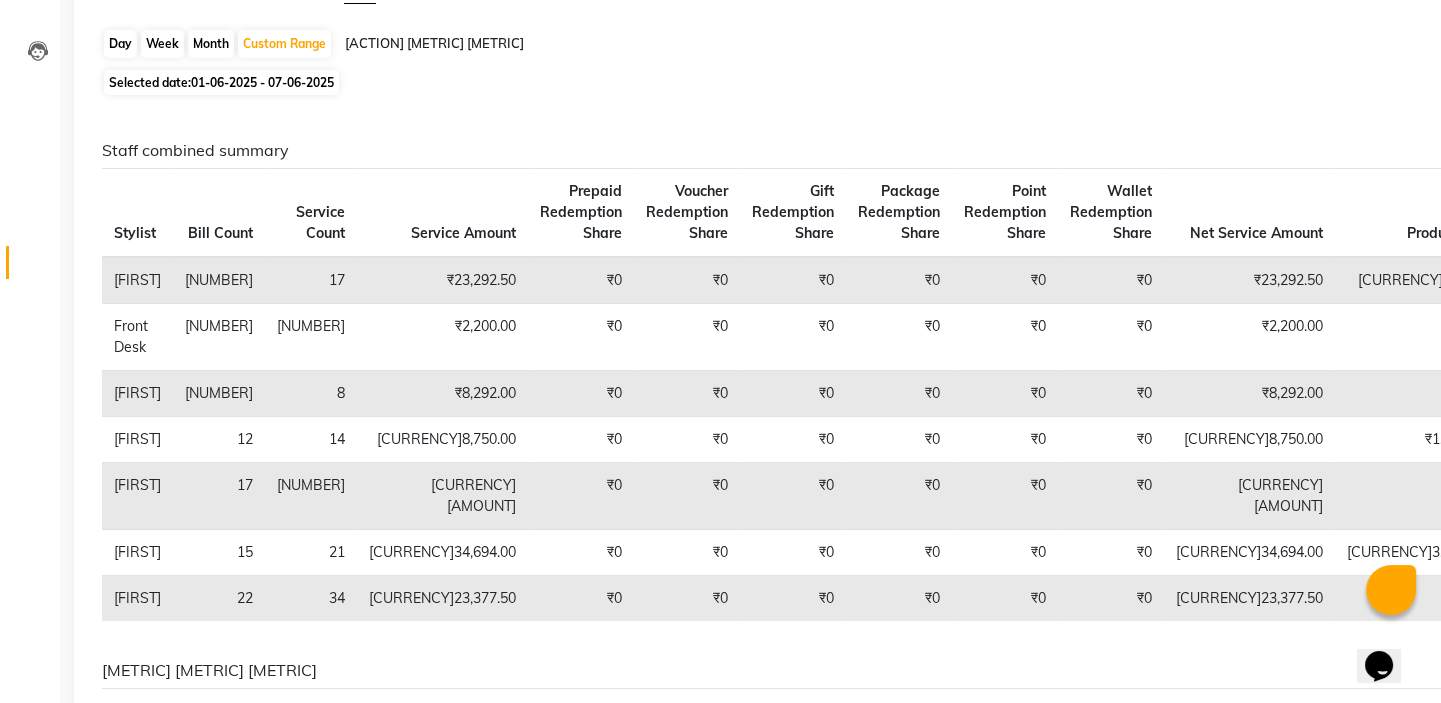 click on "01-06-2025 - 07-06-2025" at bounding box center (262, 82) 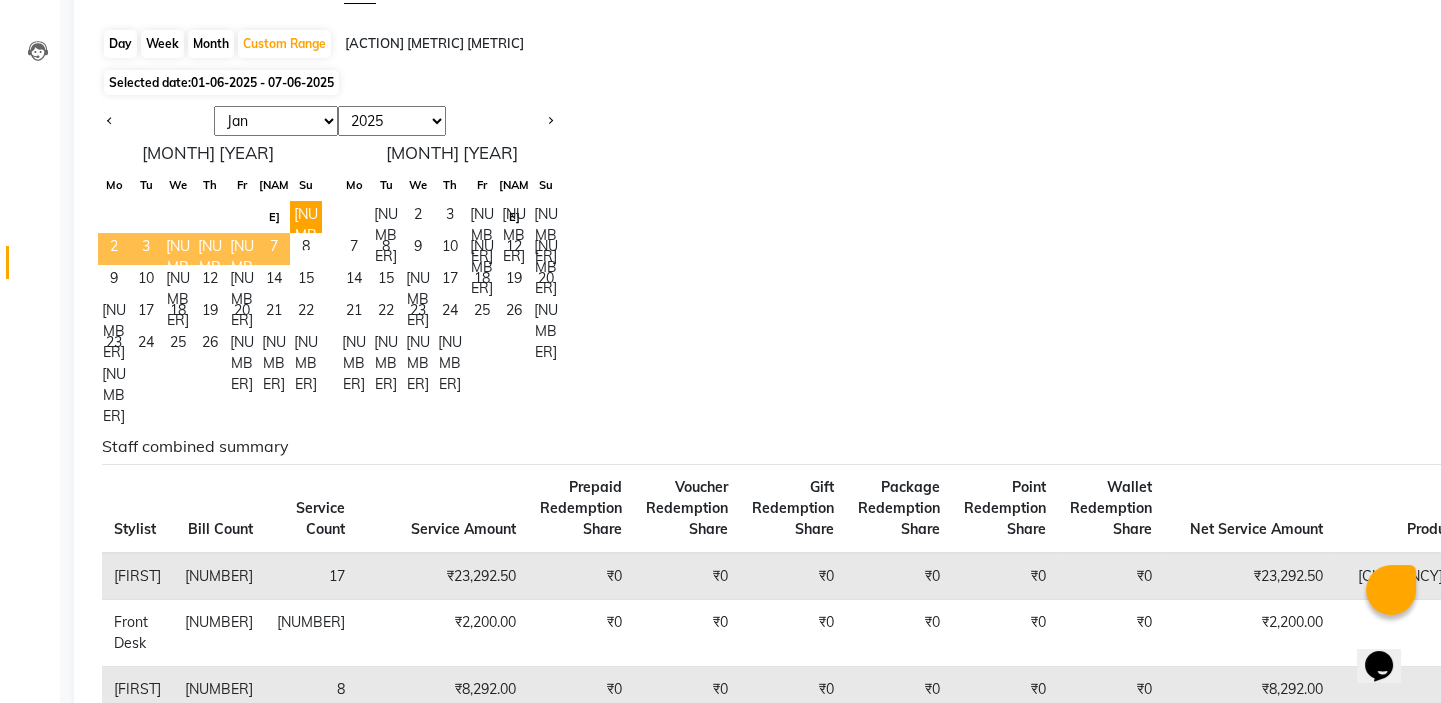 click on "7" at bounding box center (274, 249) 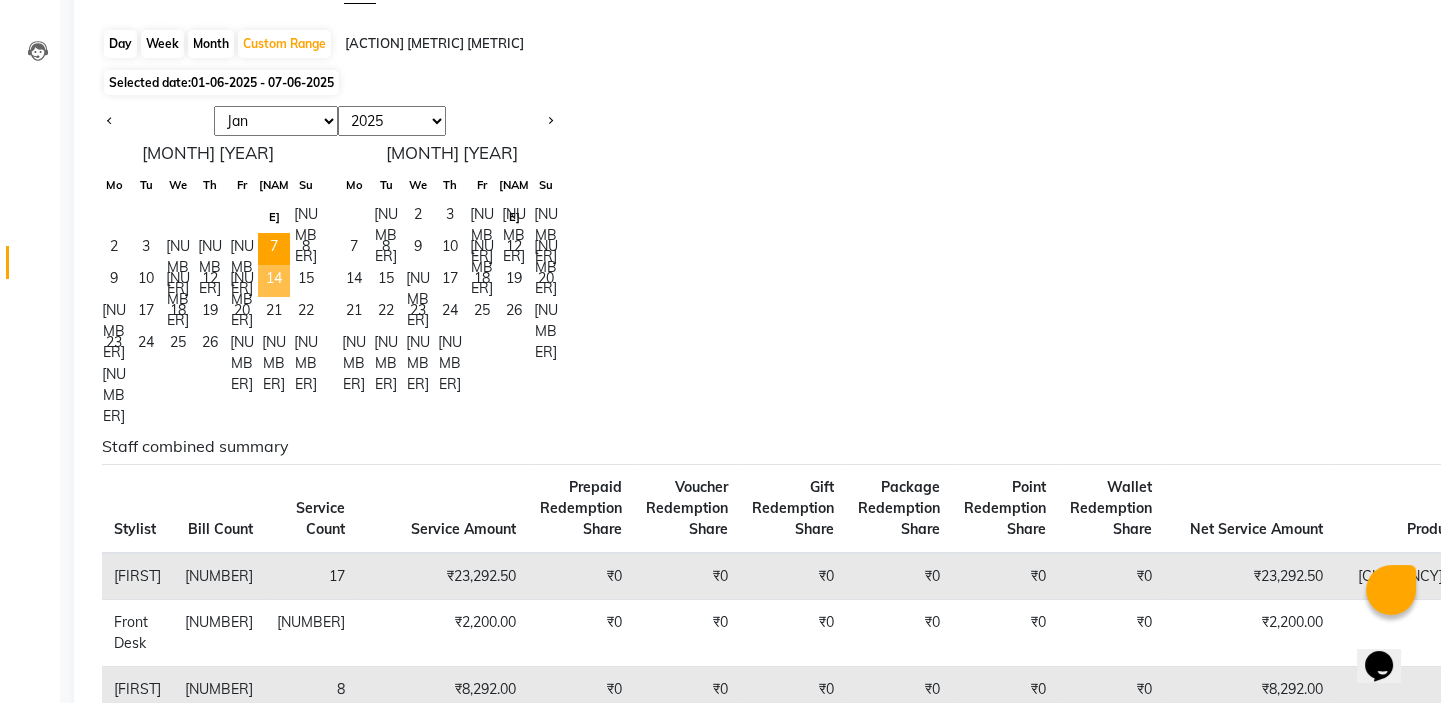 click on "14" at bounding box center [274, 281] 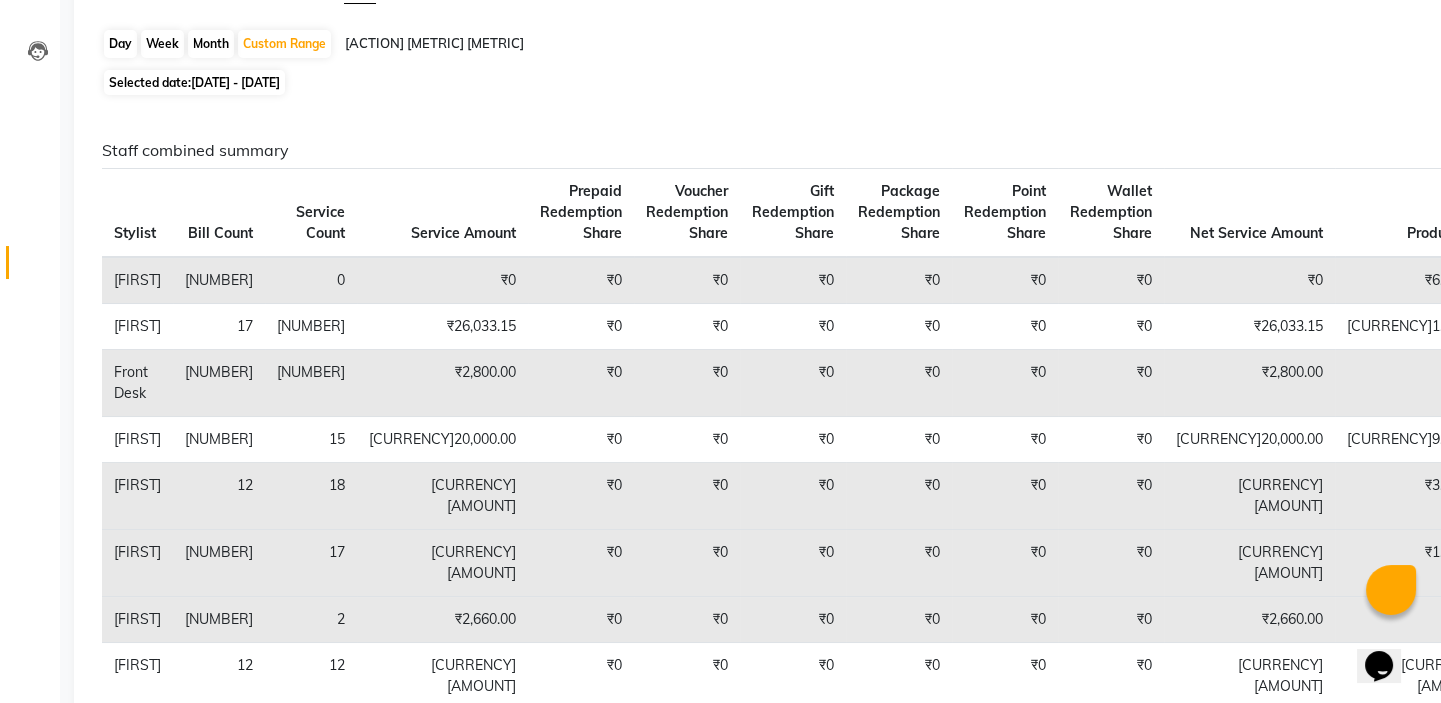 scroll, scrollTop: 0, scrollLeft: 0, axis: both 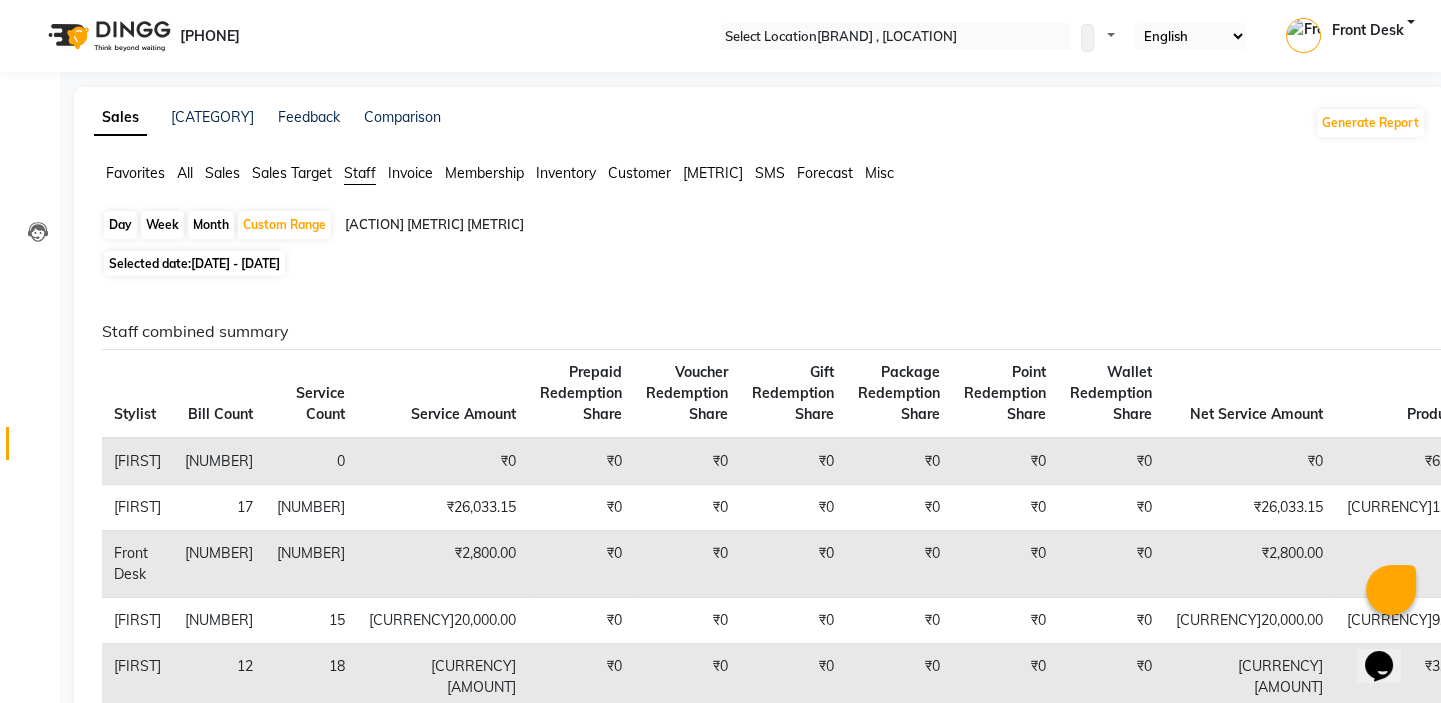 click on "[DATE] - [DATE]" at bounding box center (235, 263) 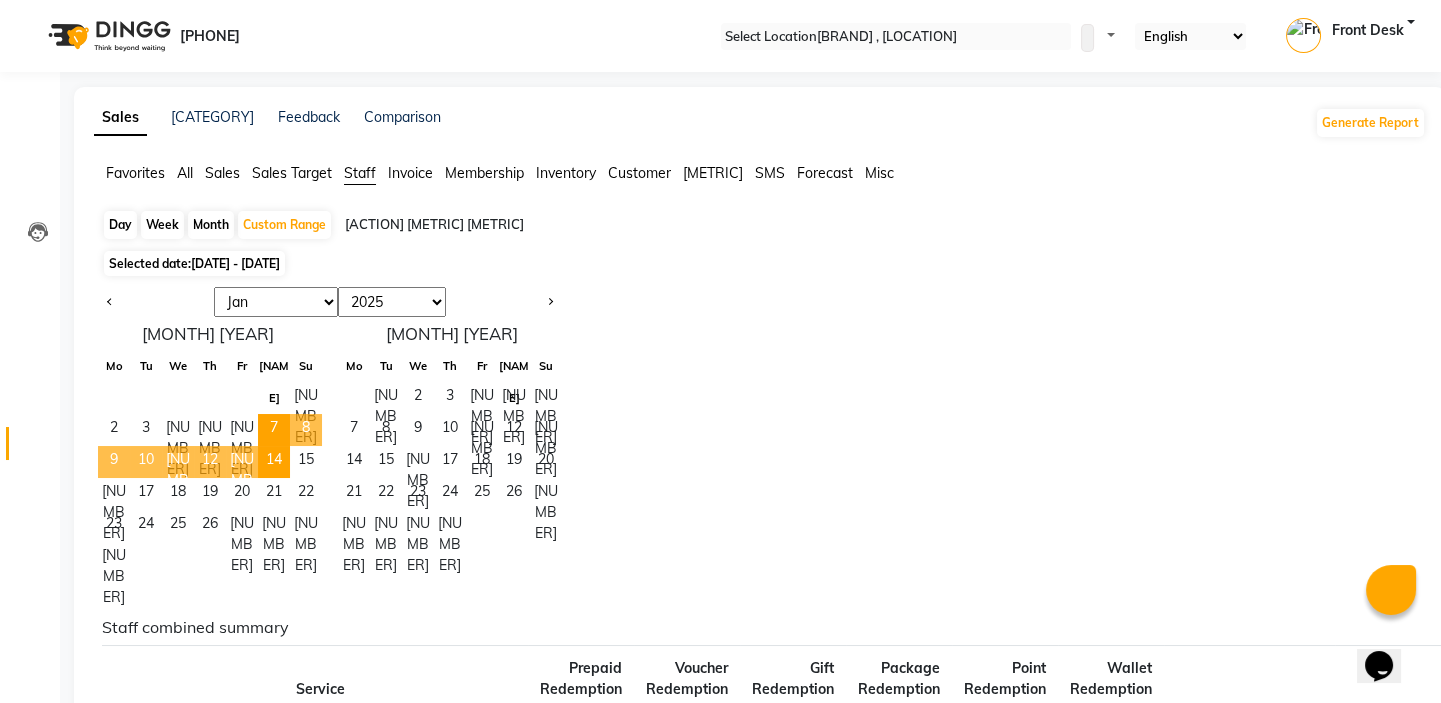 click on "[NUMBER]" at bounding box center [242, 462] 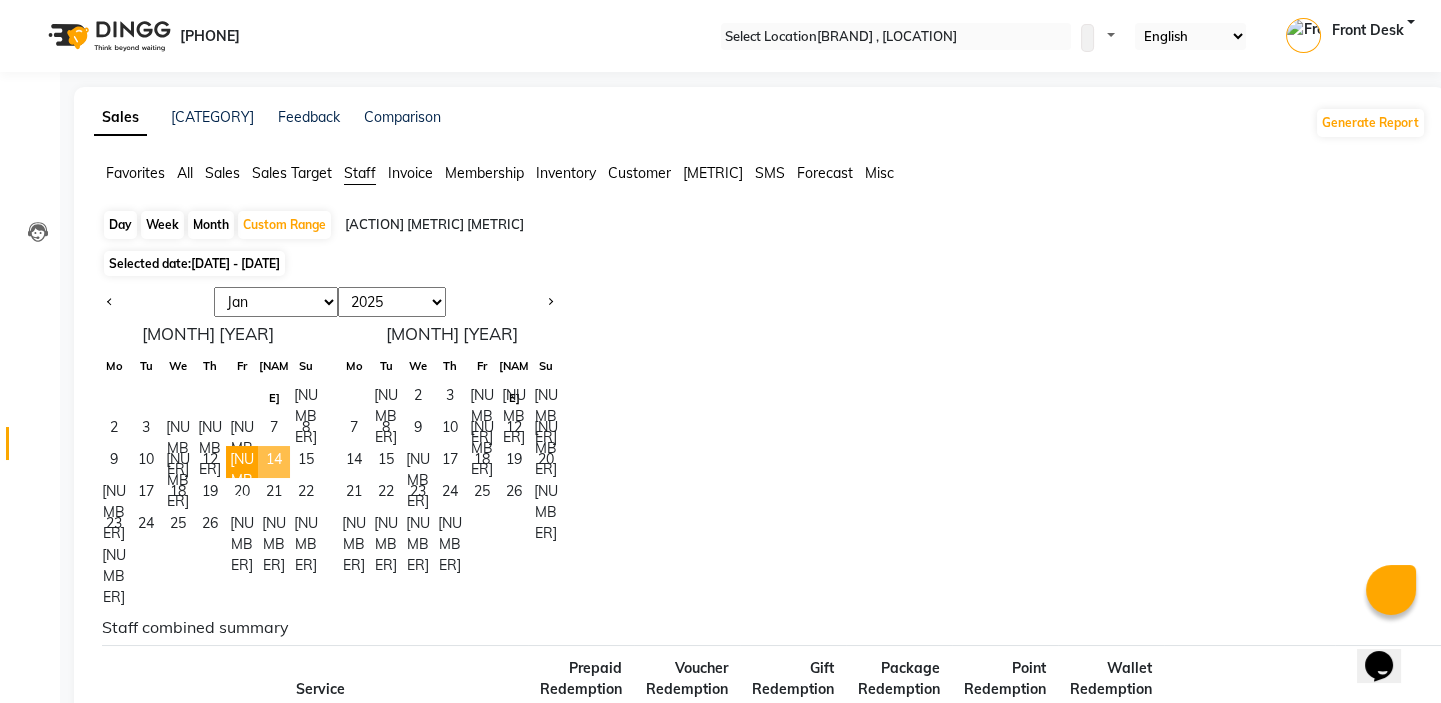 click on "14" at bounding box center (274, 462) 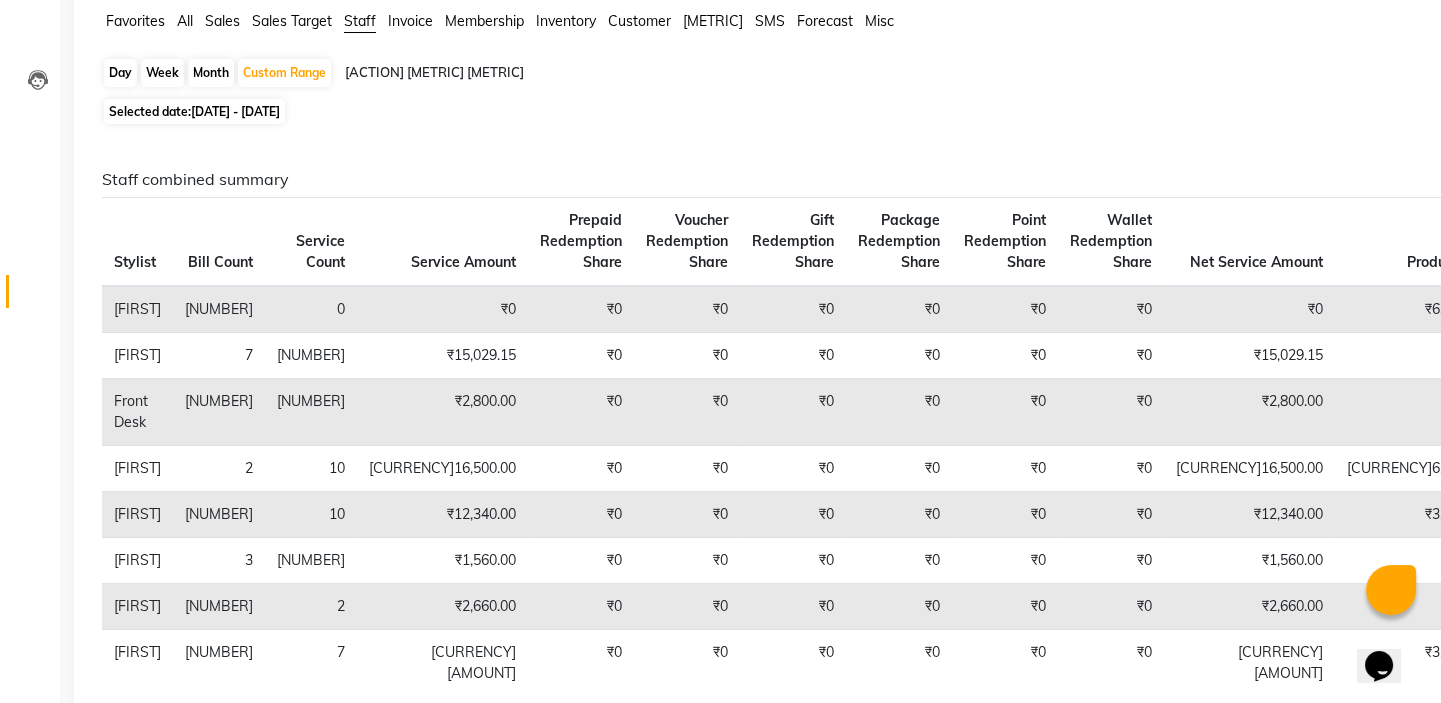 scroll, scrollTop: 0, scrollLeft: 0, axis: both 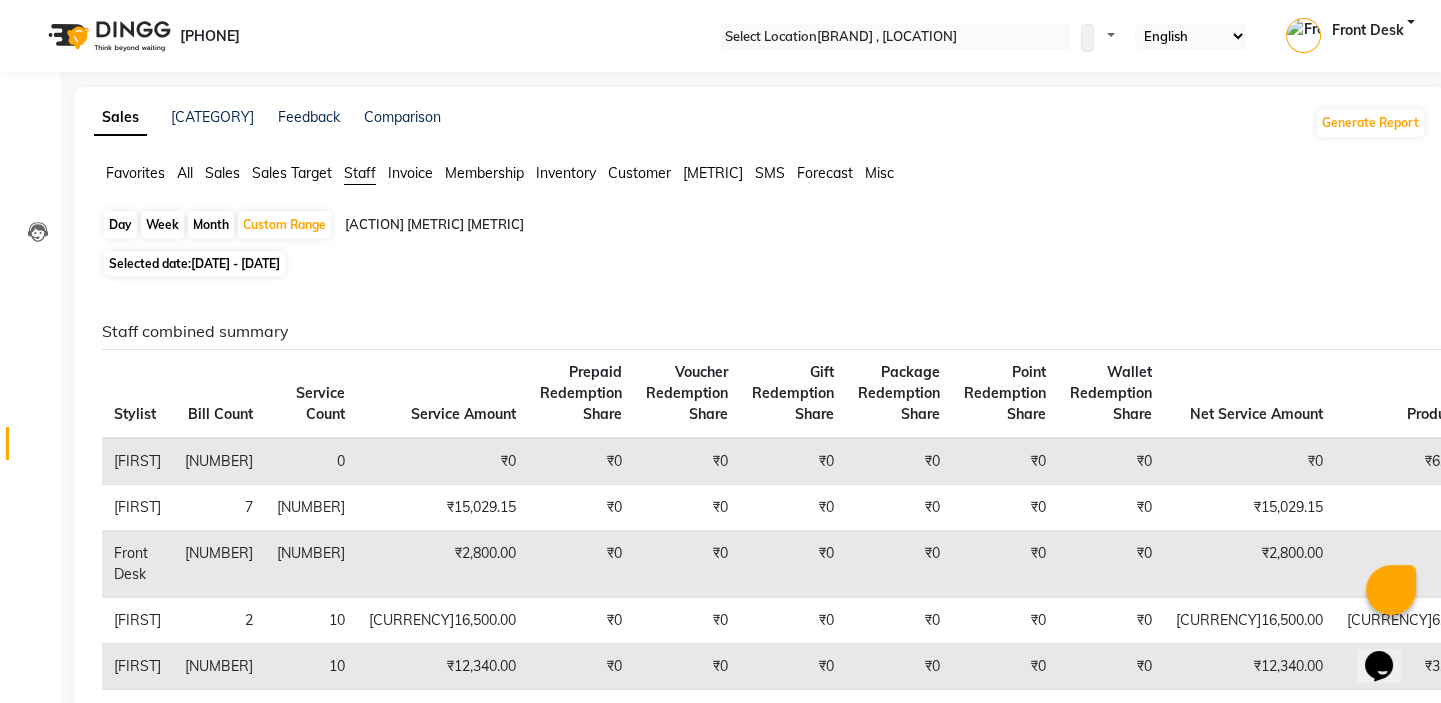click on "[DATE] - [DATE]" at bounding box center [235, 263] 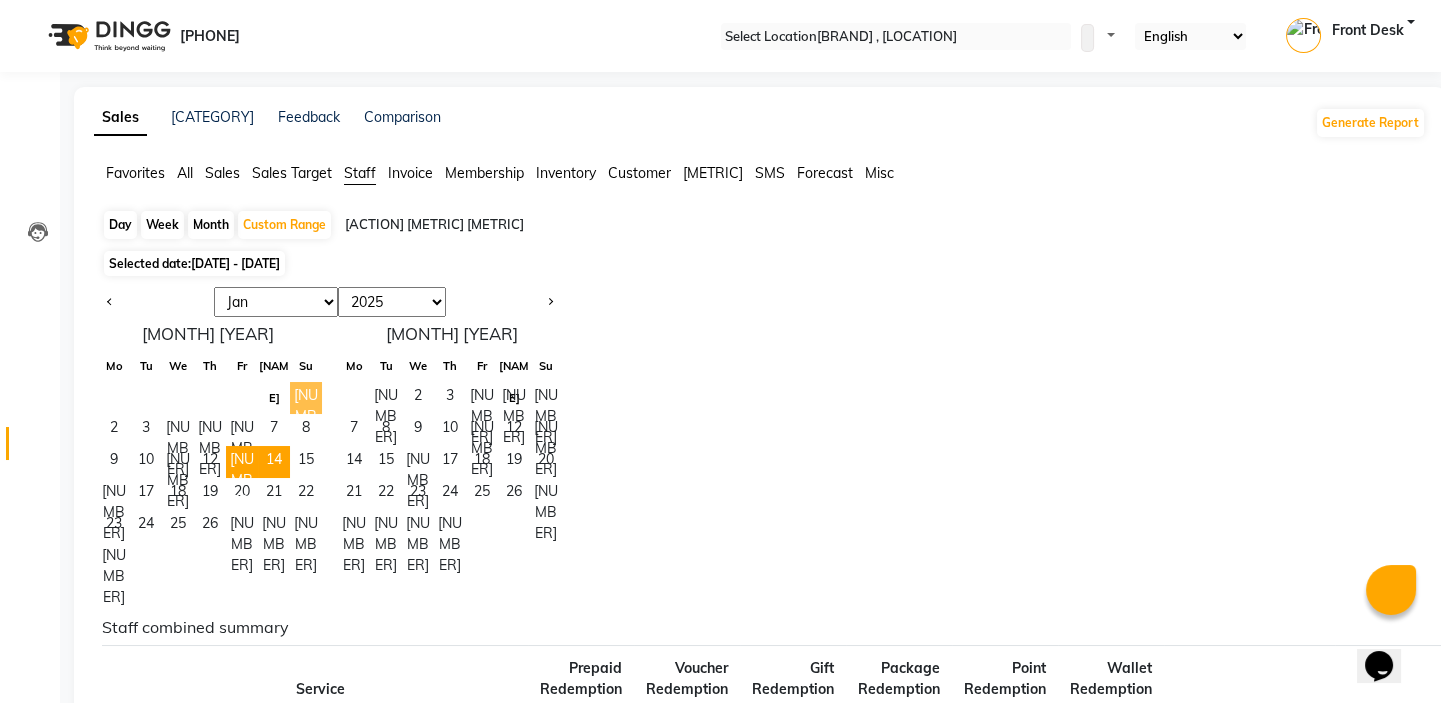 click on "[NUMBER]" at bounding box center [306, 398] 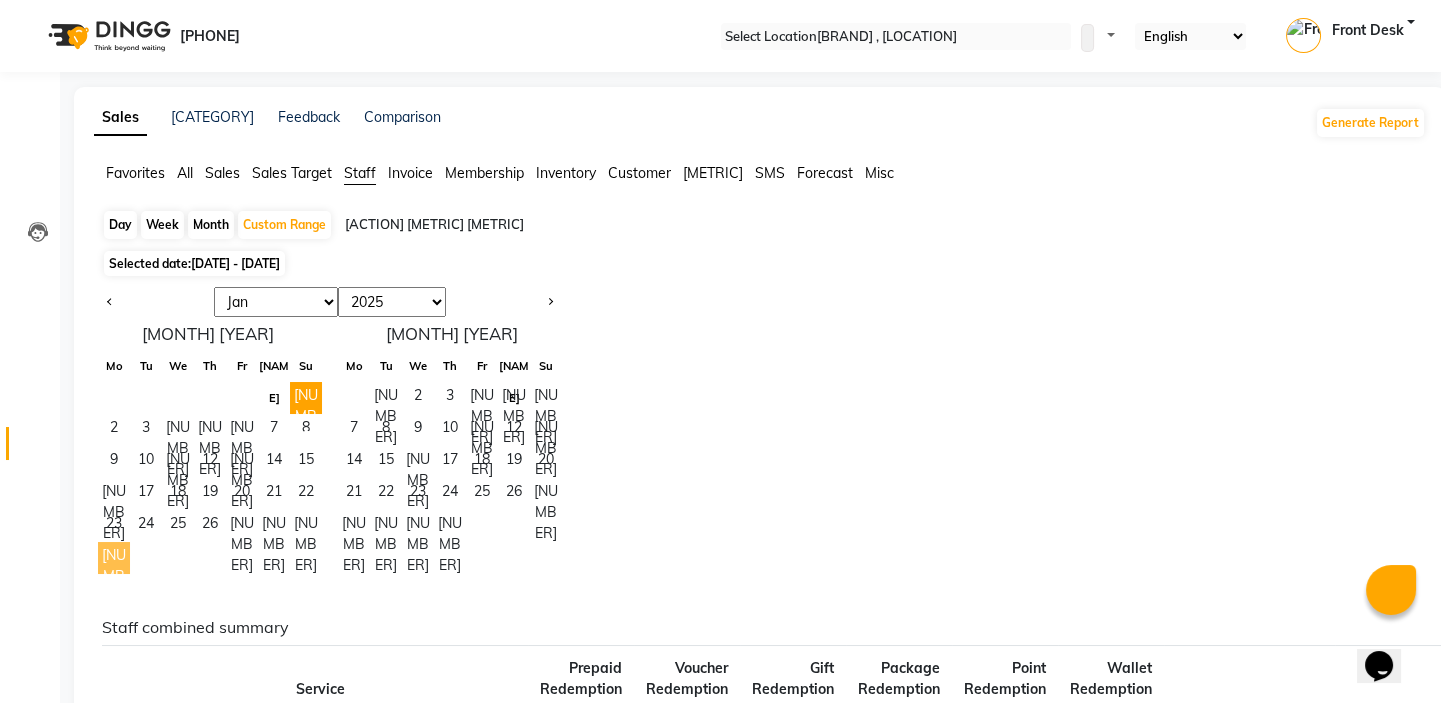 click on "[NUMBER]" at bounding box center (114, 558) 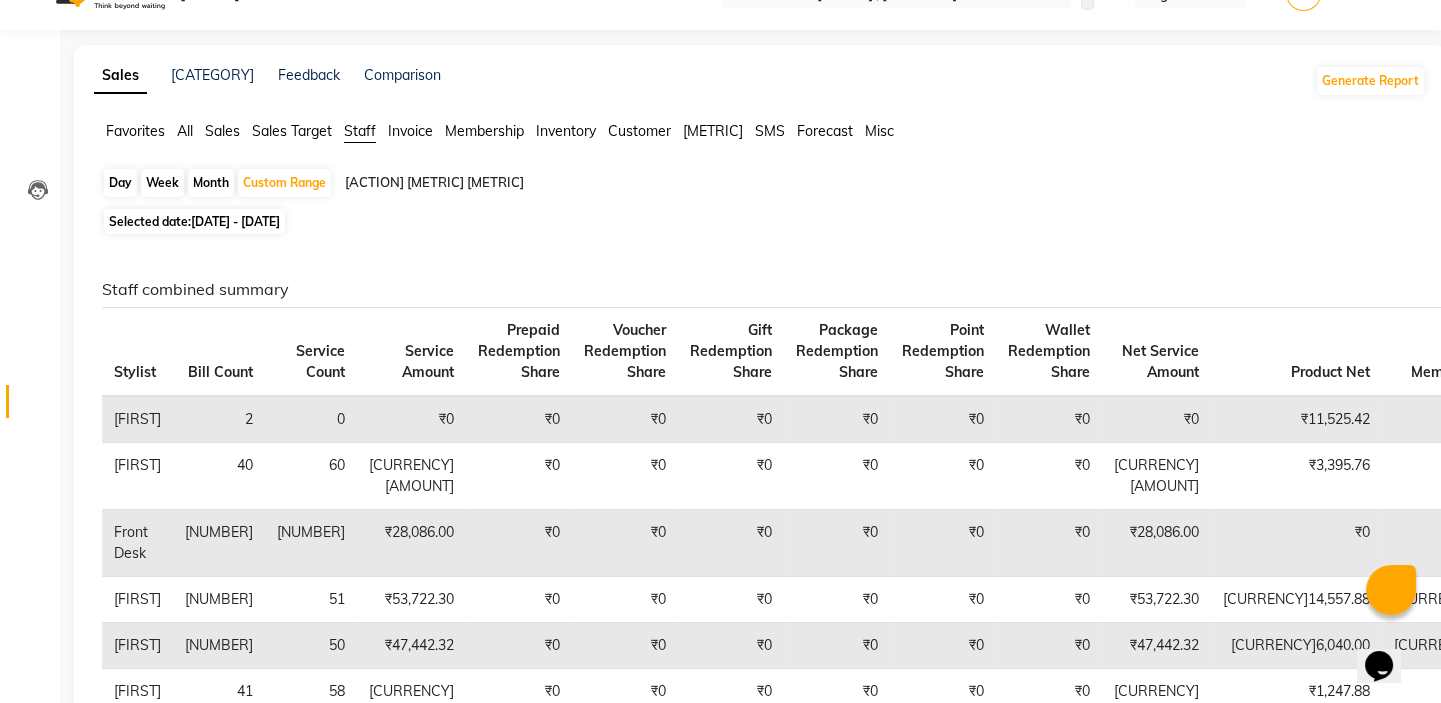 scroll, scrollTop: 0, scrollLeft: 0, axis: both 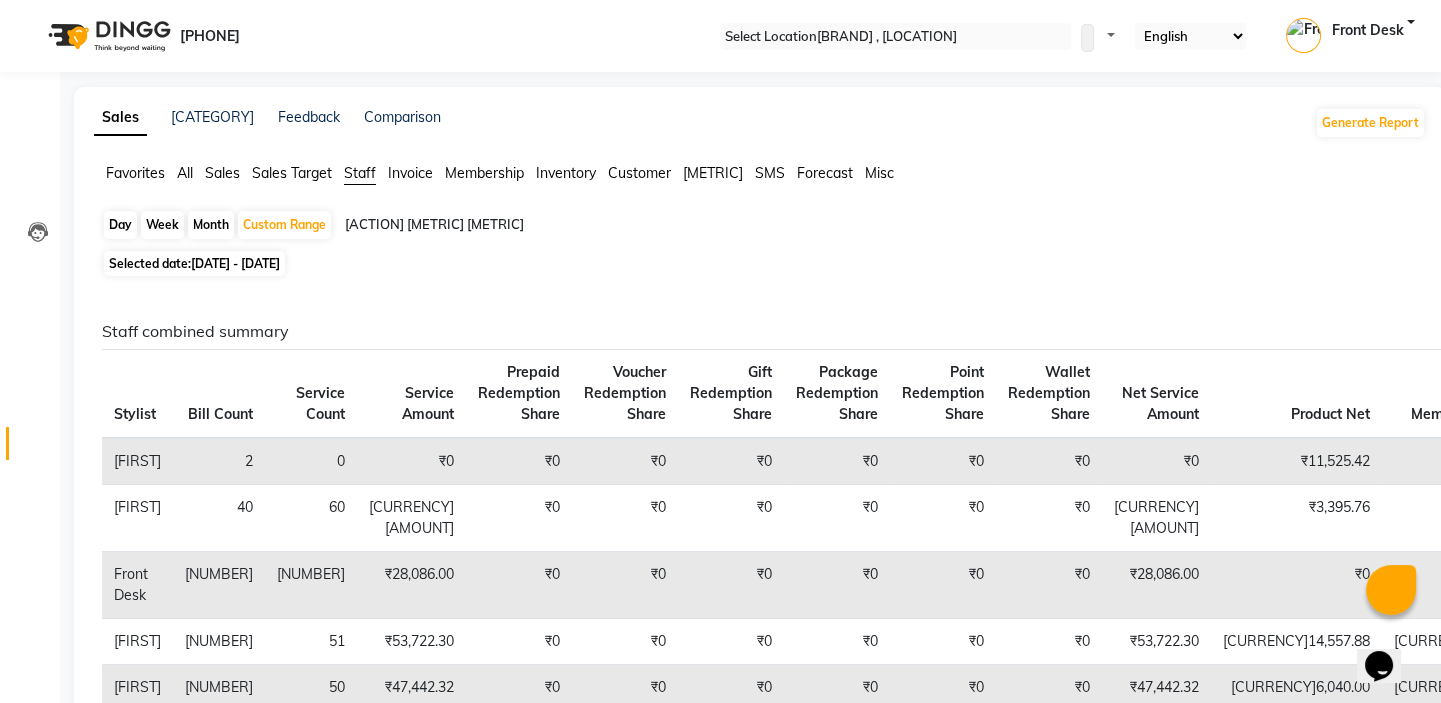 click on "Sales" at bounding box center [135, 173] 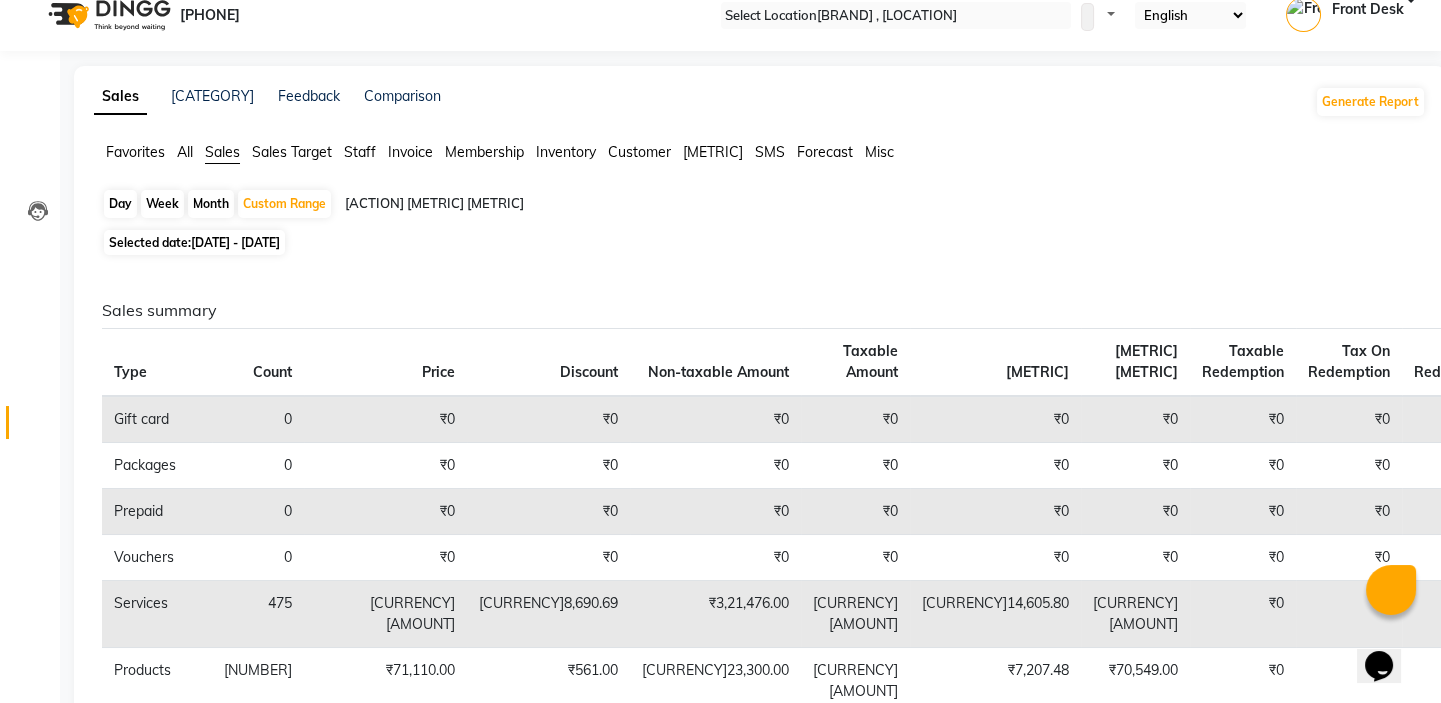 scroll, scrollTop: 0, scrollLeft: 0, axis: both 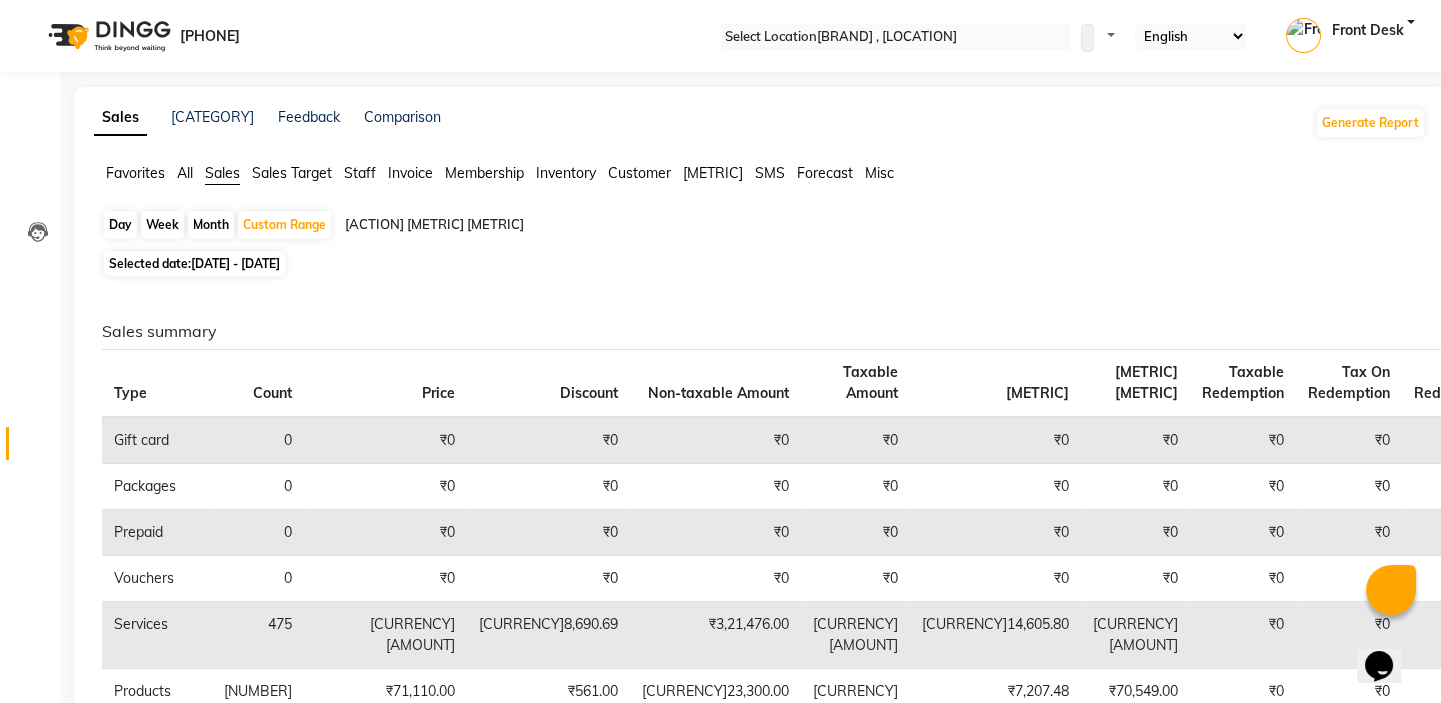 click on "Month" at bounding box center (211, 225) 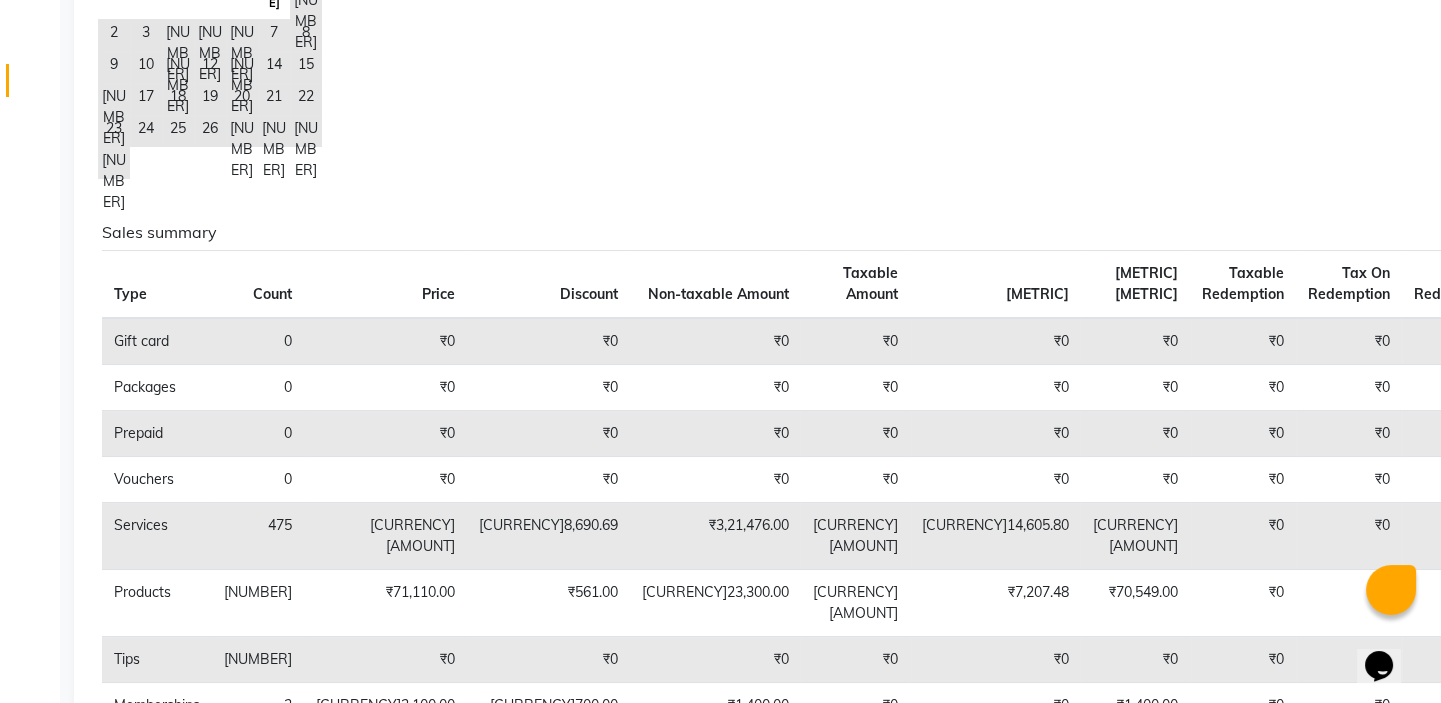 scroll, scrollTop: 0, scrollLeft: 0, axis: both 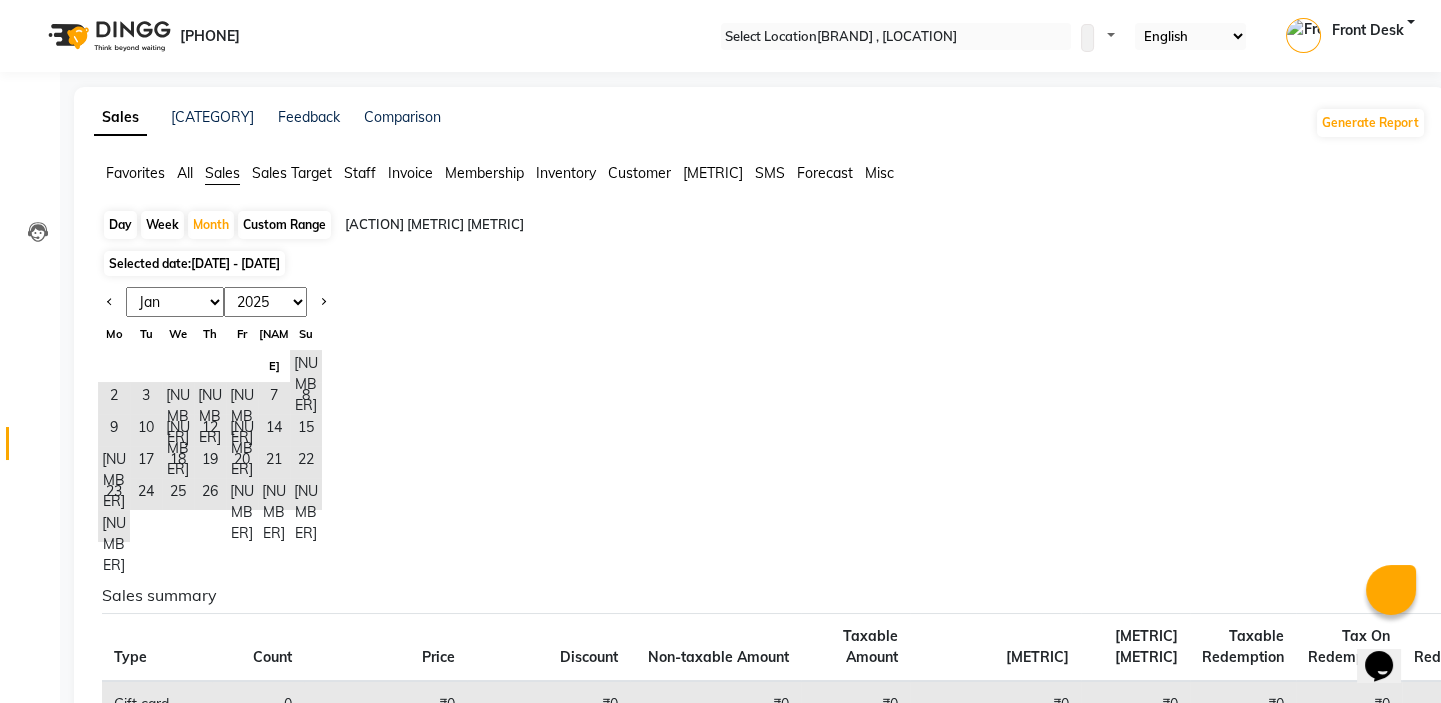 click on "Jan Feb Mar Apr May Jun Jul Aug Sep Oct Nov Dec" at bounding box center (175, 302) 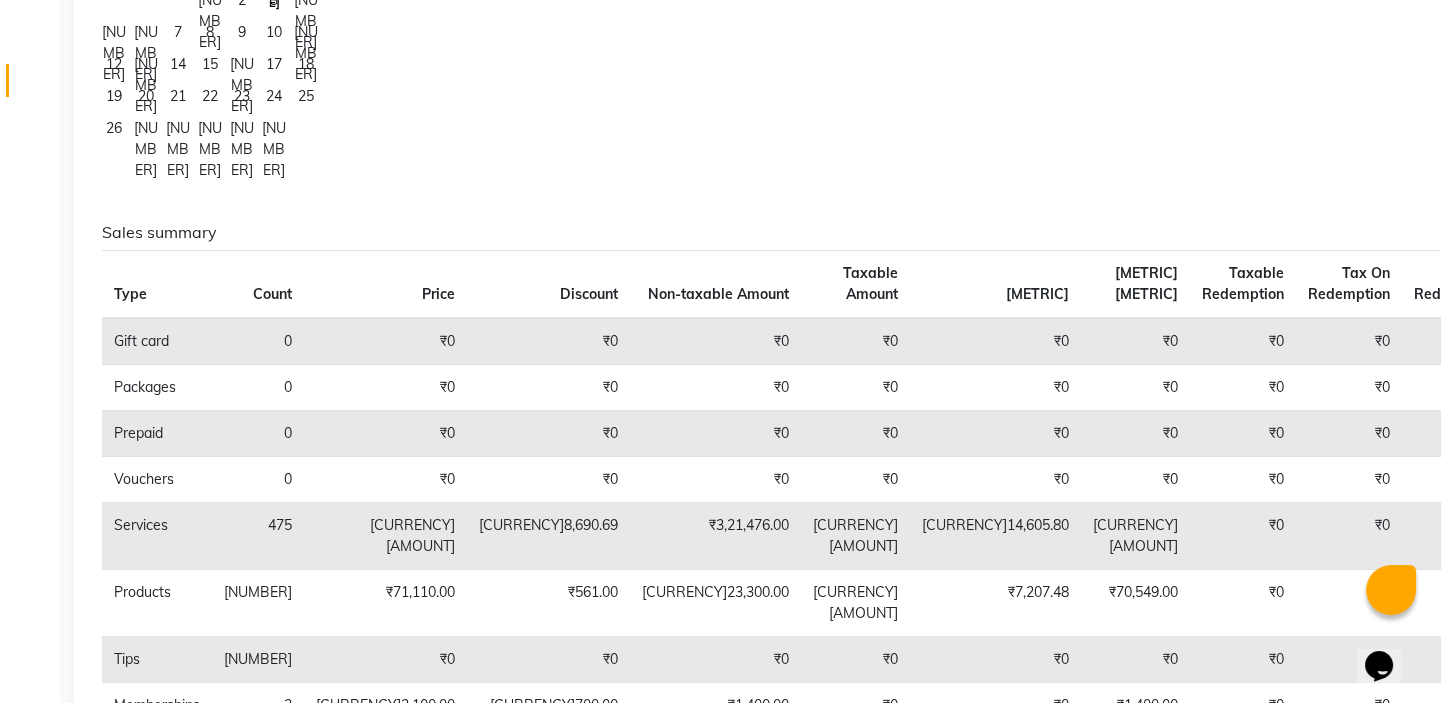 scroll, scrollTop: 0, scrollLeft: 0, axis: both 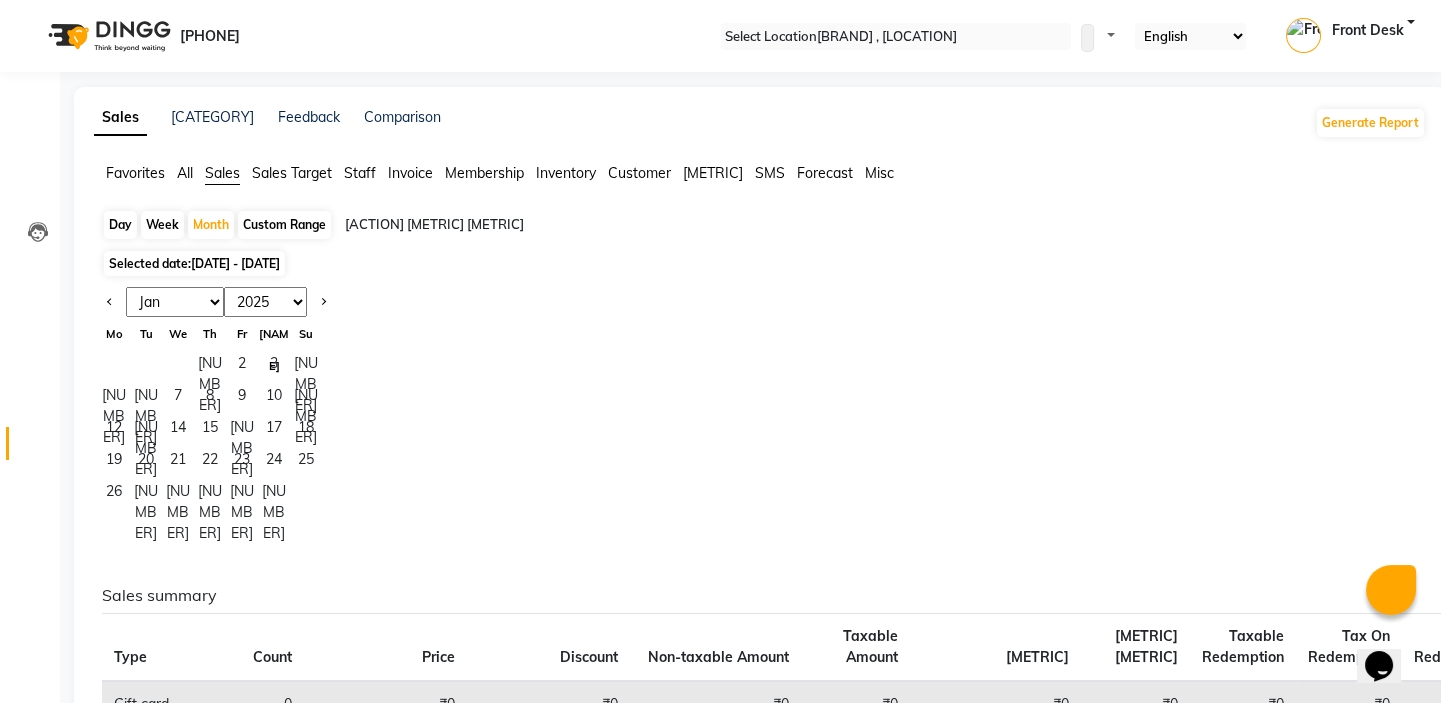 click on "Jan Feb Mar Apr May Jun Jul Aug Sep Oct Nov Dec 2015 2016 2017 2018 2019 2020 2021 2022 2023 2024 2025 2026 2027 2028 2029 2030 2031 2032 2033 2034 2035 Mo Tu We Th Fr Sa Su  1   2   3   4   5   6   7   8   9   10   11   12   13   14   15   16   17   18   19   20   21   22   23   24   25   26   27   28   29   30   31" at bounding box center [760, 414] 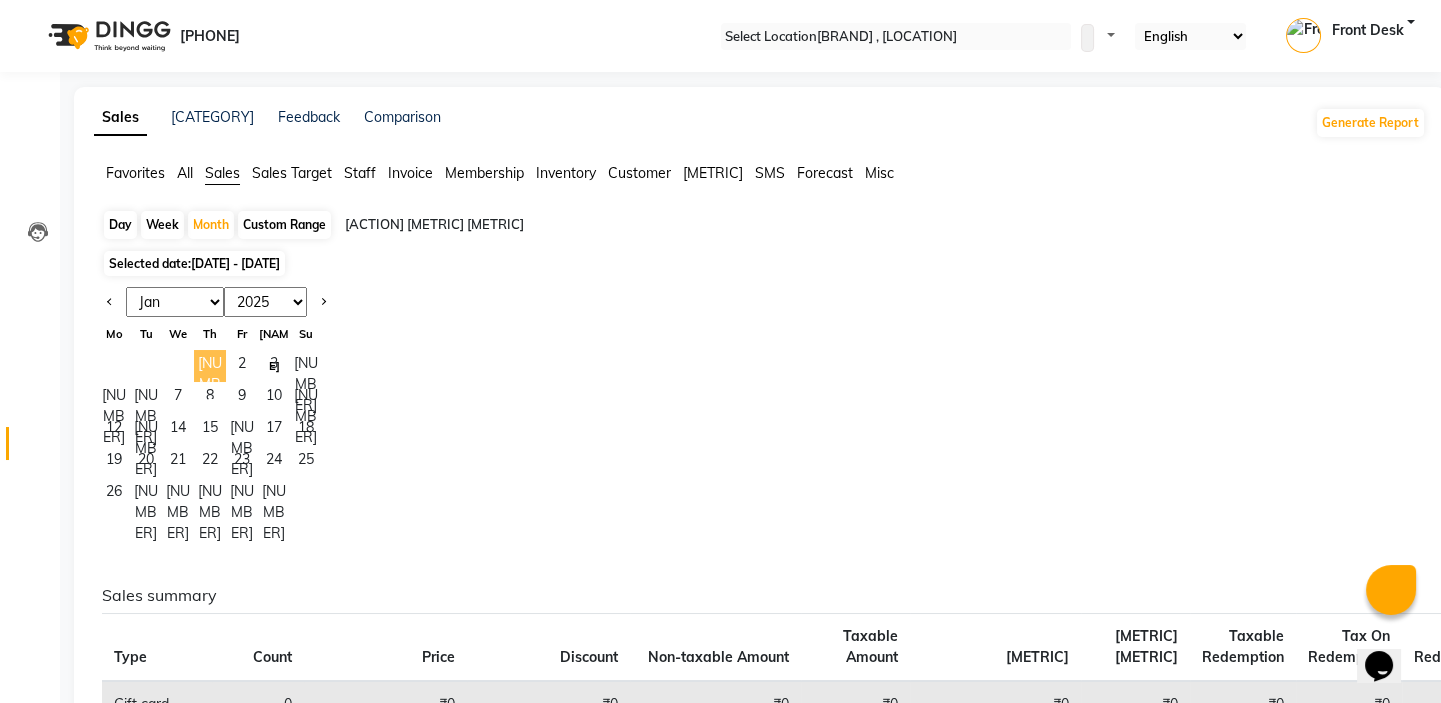 click on "[NUMBER]" at bounding box center [210, 366] 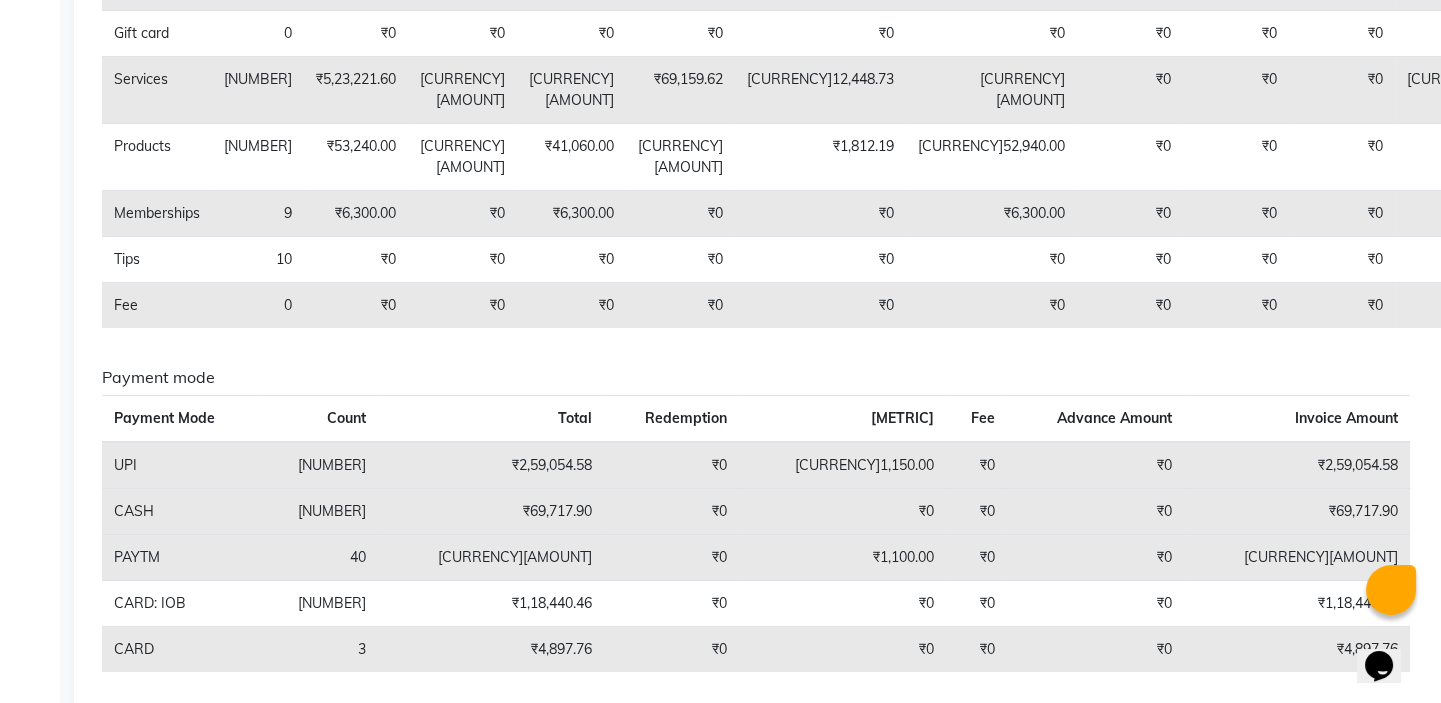 scroll, scrollTop: 0, scrollLeft: 0, axis: both 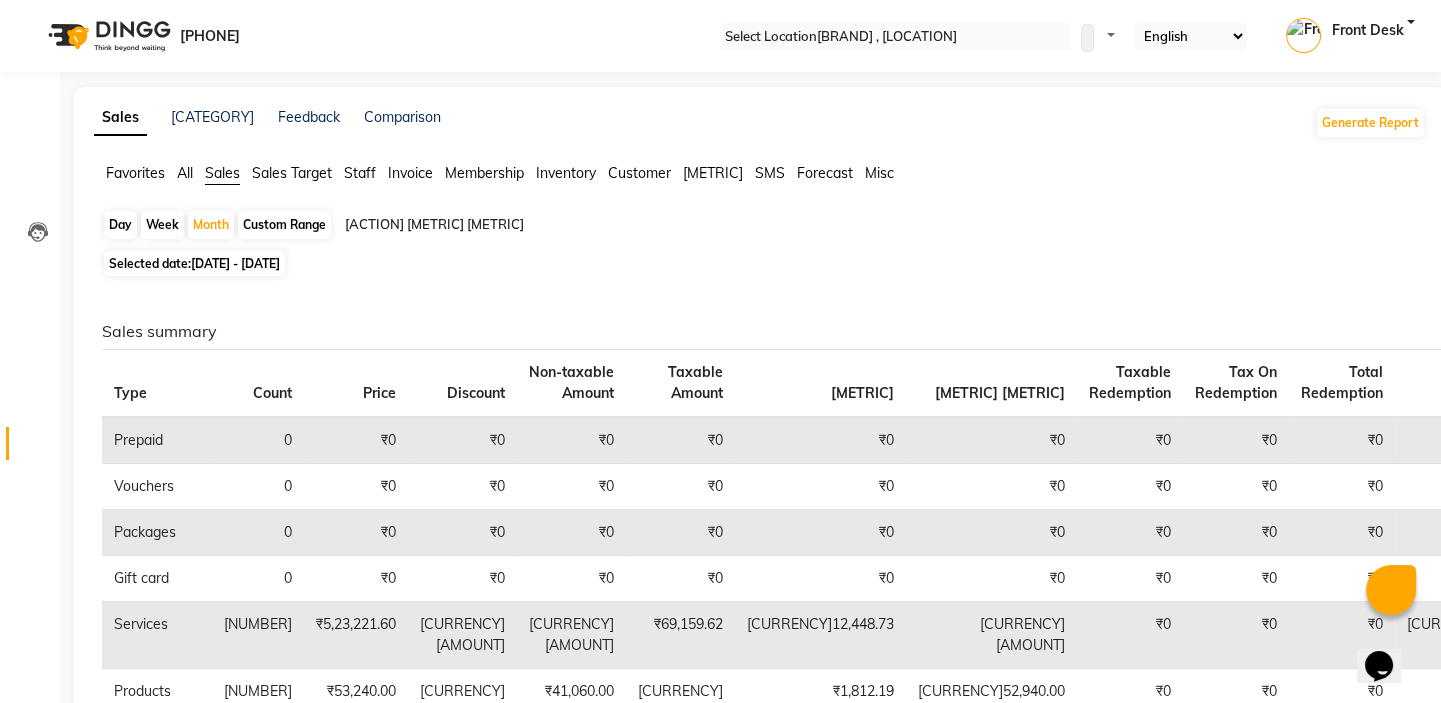 click on "[DATE] - [DATE]" at bounding box center [235, 263] 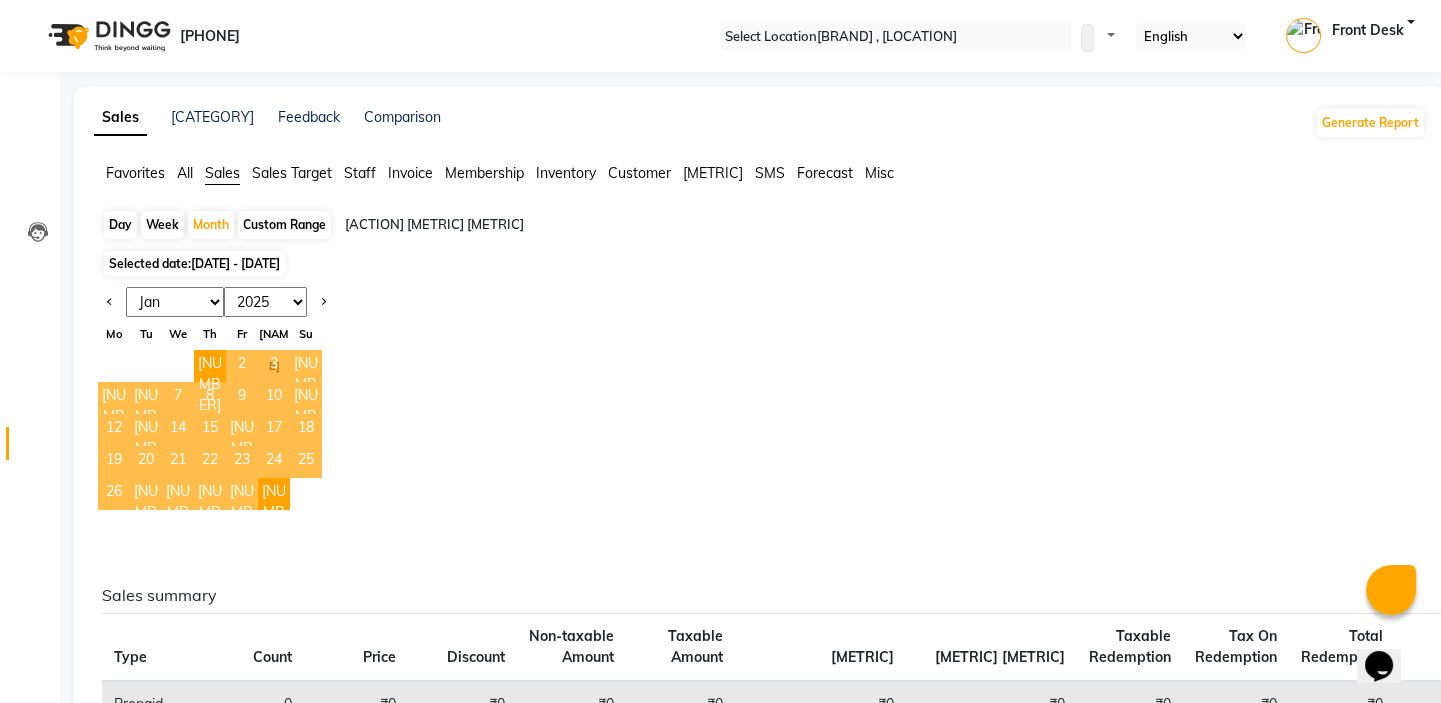 click on "Jan Feb Mar Apr May Jun Jul Aug Sep Oct Nov Dec" at bounding box center (175, 302) 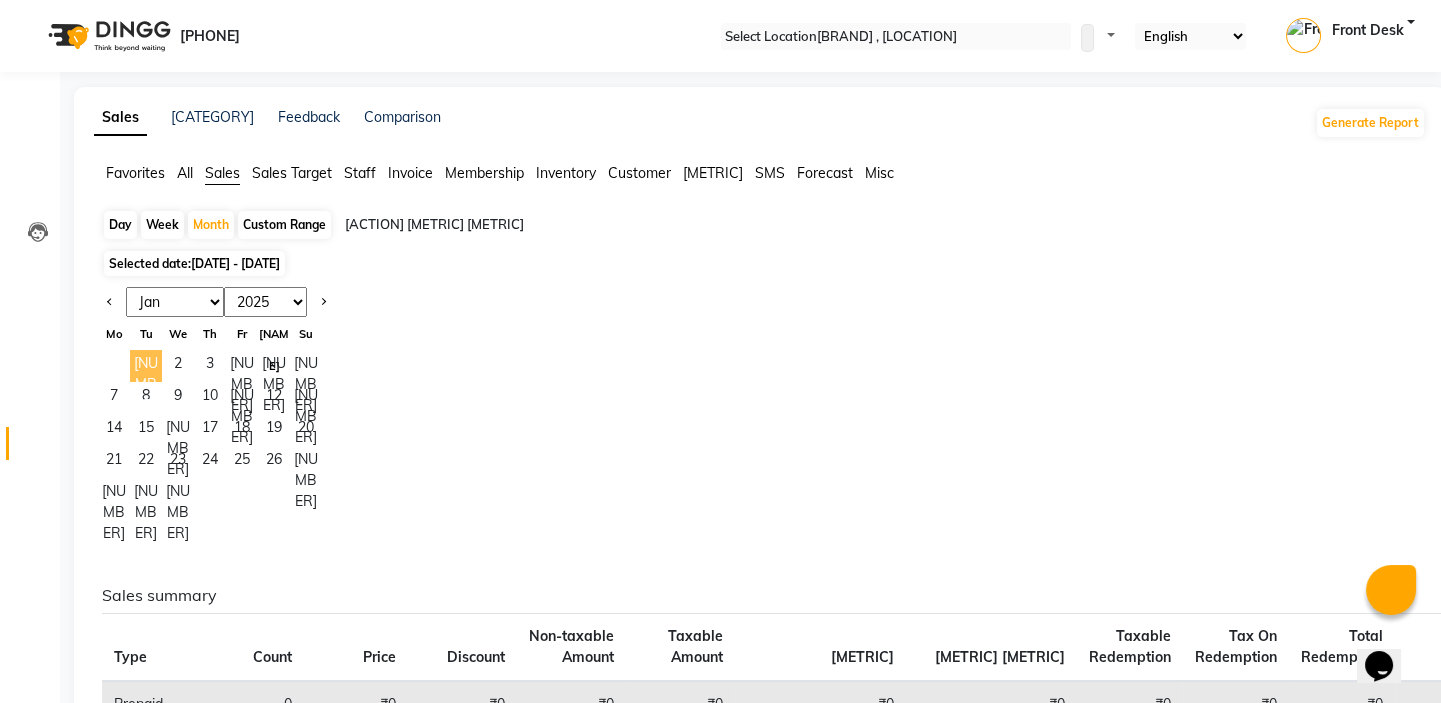 click on "[NUMBER]" at bounding box center [146, 366] 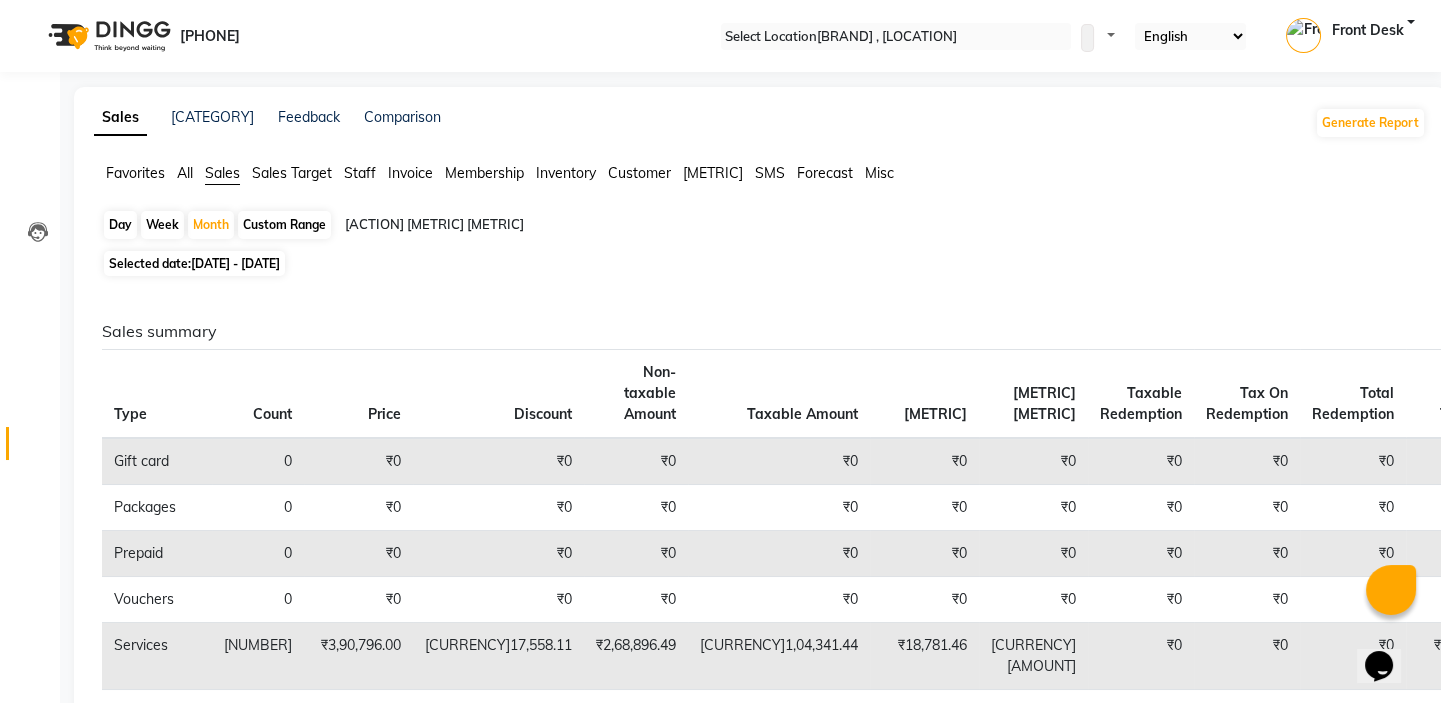 click on "[DATE] - [DATE]" at bounding box center [235, 263] 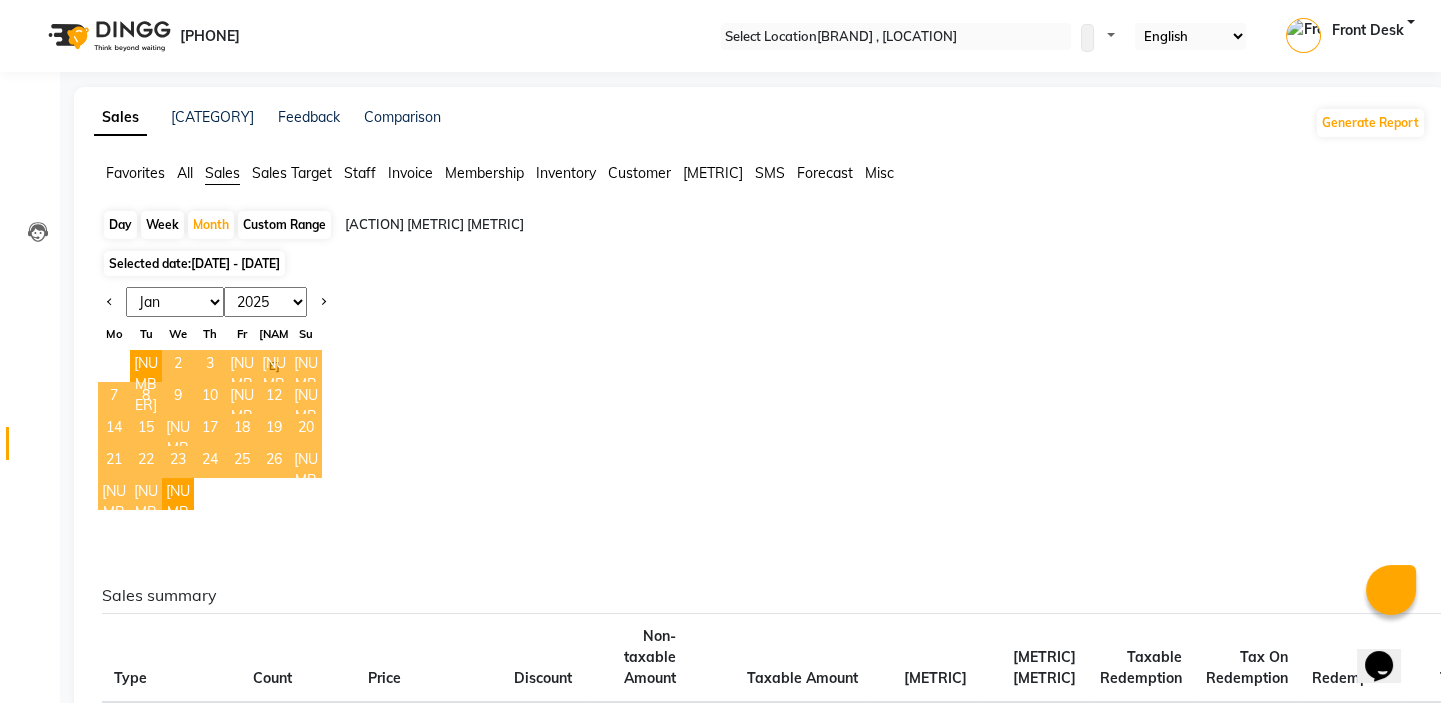 click on "Jan Feb Mar Apr May Jun Jul Aug Sep Oct Nov Dec" at bounding box center [175, 302] 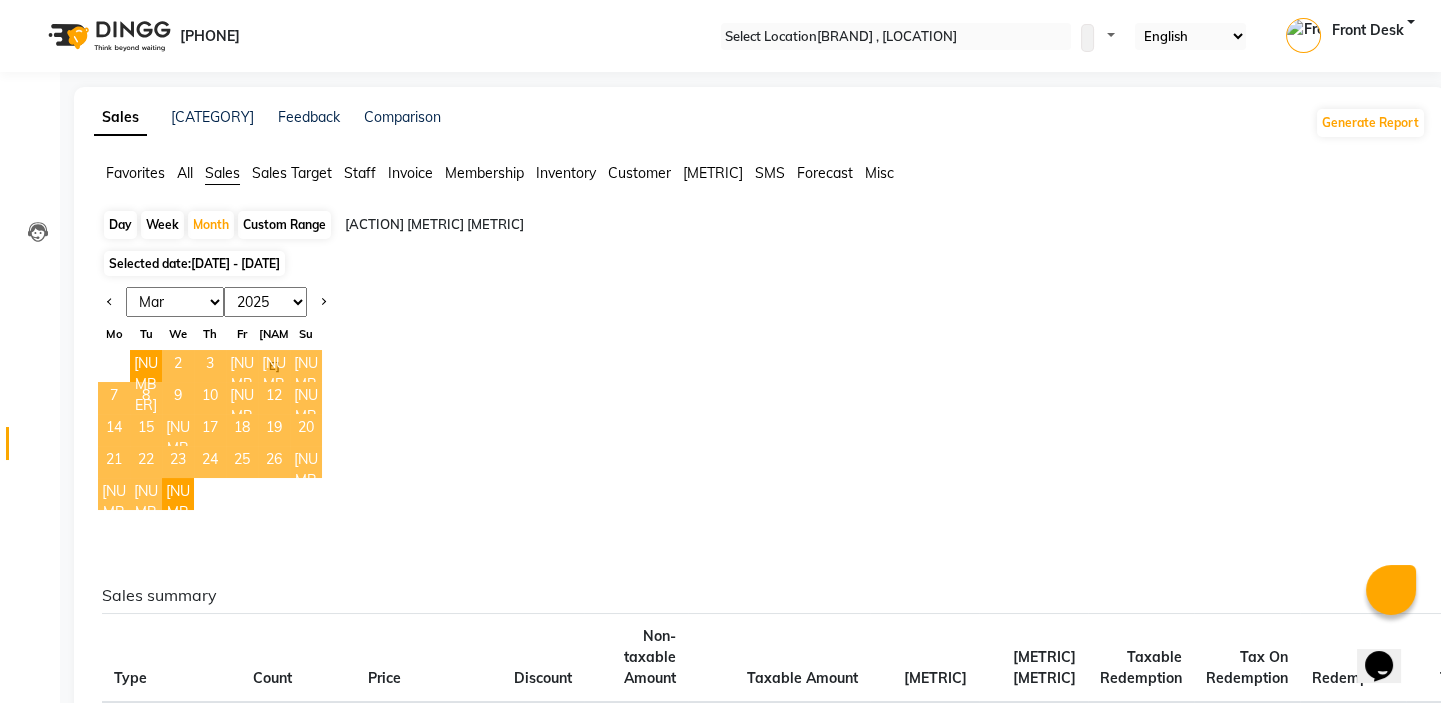 click on "Jan Feb Mar Apr May Jun Jul Aug Sep Oct Nov Dec" at bounding box center (175, 302) 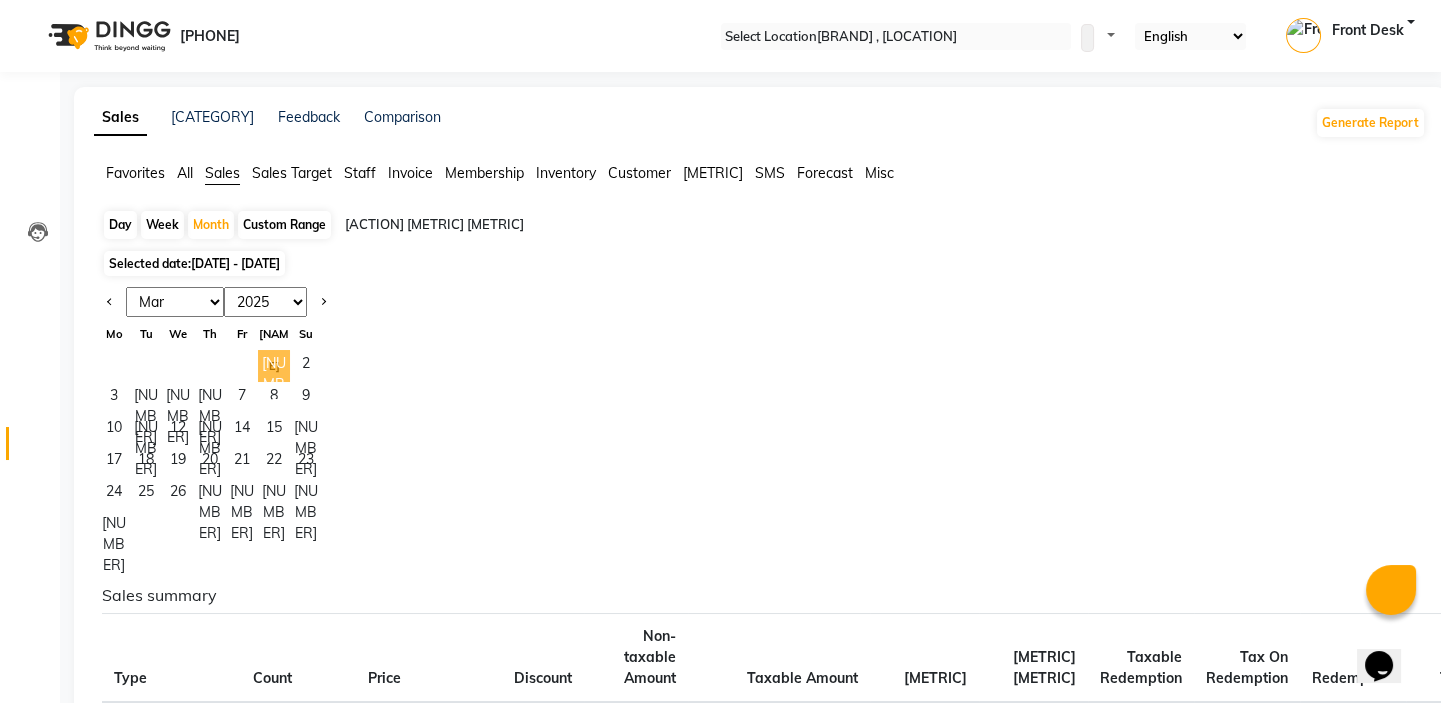 click on "[NUMBER]" at bounding box center [274, 366] 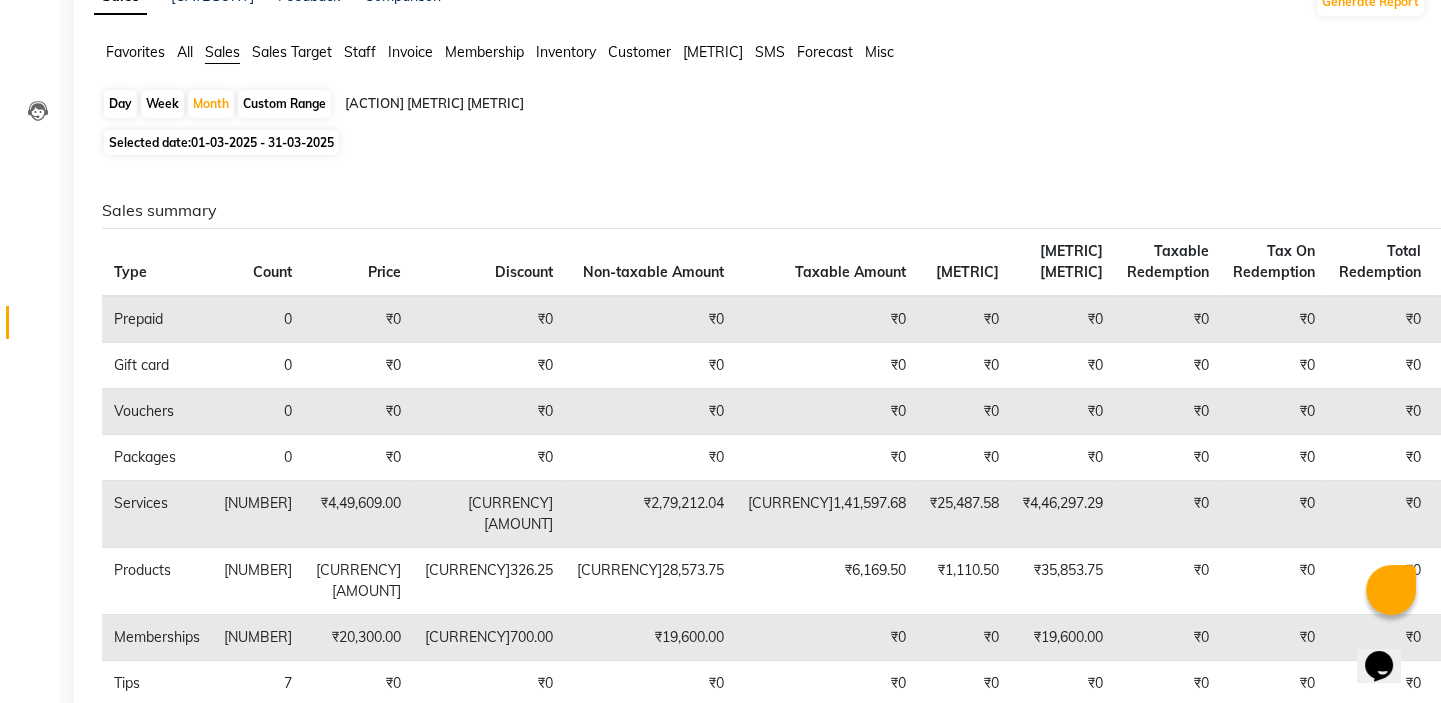 scroll, scrollTop: 0, scrollLeft: 0, axis: both 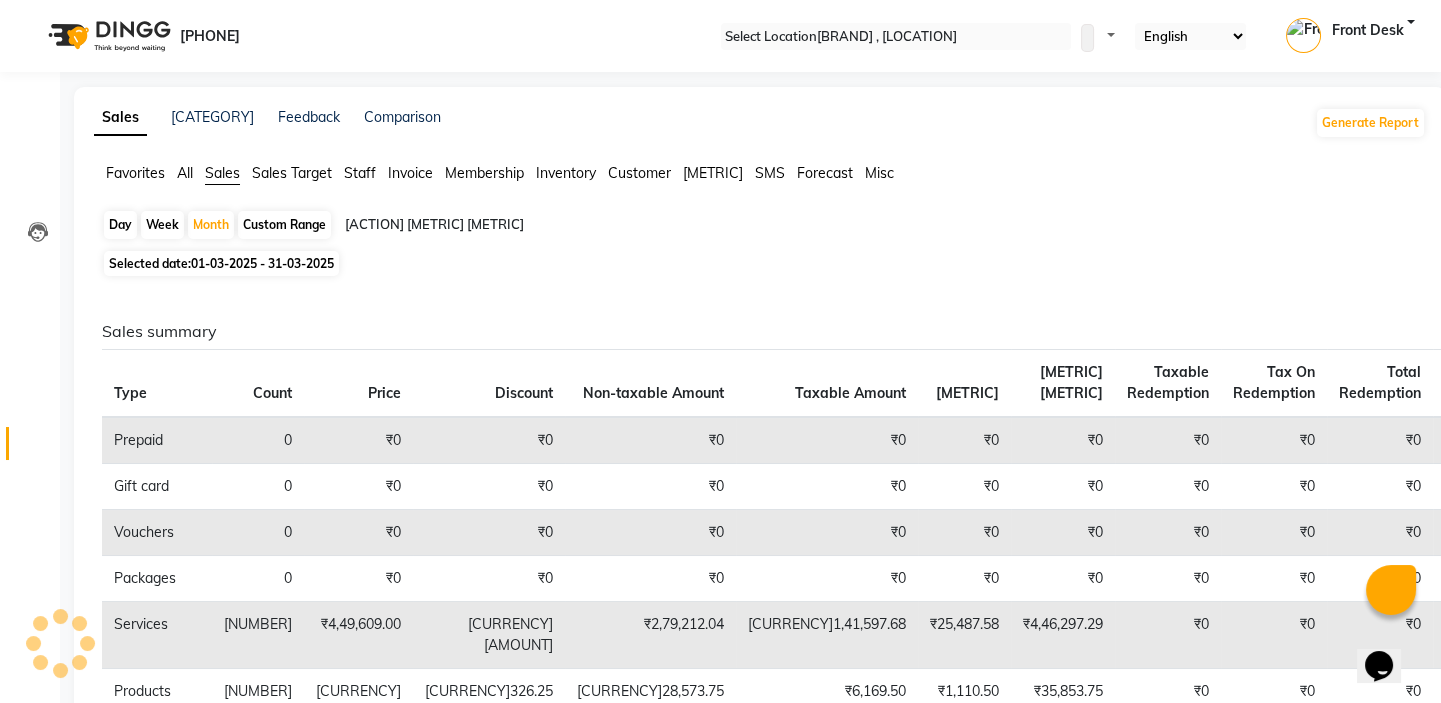 click on "01-03-2025 - 31-03-2025" at bounding box center [262, 263] 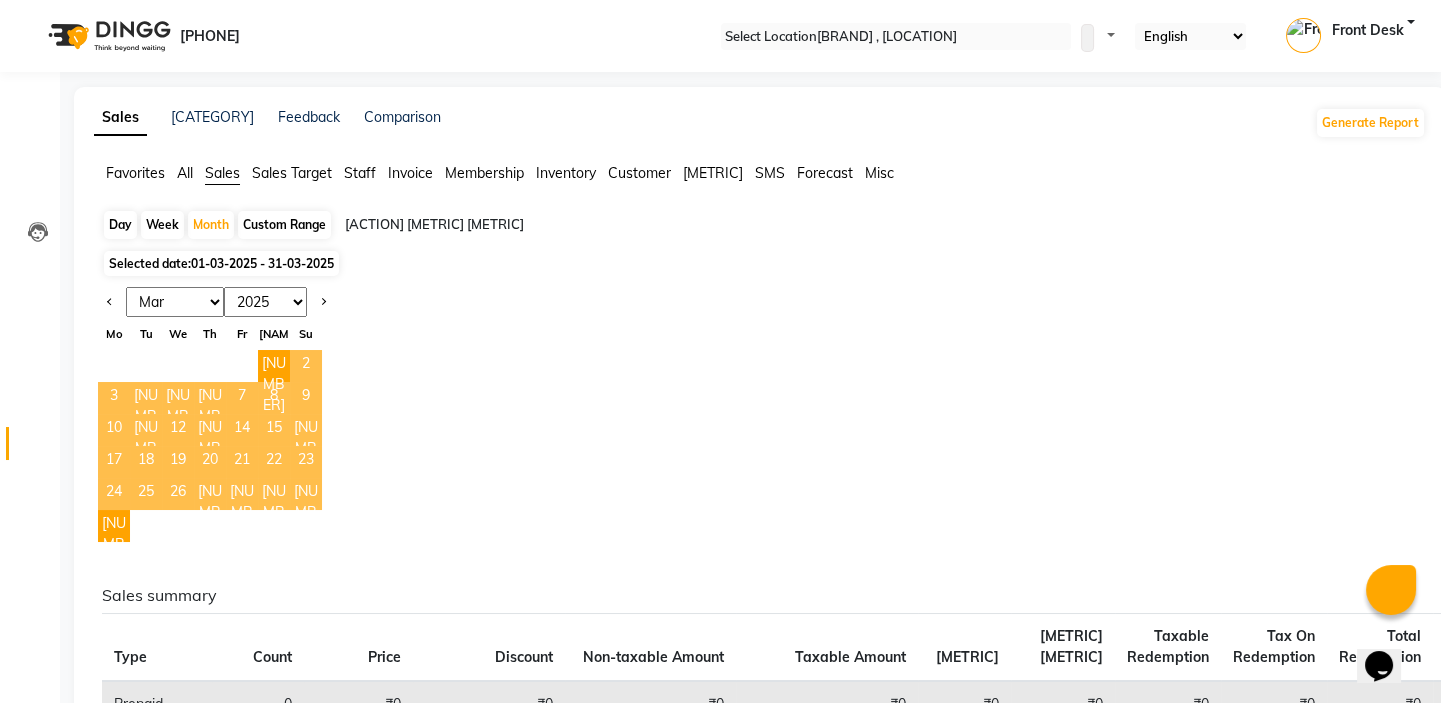 click on "Jan Feb Mar Apr May Jun Jul Aug Sep Oct Nov Dec" at bounding box center [175, 302] 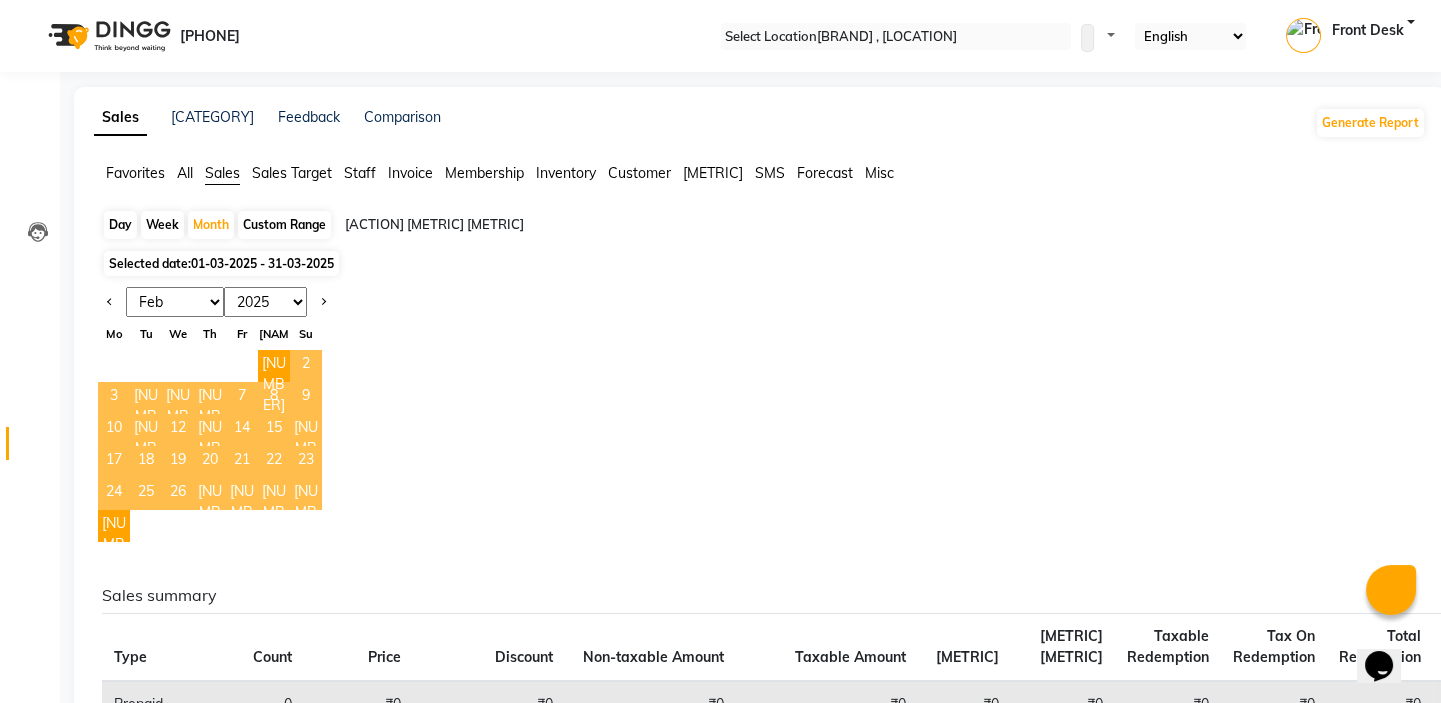 click on "Jan Feb Mar Apr May Jun Jul Aug Sep Oct Nov Dec" at bounding box center [175, 302] 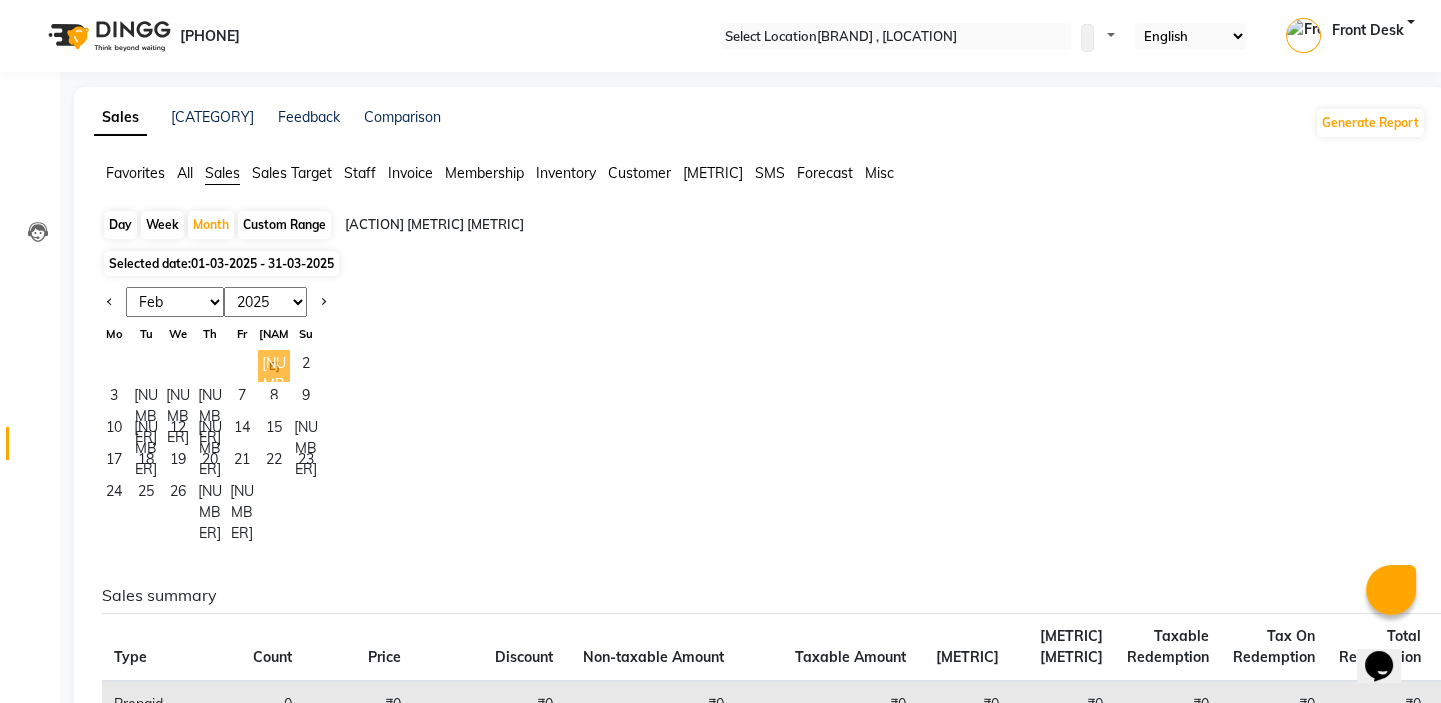 click on "[NUMBER]" at bounding box center (274, 366) 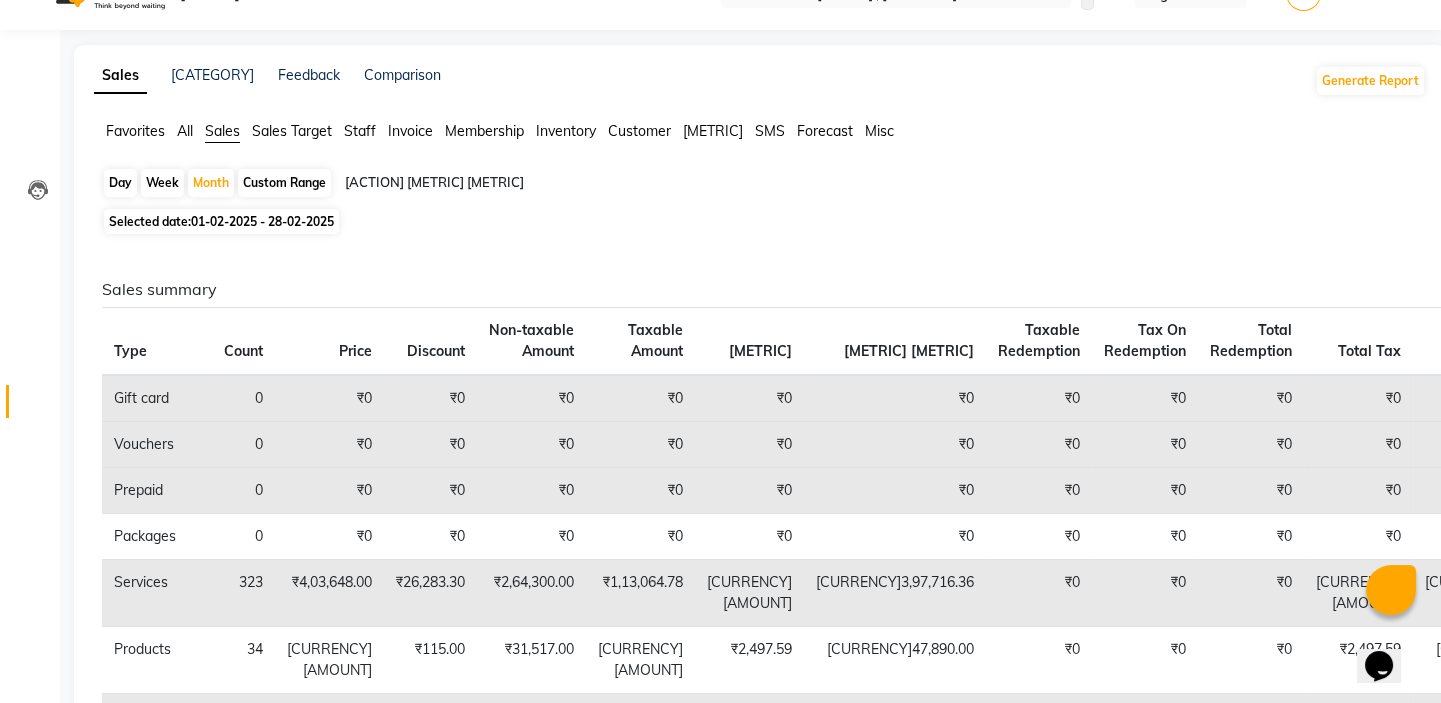 scroll, scrollTop: 0, scrollLeft: 0, axis: both 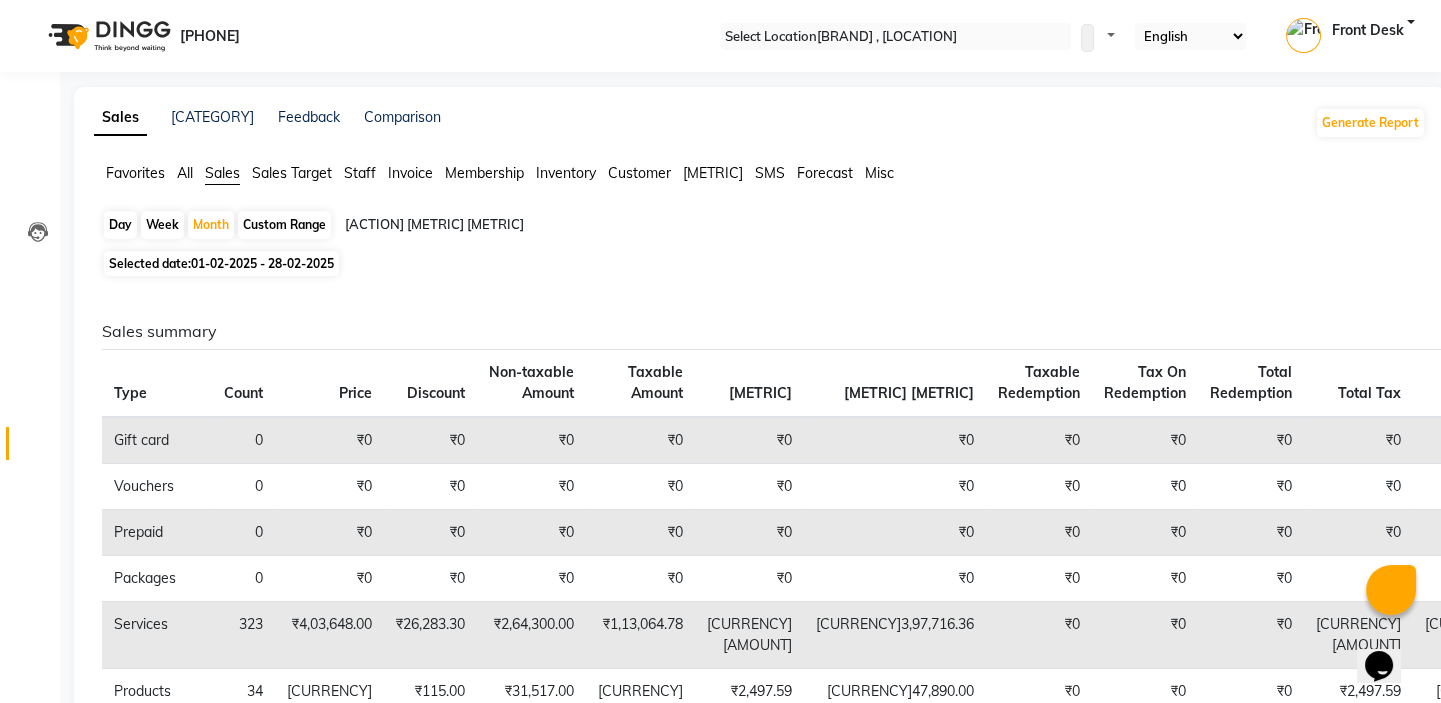 click on "01-02-2025 - 28-02-2025" at bounding box center (262, 263) 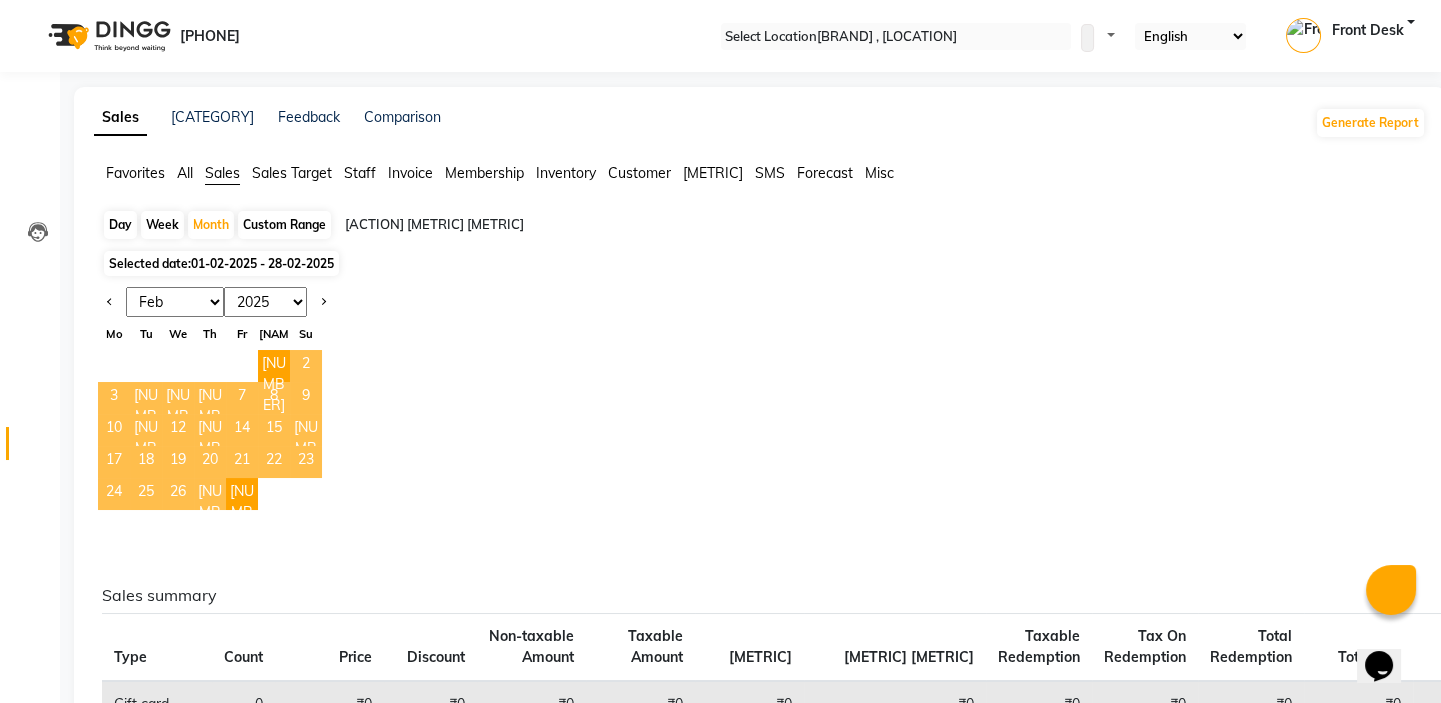 click on "Jan Feb Mar Apr May Jun Jul Aug Sep Oct Nov Dec" at bounding box center [175, 302] 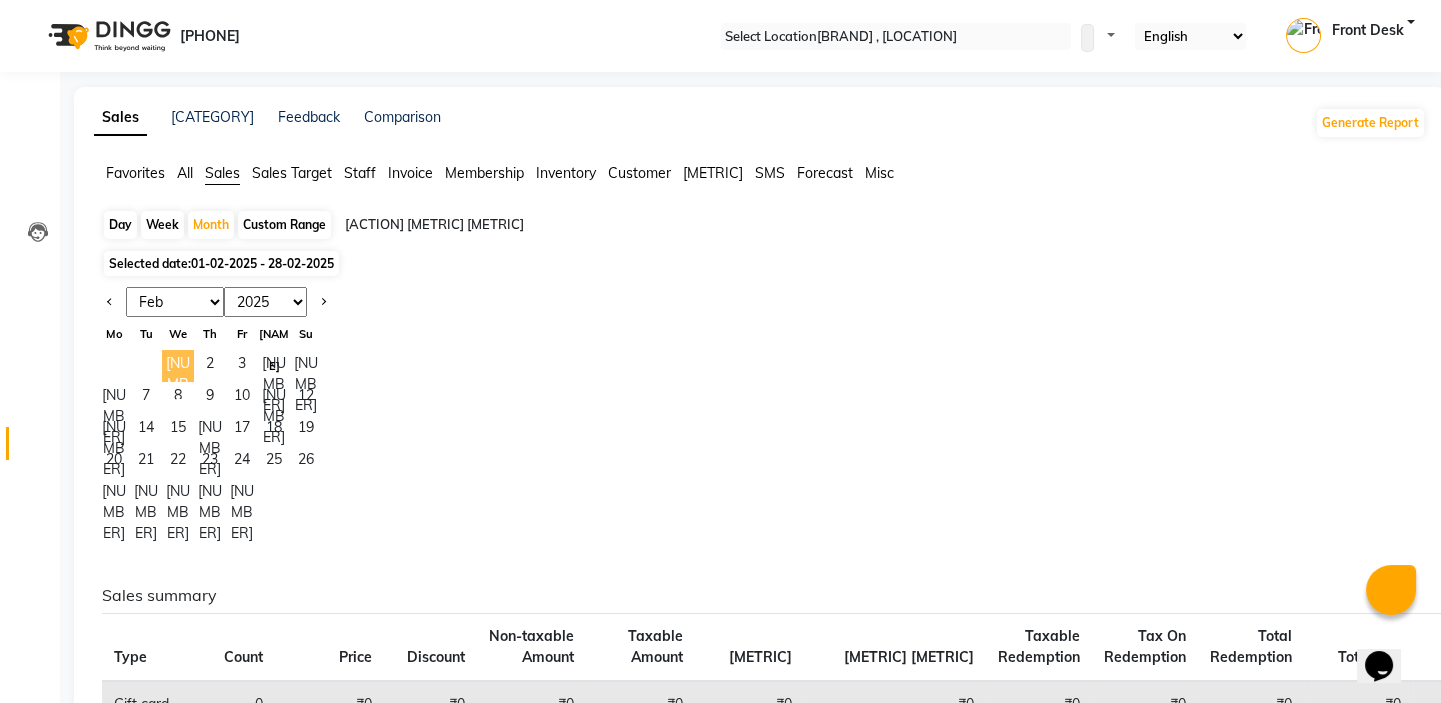 click on "[NUMBER]" at bounding box center [178, 366] 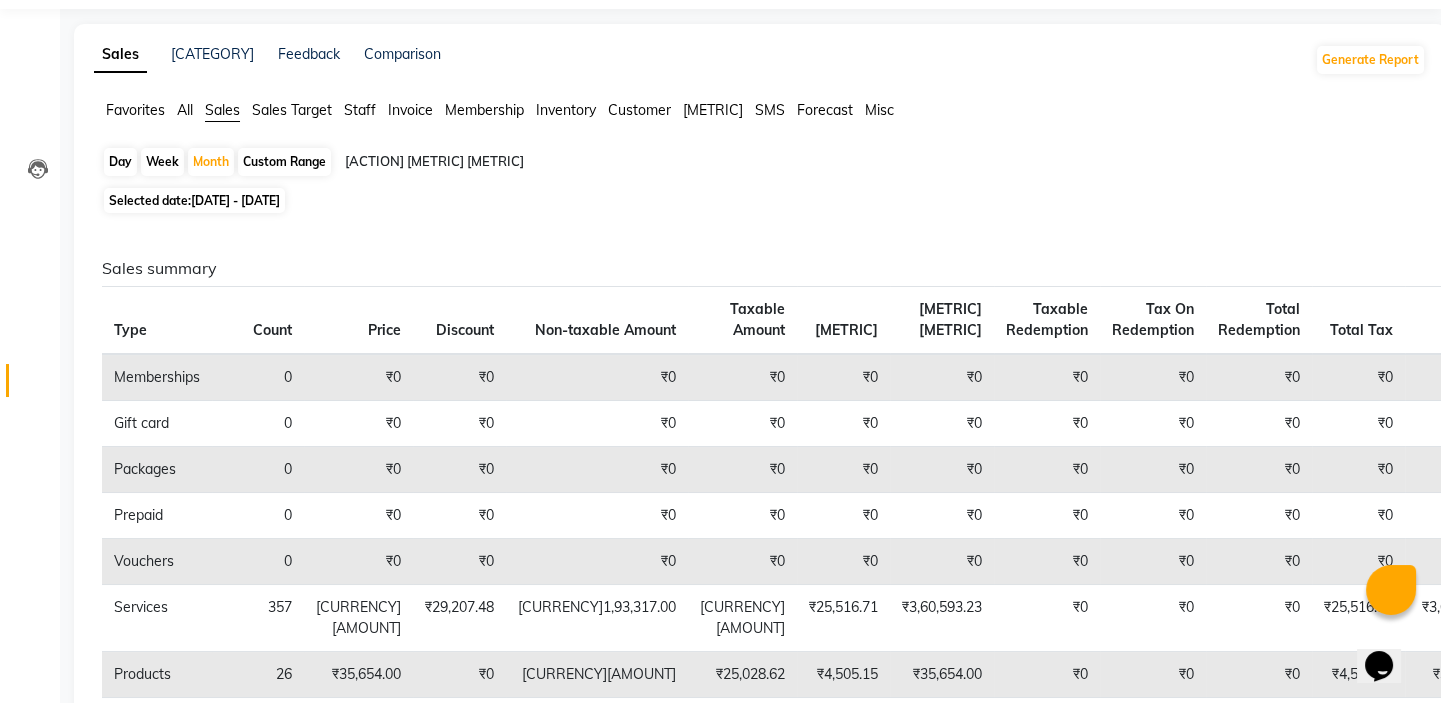 scroll, scrollTop: 0, scrollLeft: 0, axis: both 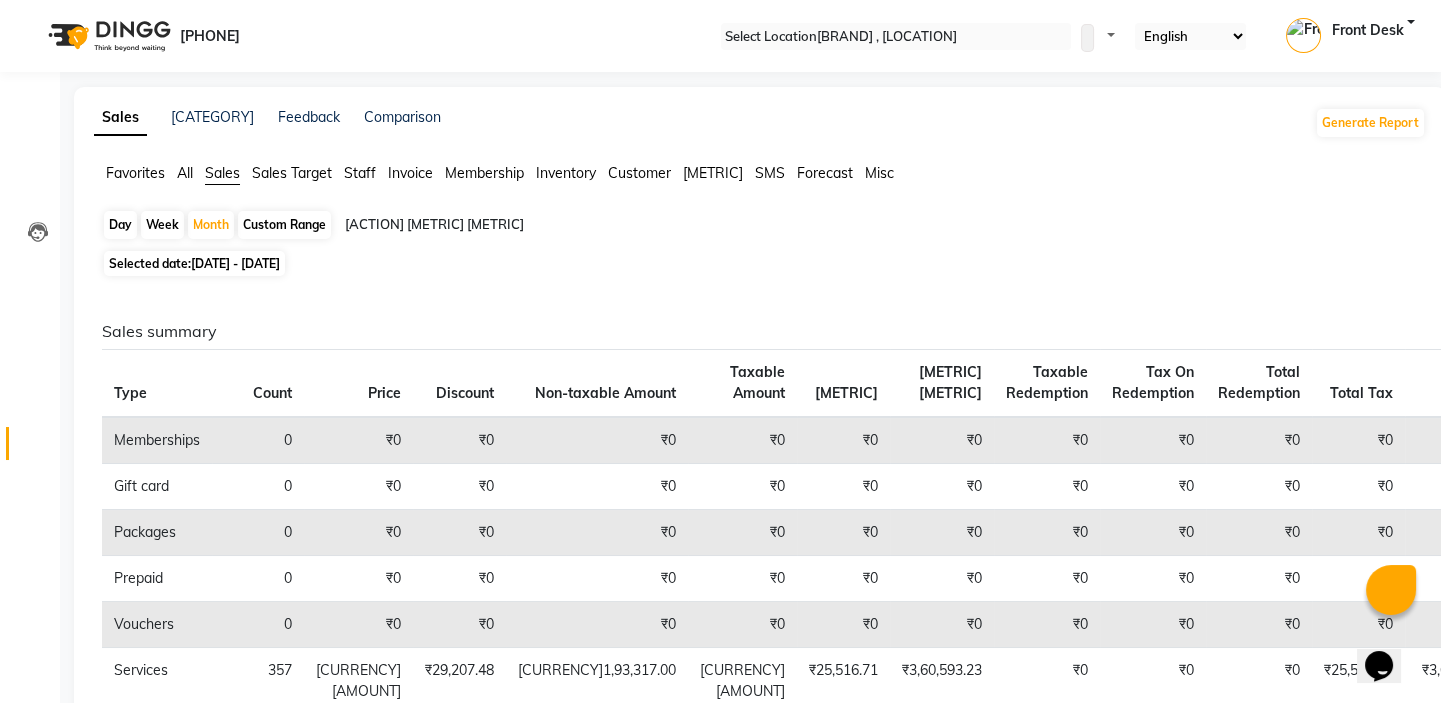 click on "[DATE] - [DATE]" at bounding box center [235, 263] 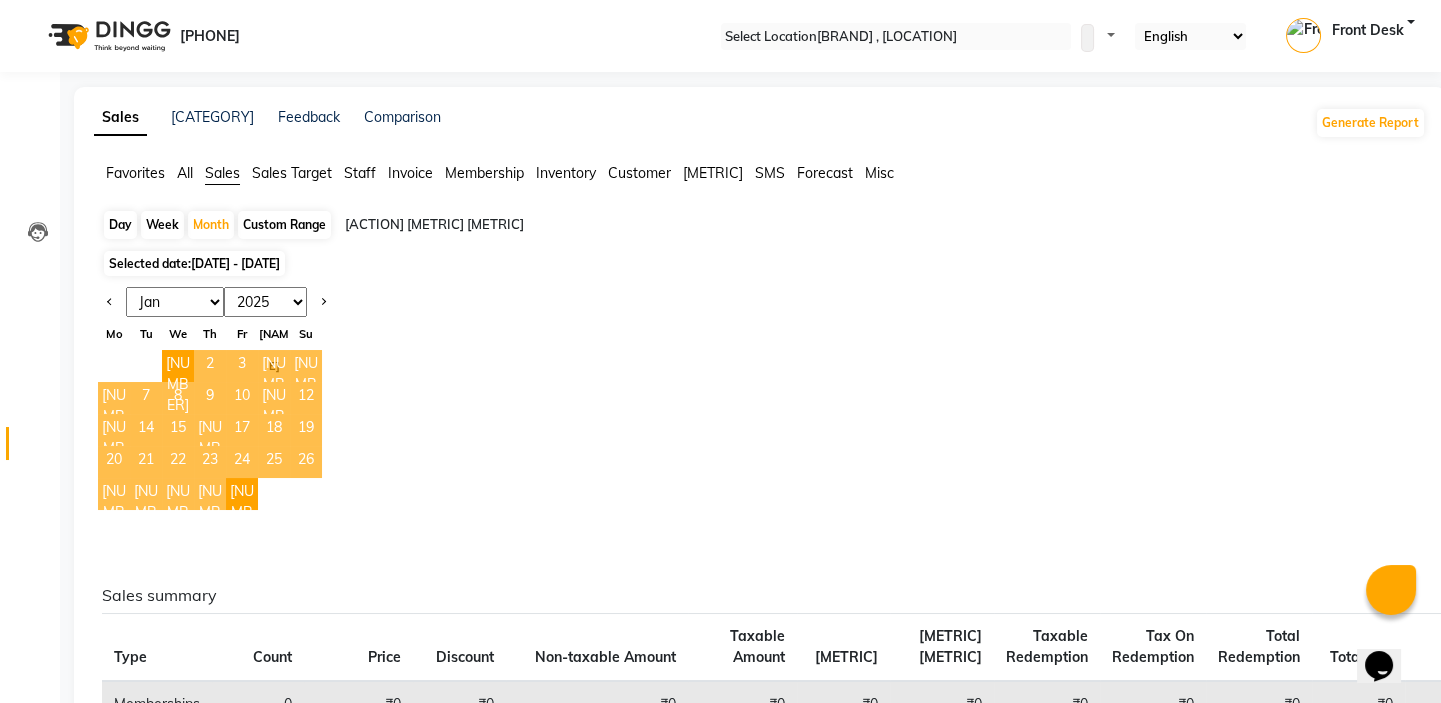 click on "Jan Feb Mar Apr May Jun Jul Aug Sep Oct Nov Dec" at bounding box center (175, 302) 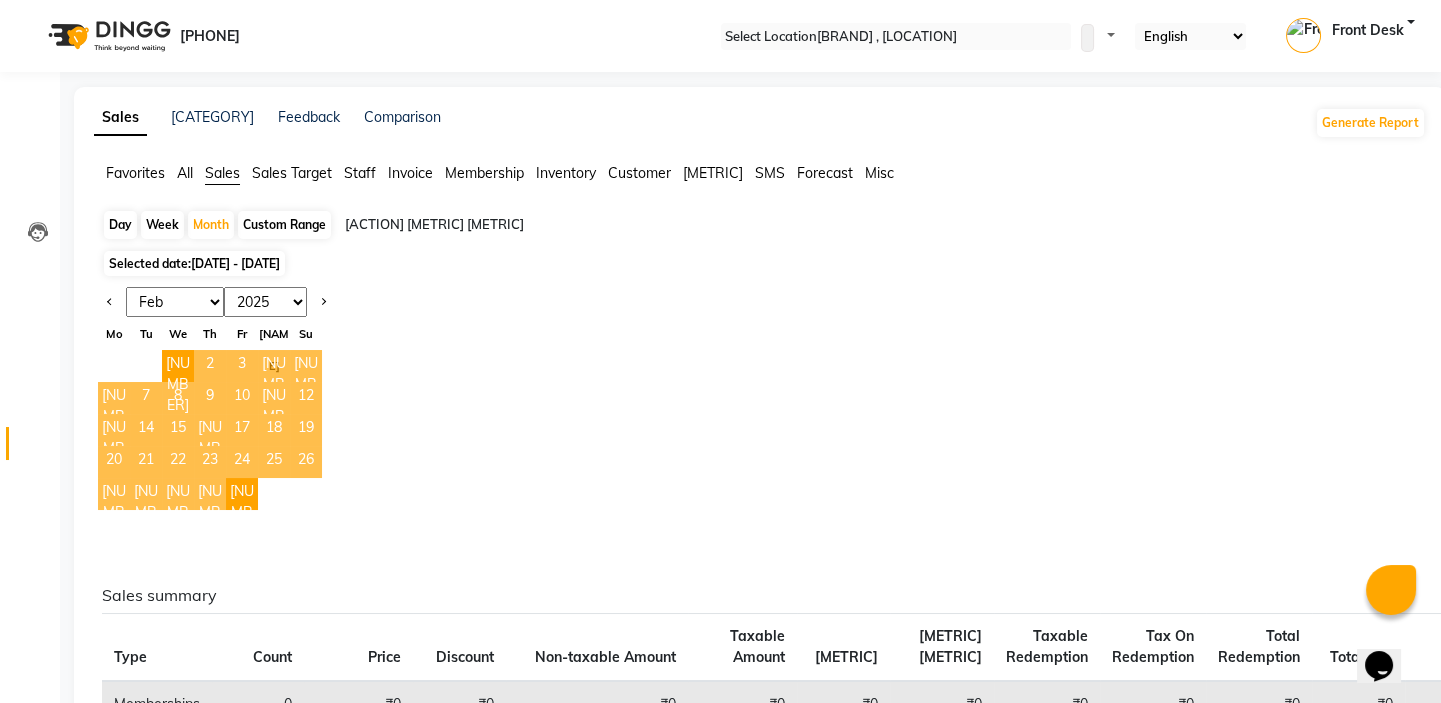 click on "Jan Feb Mar Apr May Jun Jul Aug Sep Oct Nov Dec" at bounding box center (175, 302) 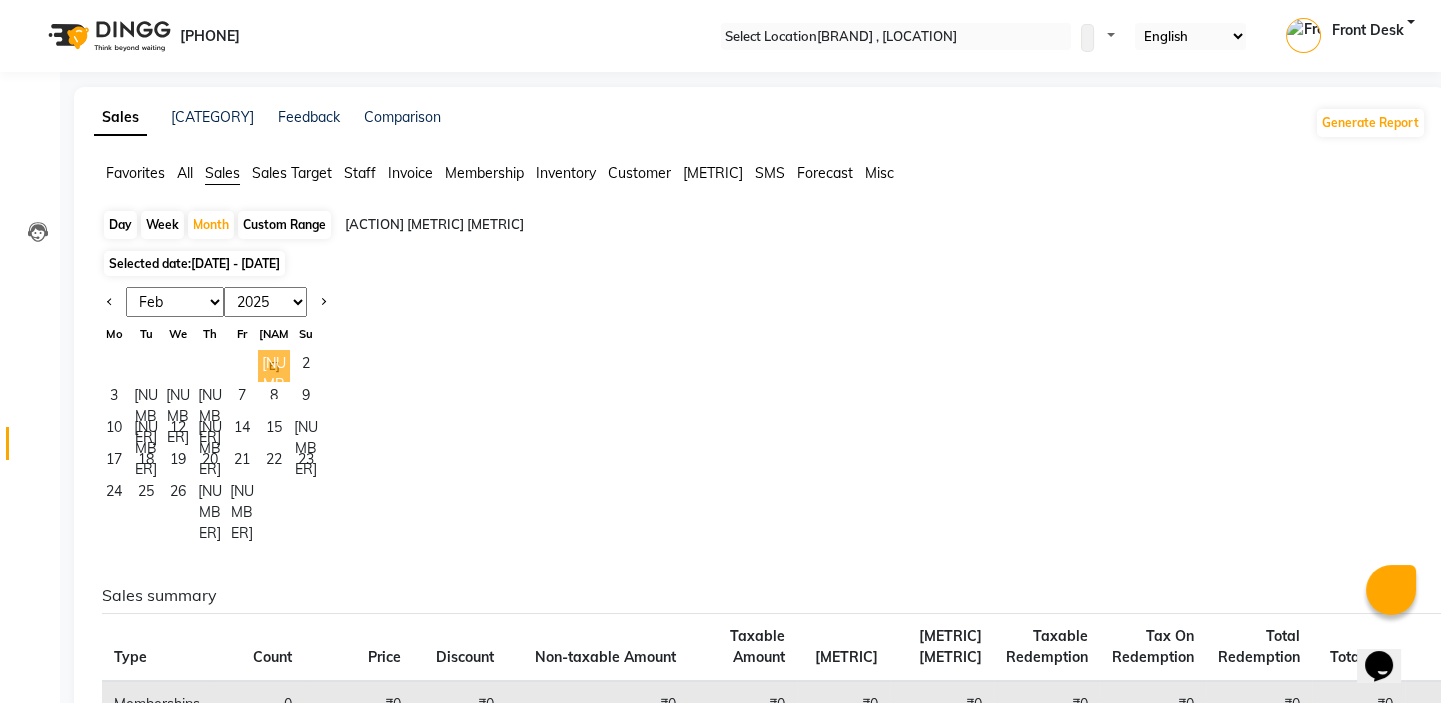 click on "[NUMBER]" at bounding box center (274, 366) 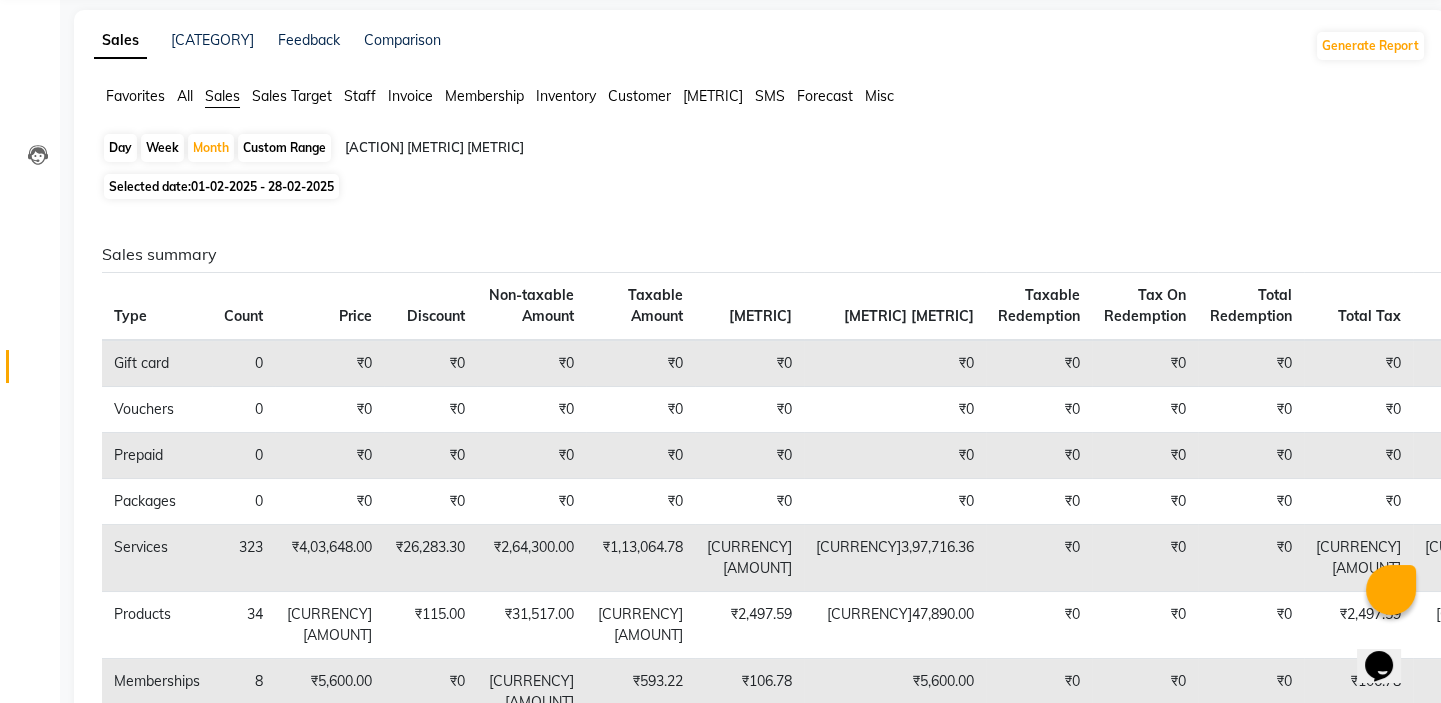 scroll, scrollTop: 0, scrollLeft: 0, axis: both 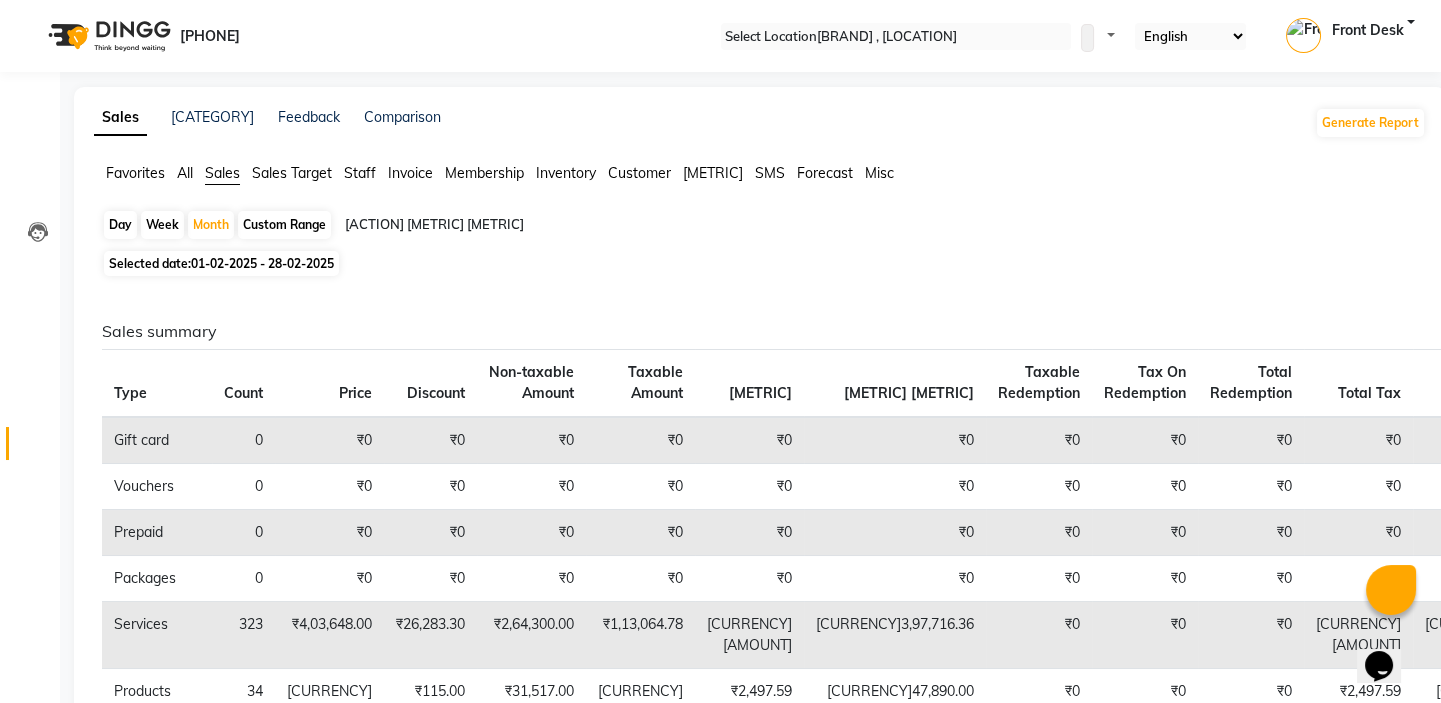 click on "01-02-2025 - 28-02-2025" at bounding box center (262, 263) 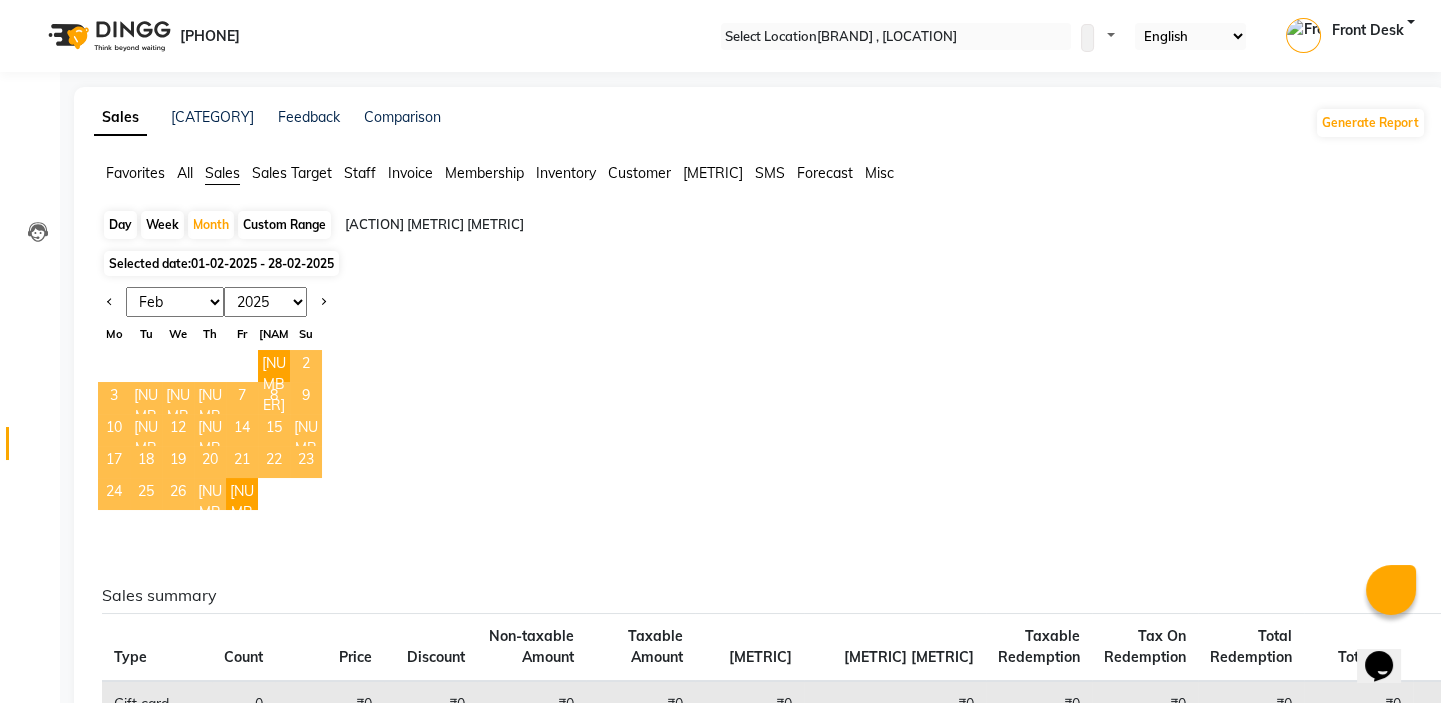 click on "Jan Feb Mar Apr May Jun Jul Aug Sep Oct Nov Dec" at bounding box center (175, 302) 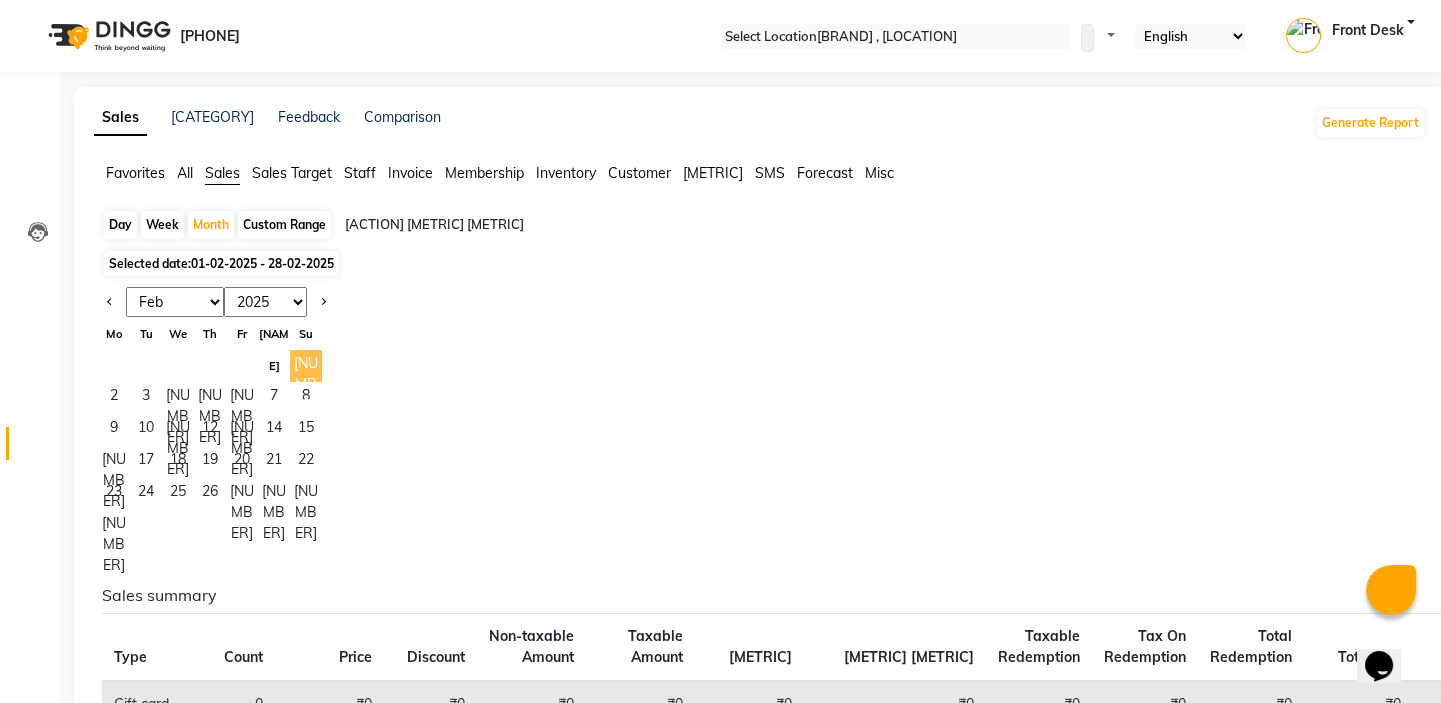 click on "[NUMBER]" at bounding box center (306, 366) 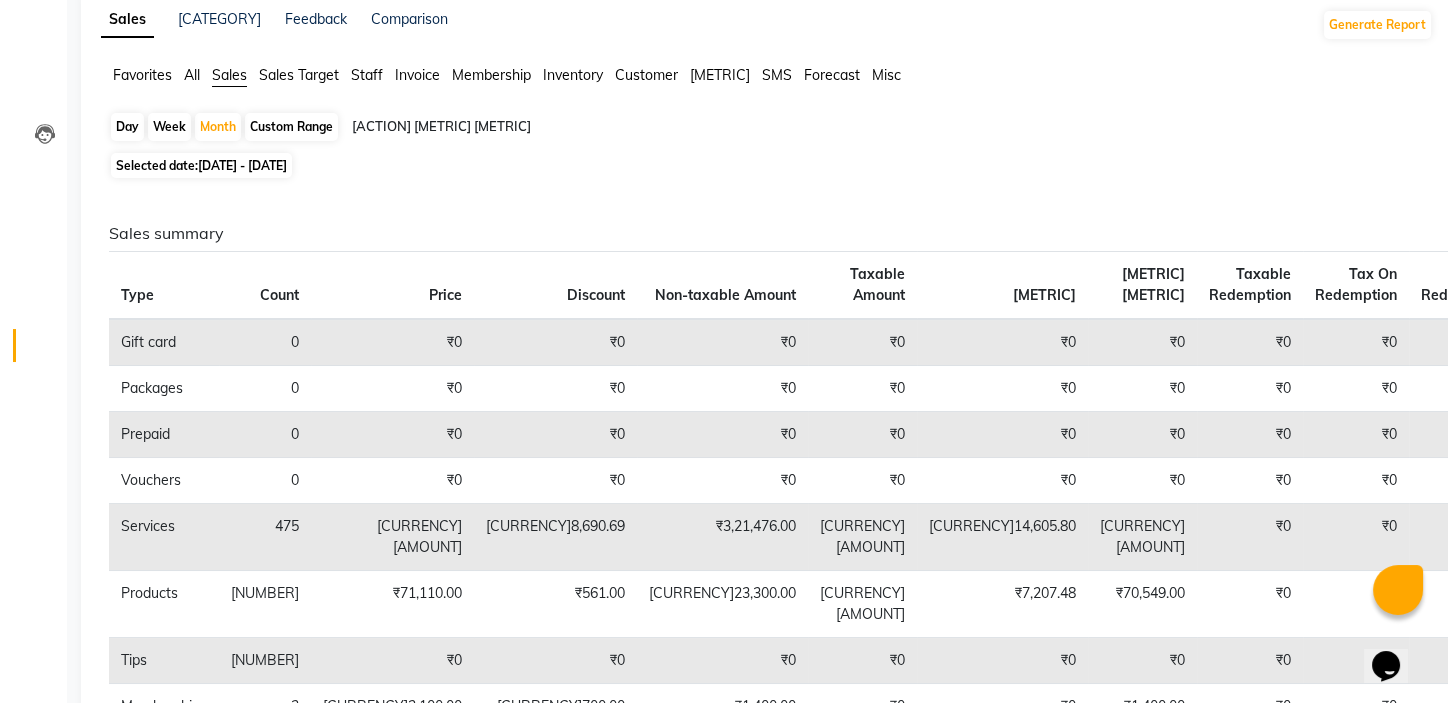 scroll, scrollTop: 0, scrollLeft: 0, axis: both 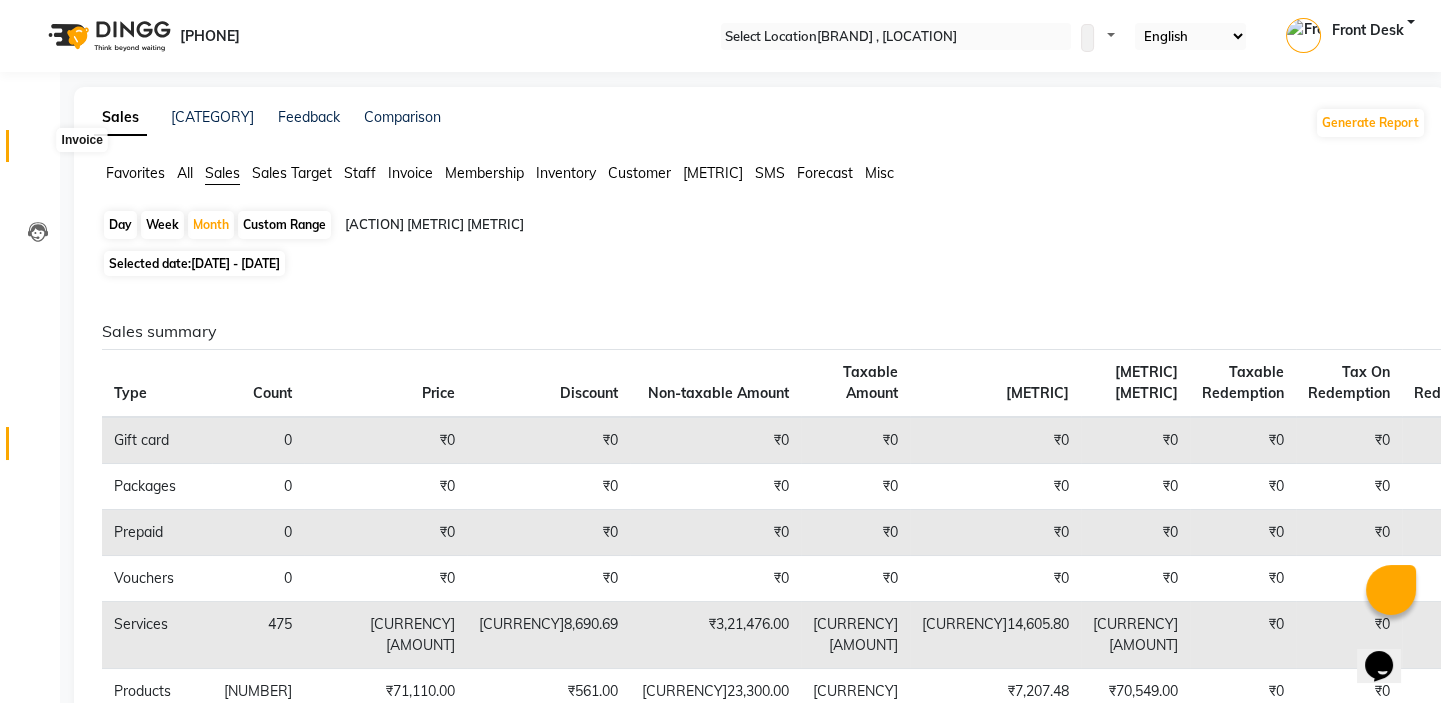 click at bounding box center [38, 151] 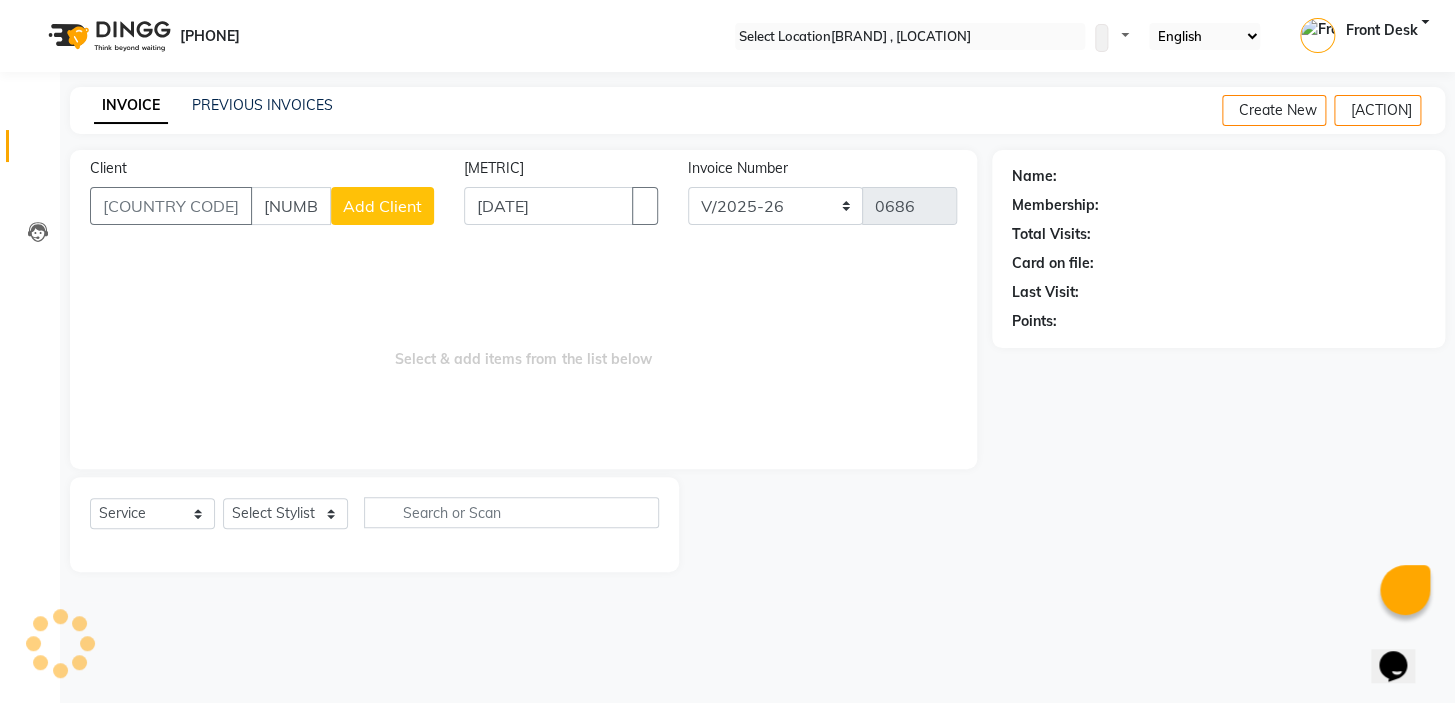 type on "94" 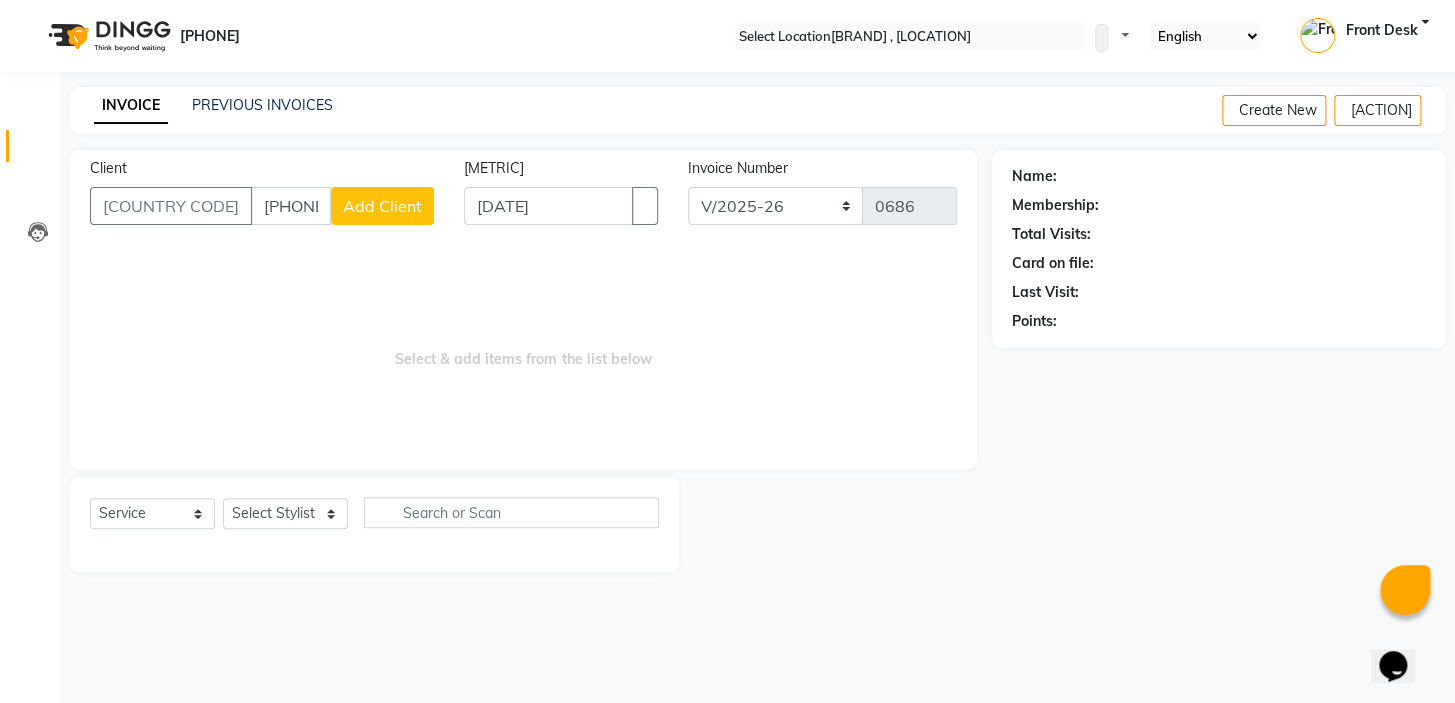 type on "[PHONE]" 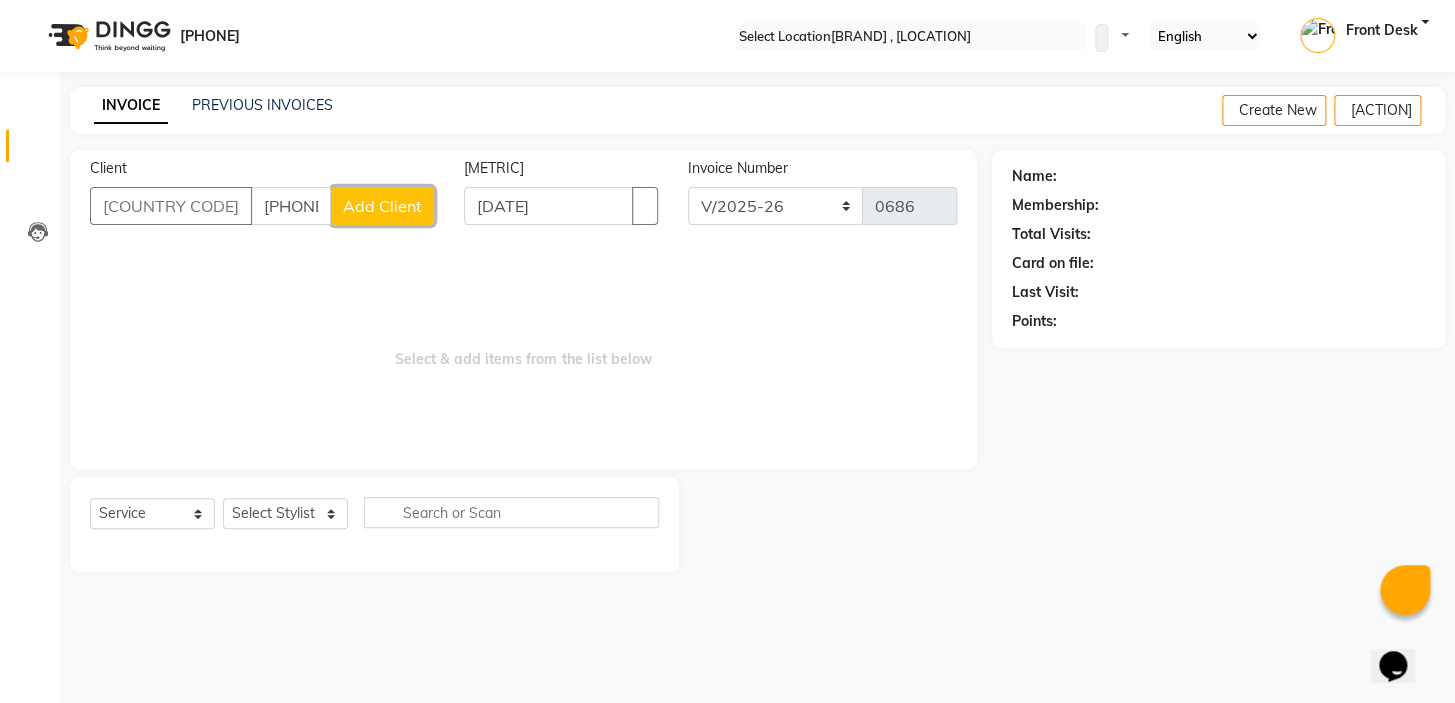 click on "Add Client" at bounding box center [382, 206] 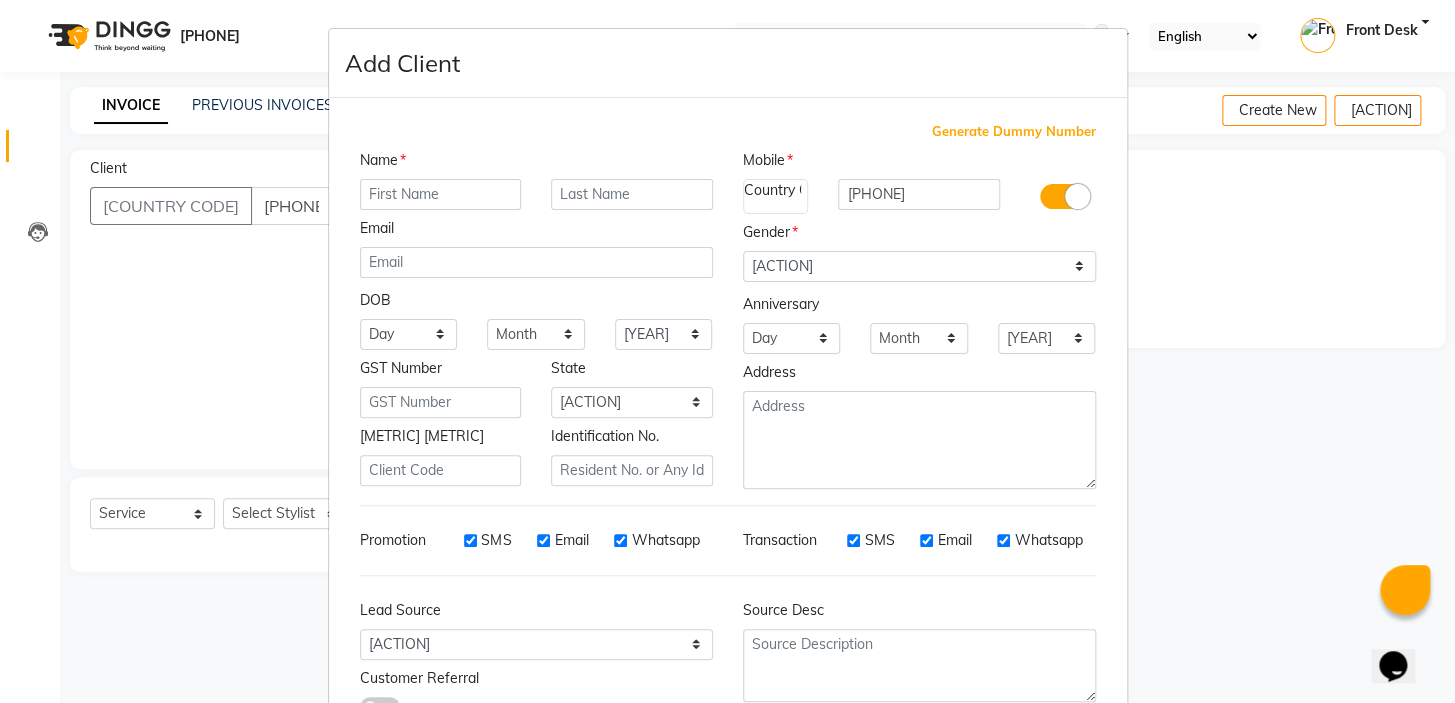 click at bounding box center (441, 194) 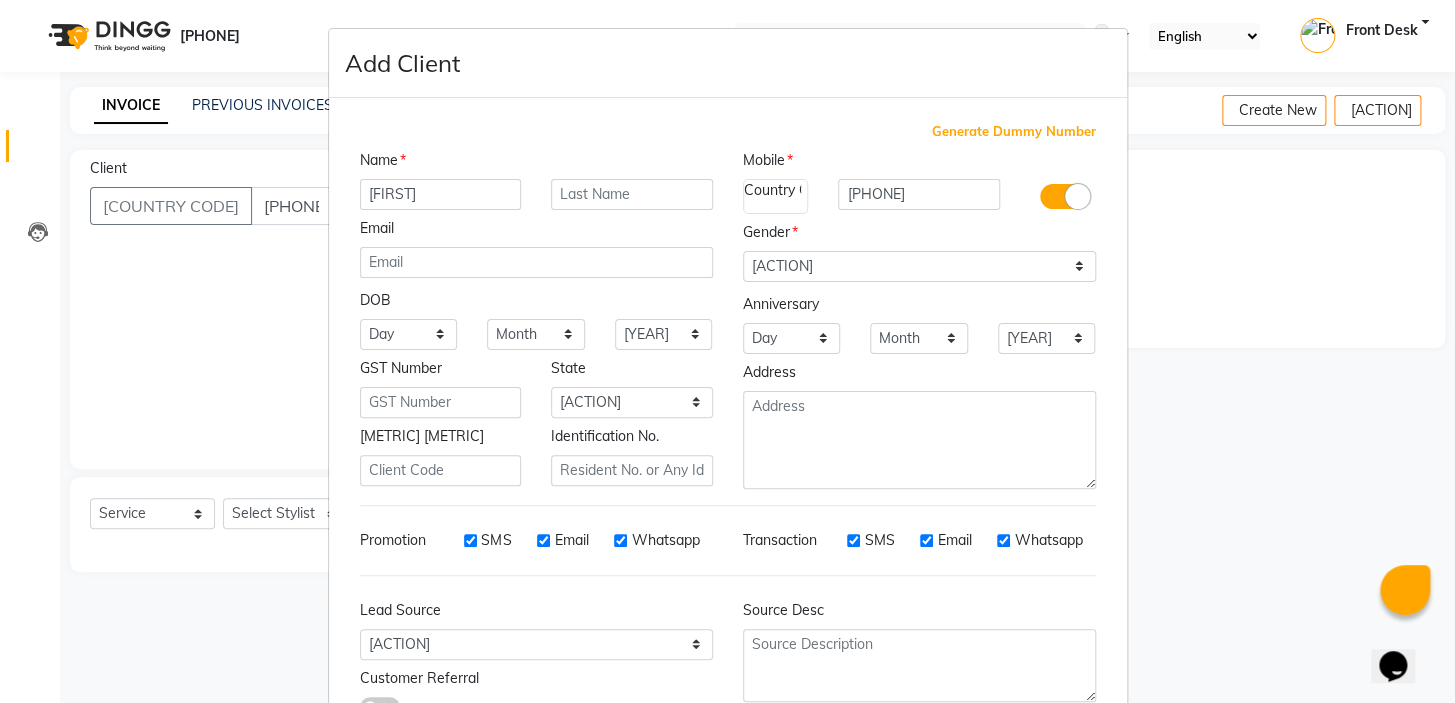 type on "[FIRST]" 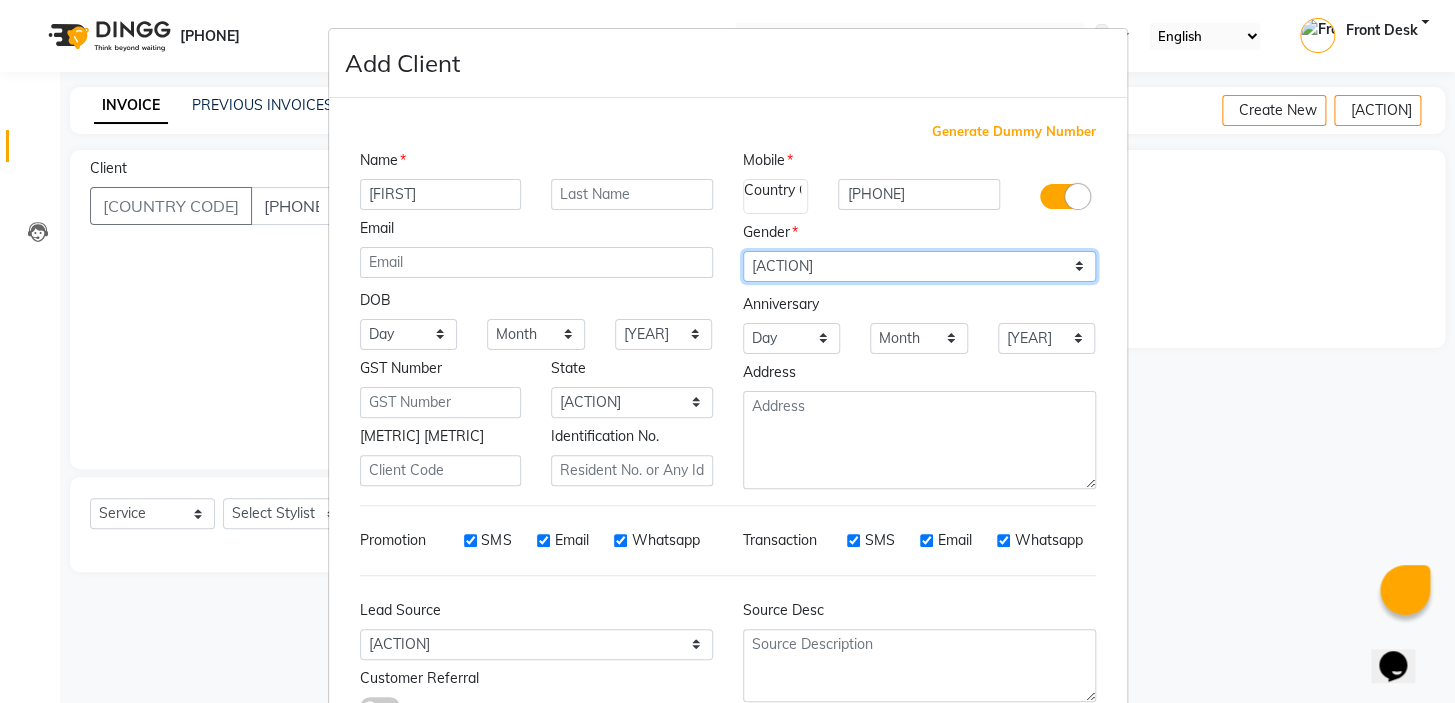 click on "Select Male Female Other Prefer Not To Say" at bounding box center [919, 266] 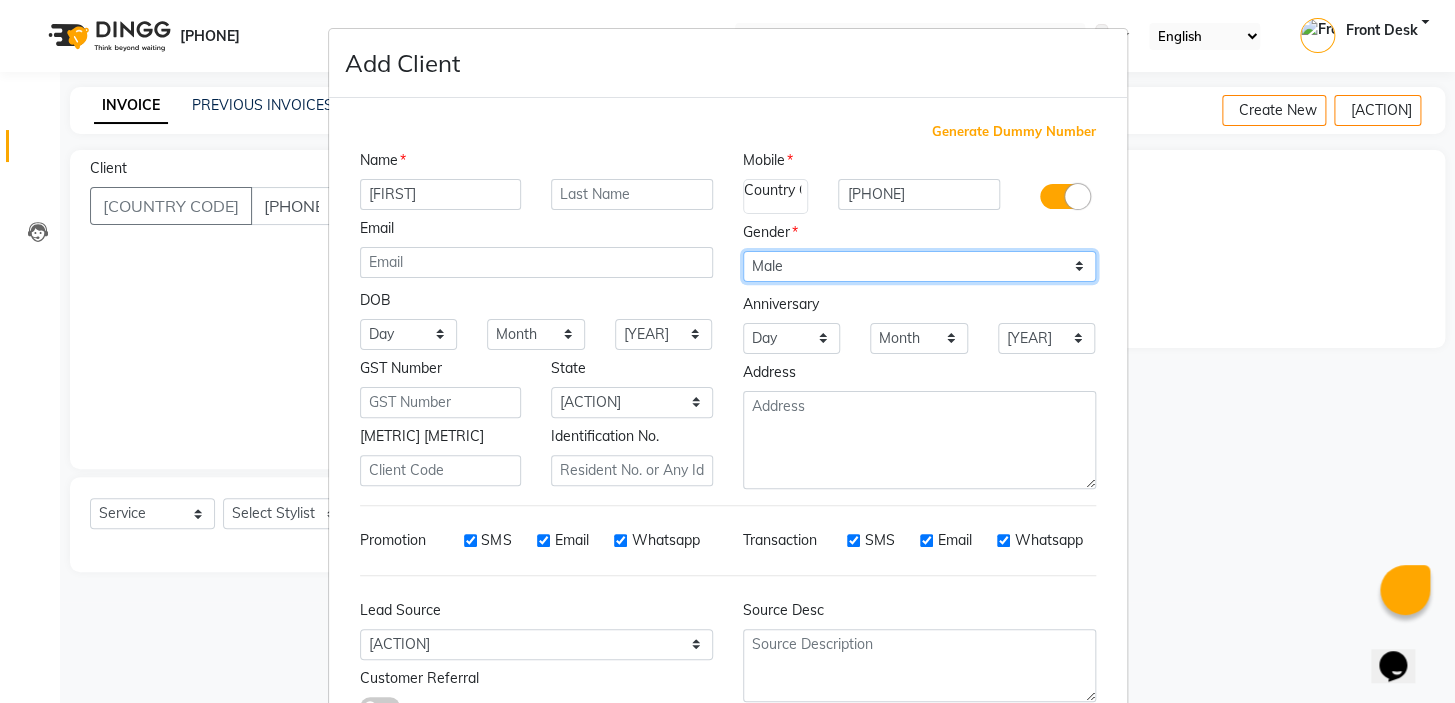 click on "Select Male Female Other Prefer Not To Say" at bounding box center (919, 266) 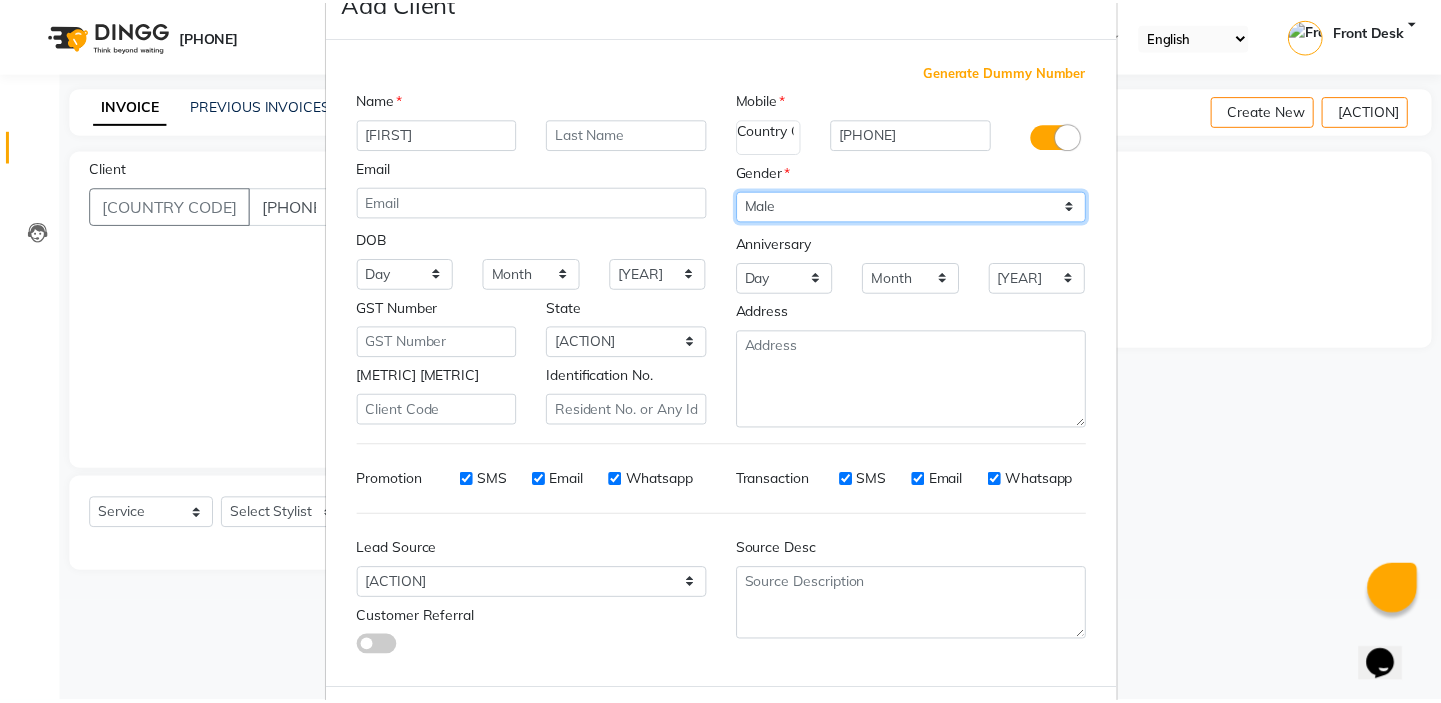 scroll, scrollTop: 150, scrollLeft: 0, axis: vertical 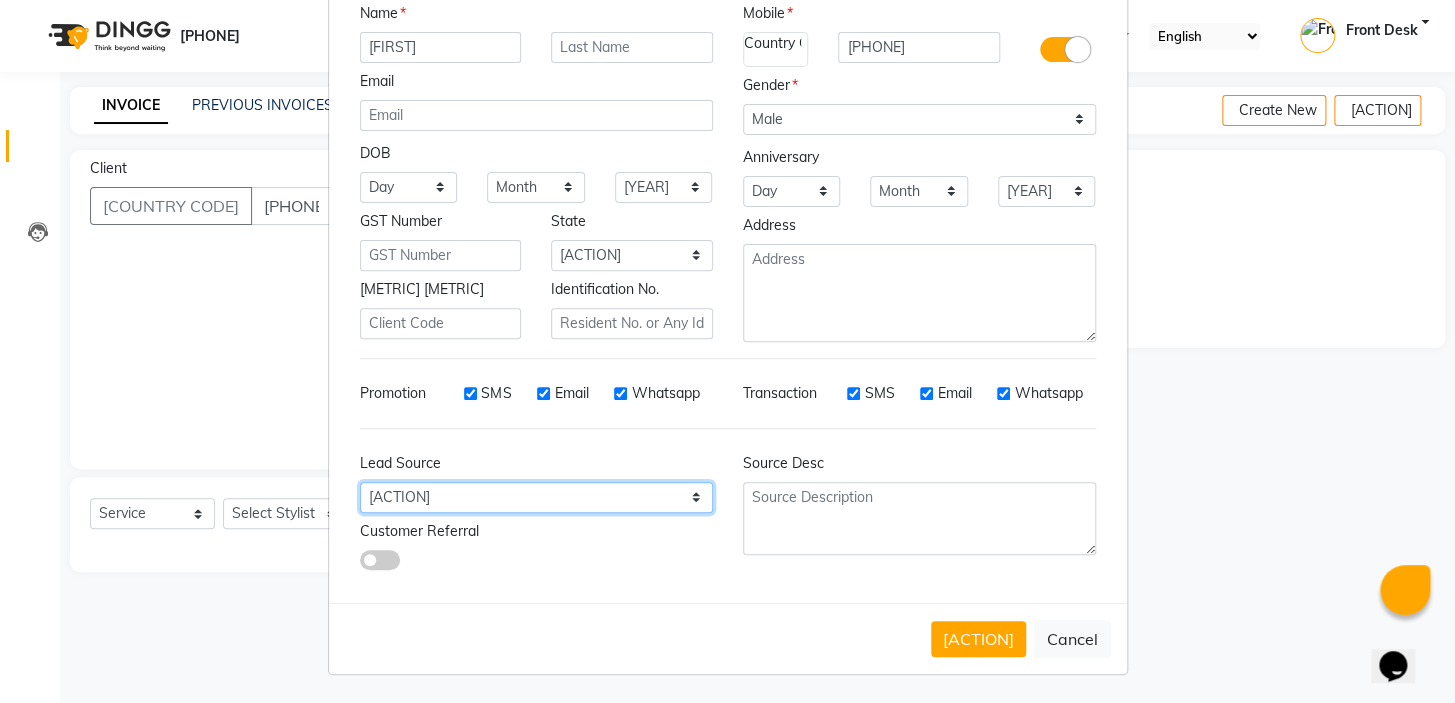 drag, startPoint x: 620, startPoint y: 497, endPoint x: 640, endPoint y: 501, distance: 20.396078 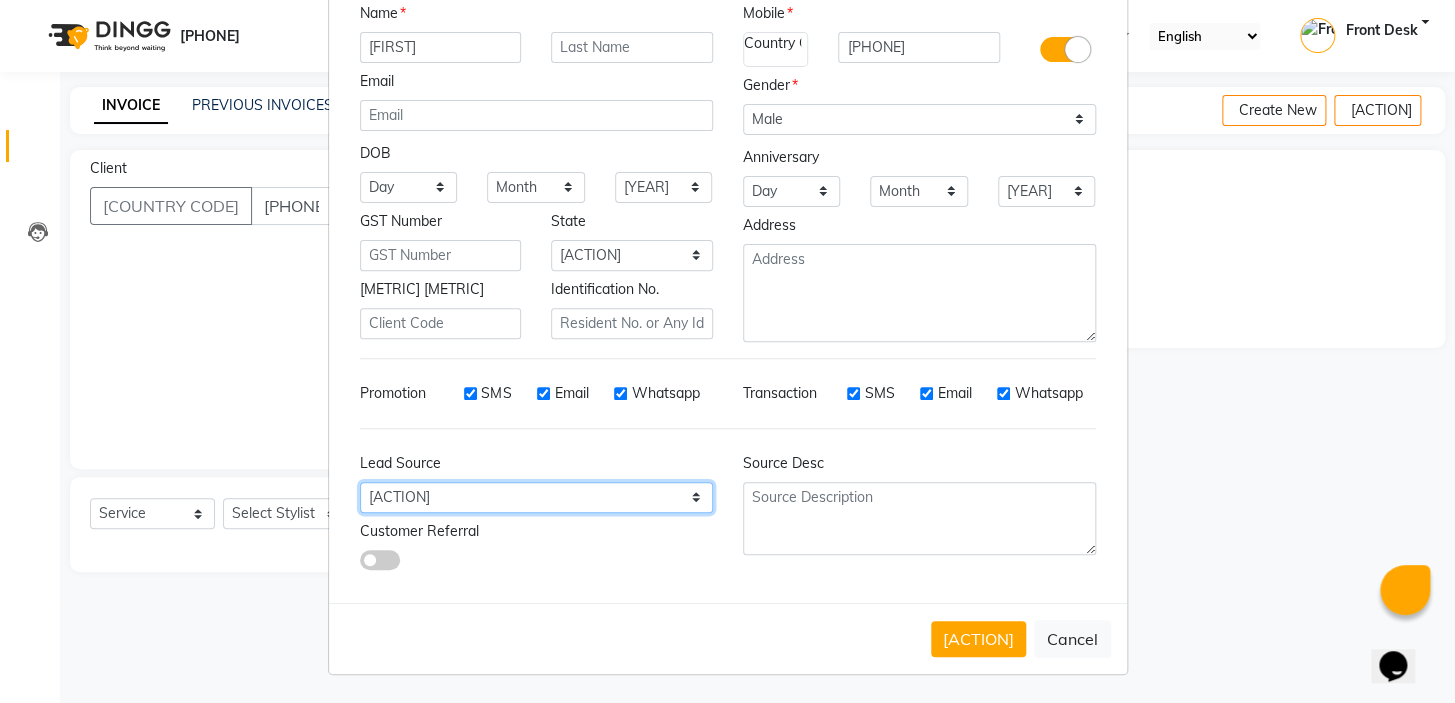 select on "48932" 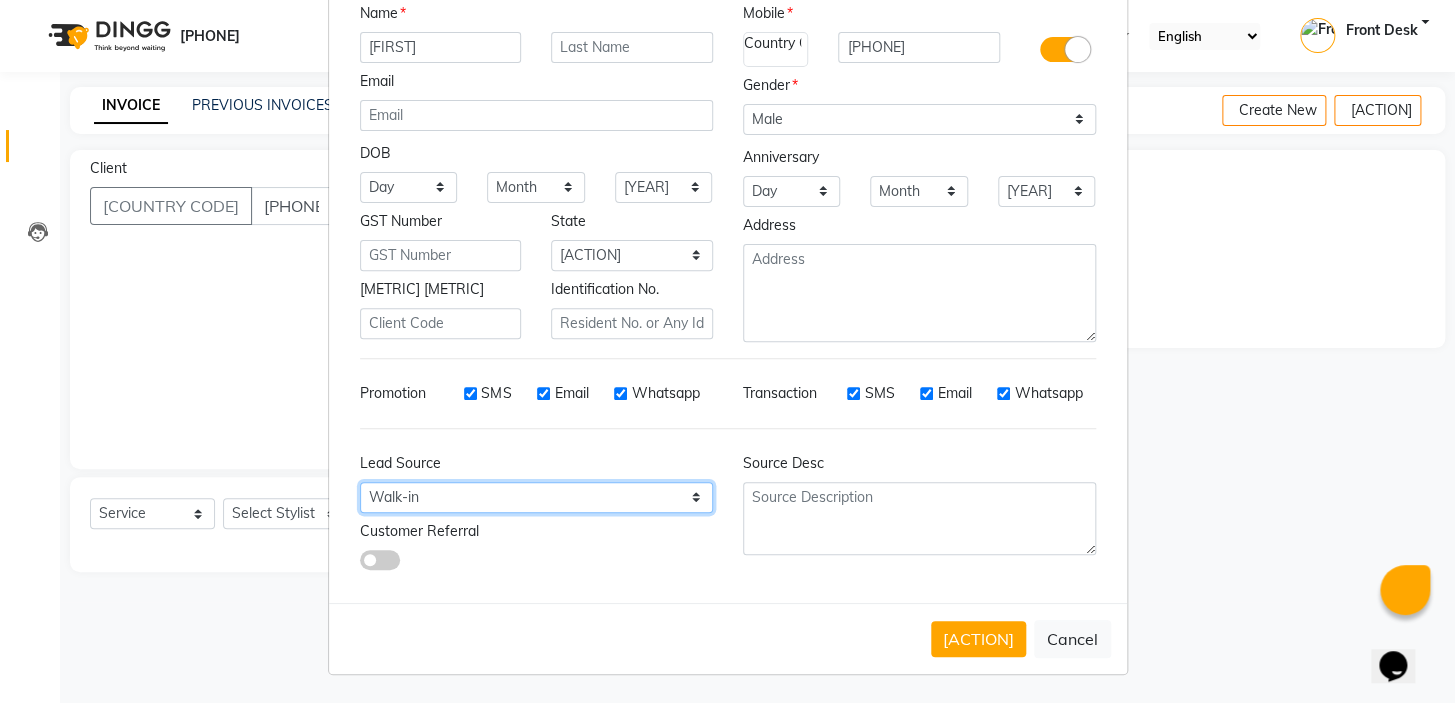 click on "Select Walk-in Referral Internet Friend Word of Mouth Advertisement Facebook JustDial Google Other" at bounding box center [409, 187] 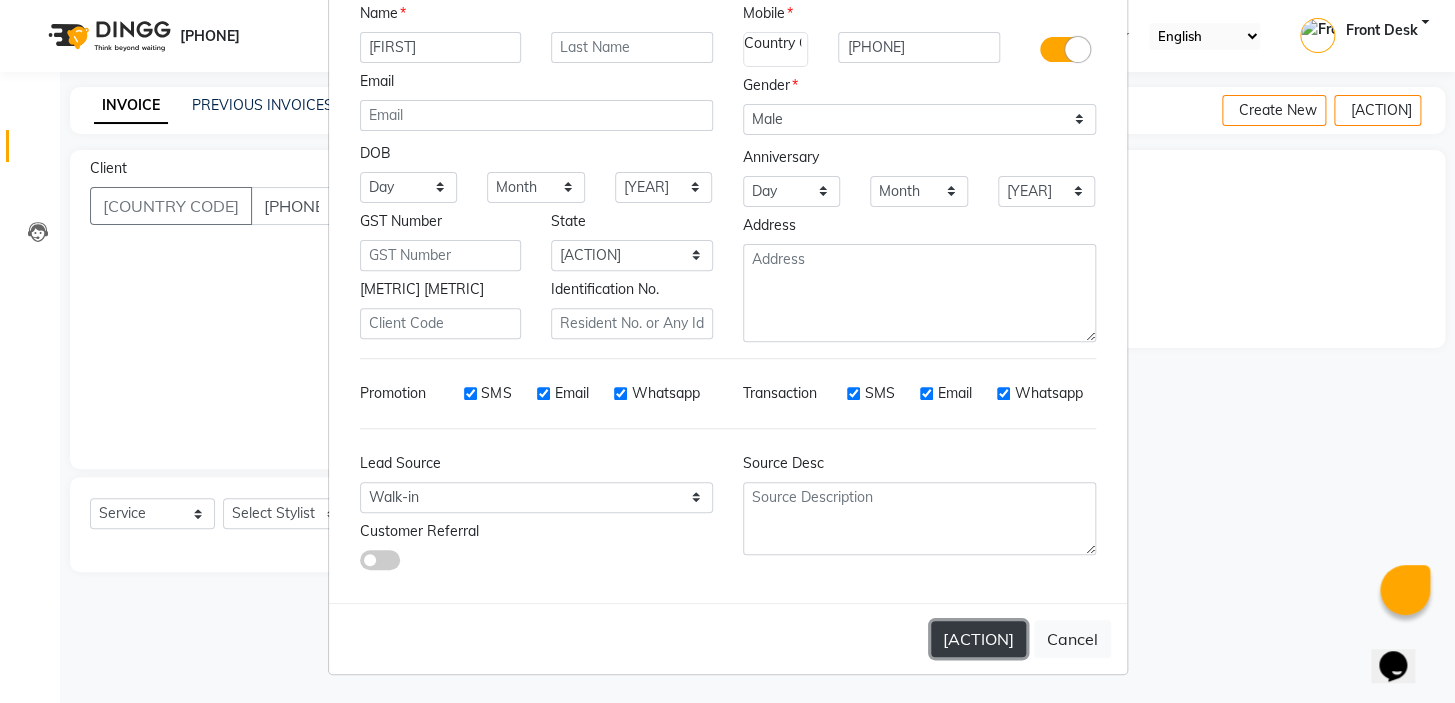 click on "[ACTION]" at bounding box center [978, 639] 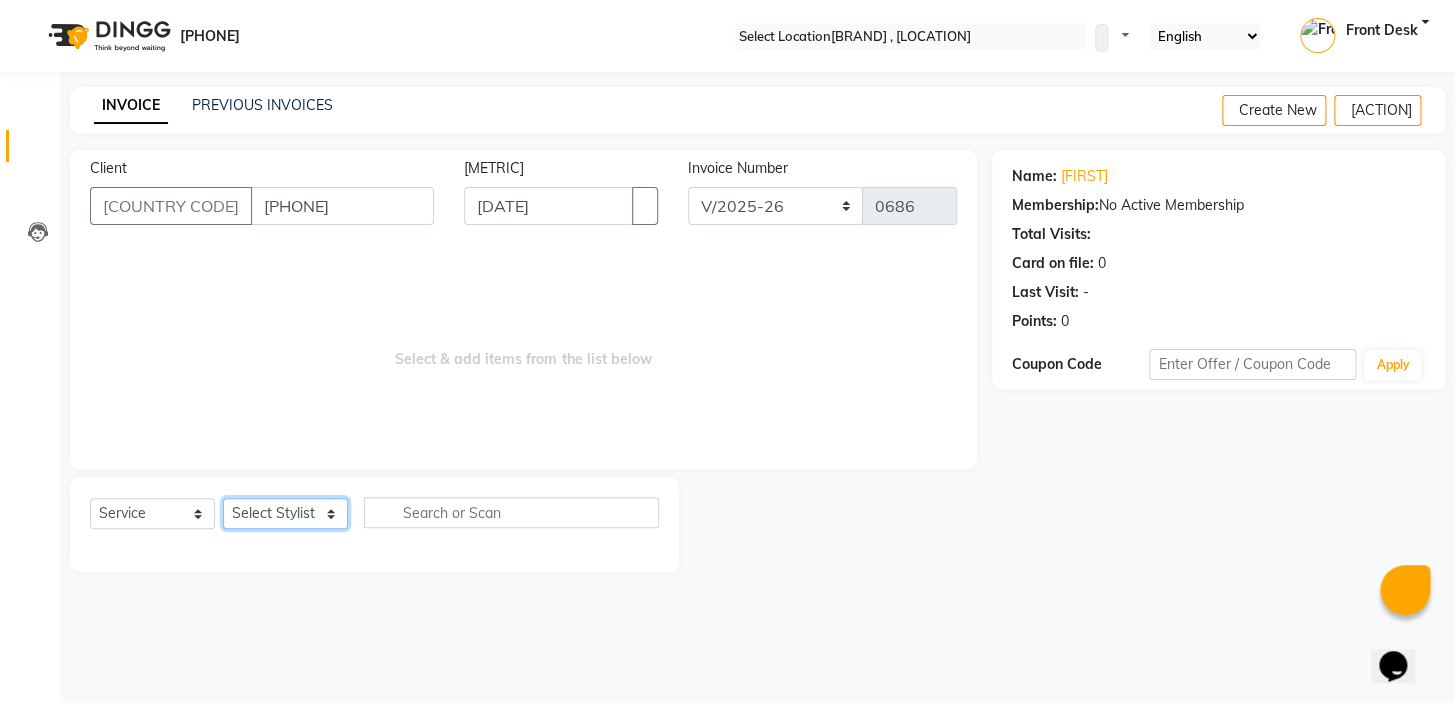 click on "Select Stylist BALAJI FAMITHA Front Desk ILAKKIYA ISHWARYA MANISHA MILLI RAJAN RAMESH" at bounding box center [285, 513] 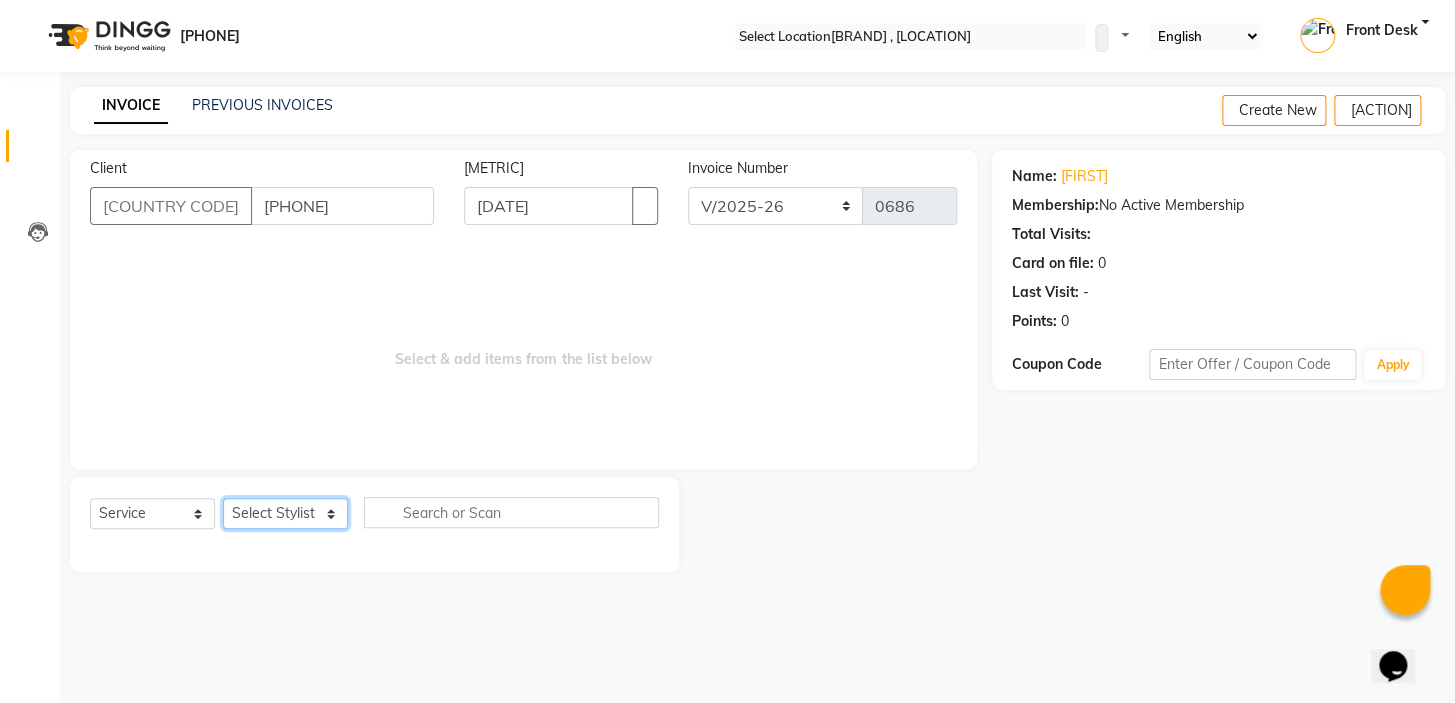 click on "Select Stylist BALAJI FAMITHA Front Desk ILAKKIYA ISHWARYA MANISHA MILLI RAJAN RAMESH" at bounding box center (285, 513) 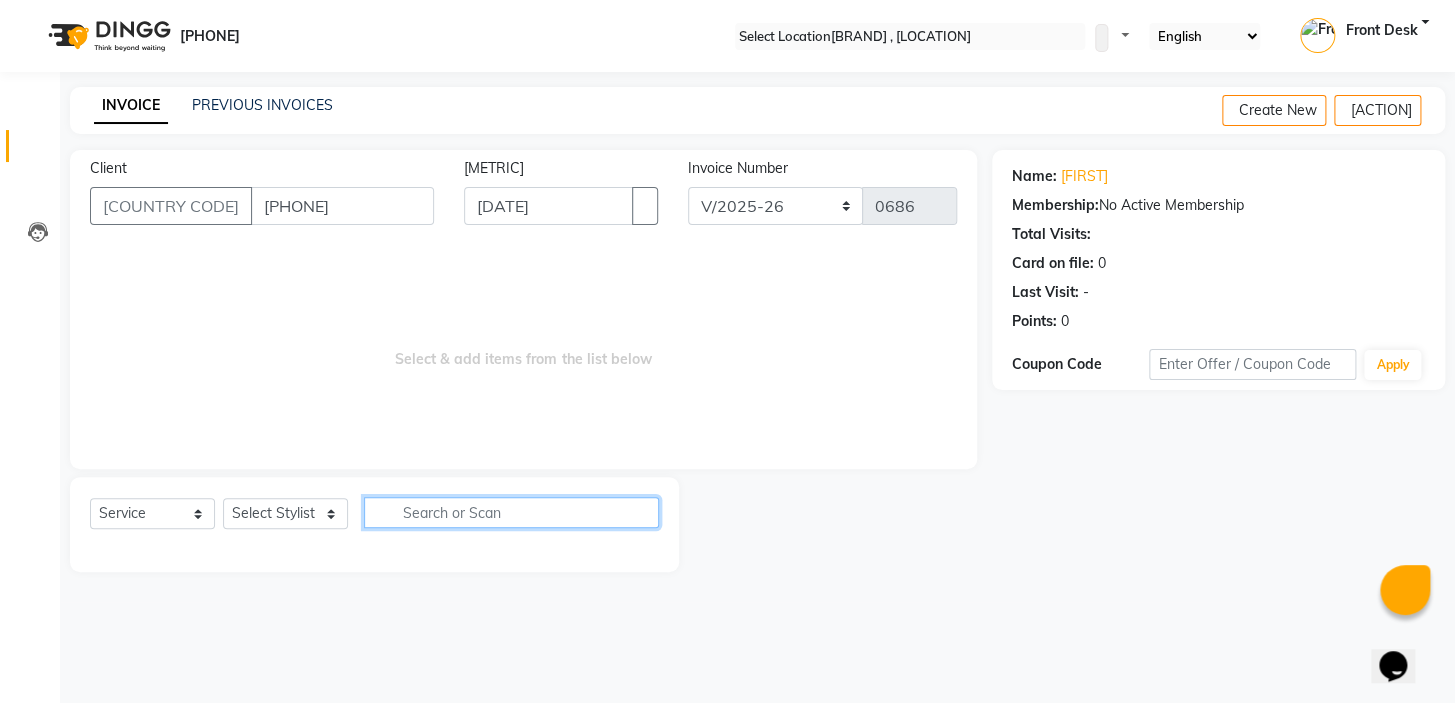 click at bounding box center (511, 512) 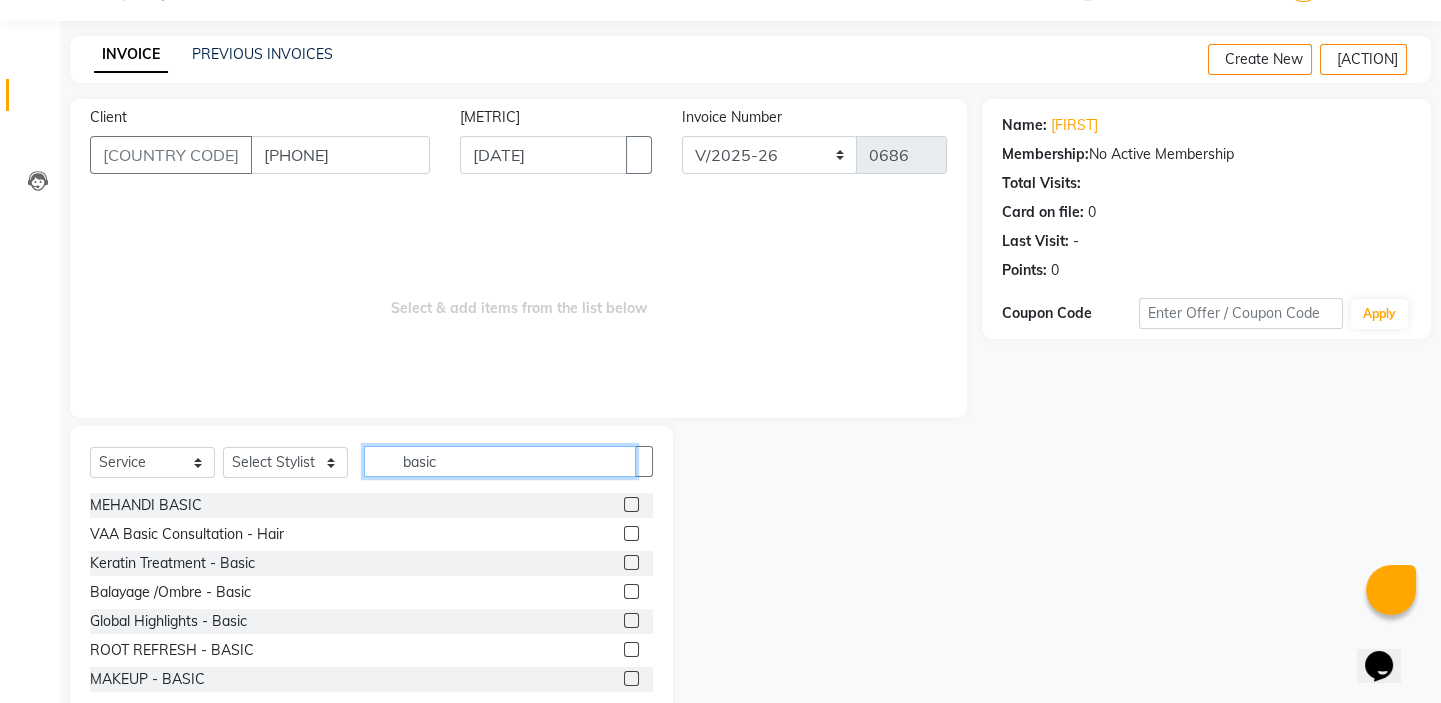 scroll, scrollTop: 99, scrollLeft: 0, axis: vertical 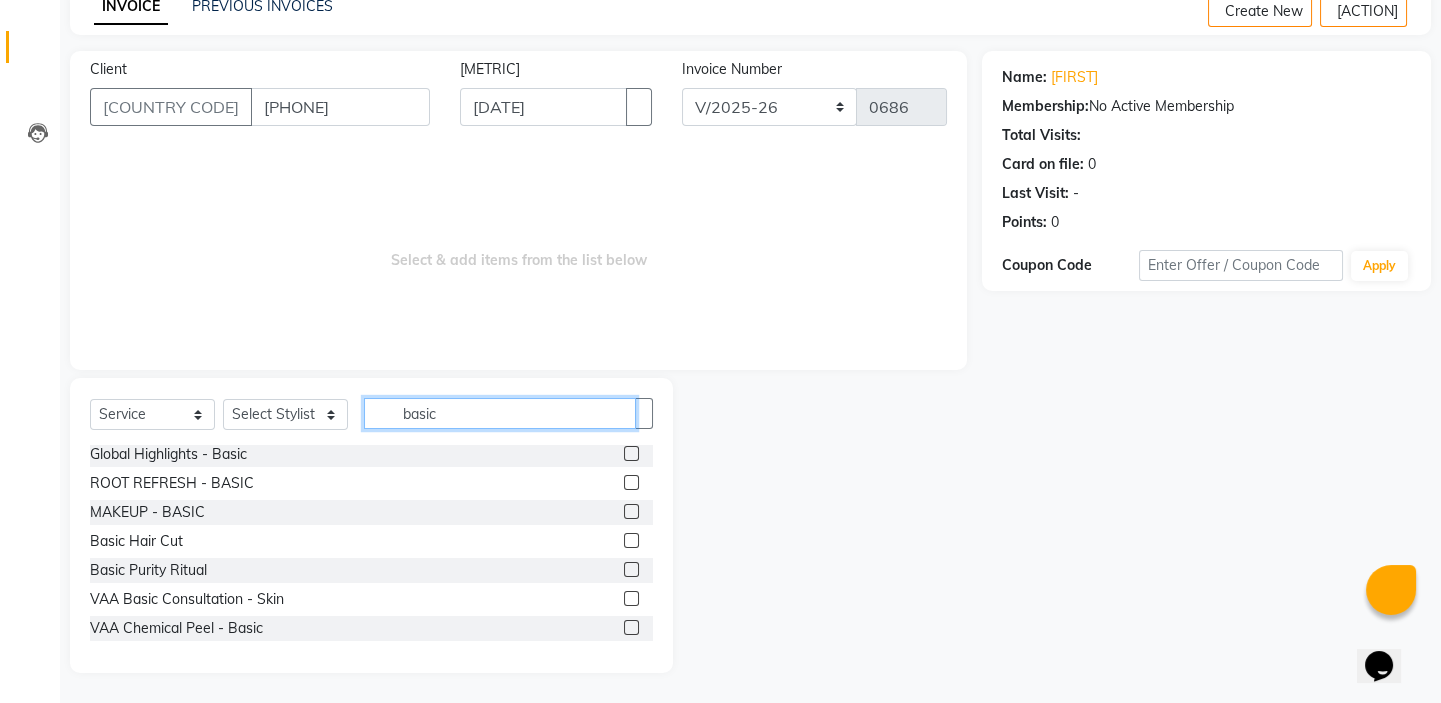 type on "basic" 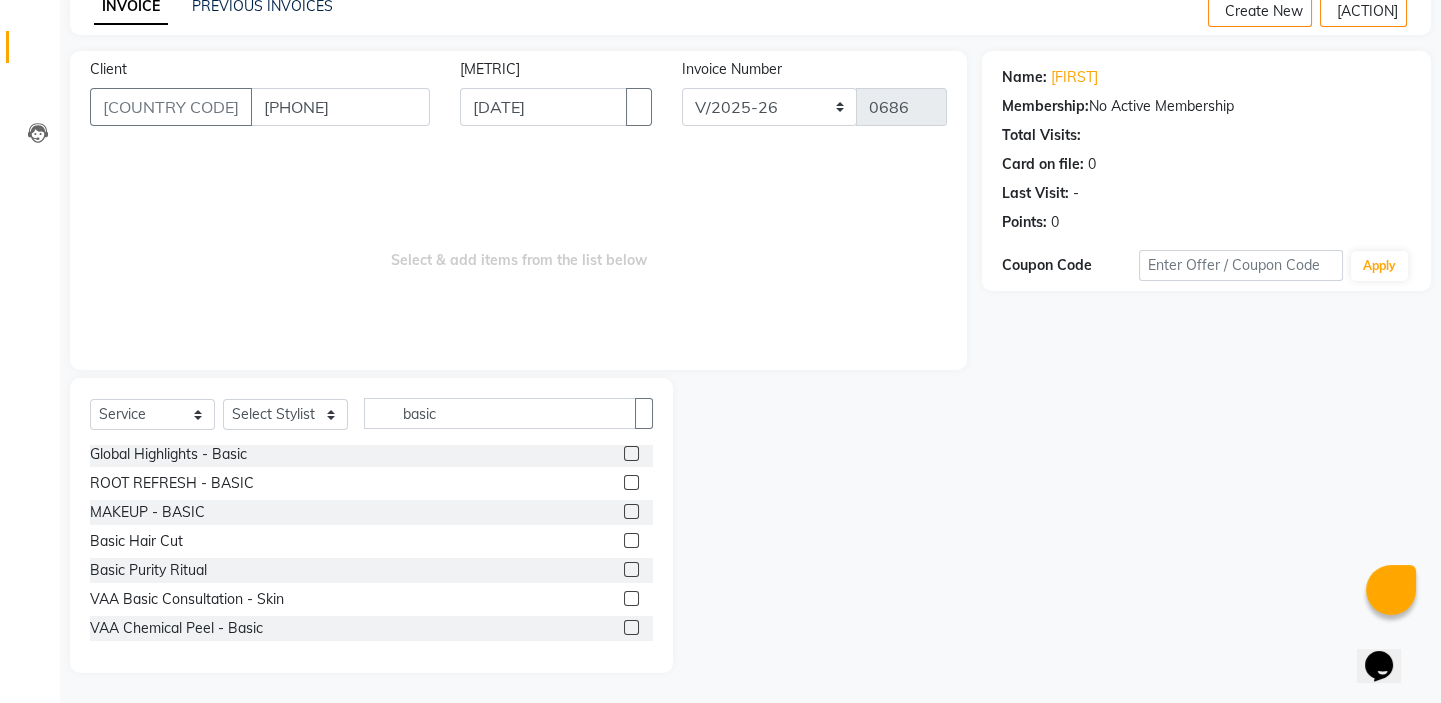click at bounding box center [631, 540] 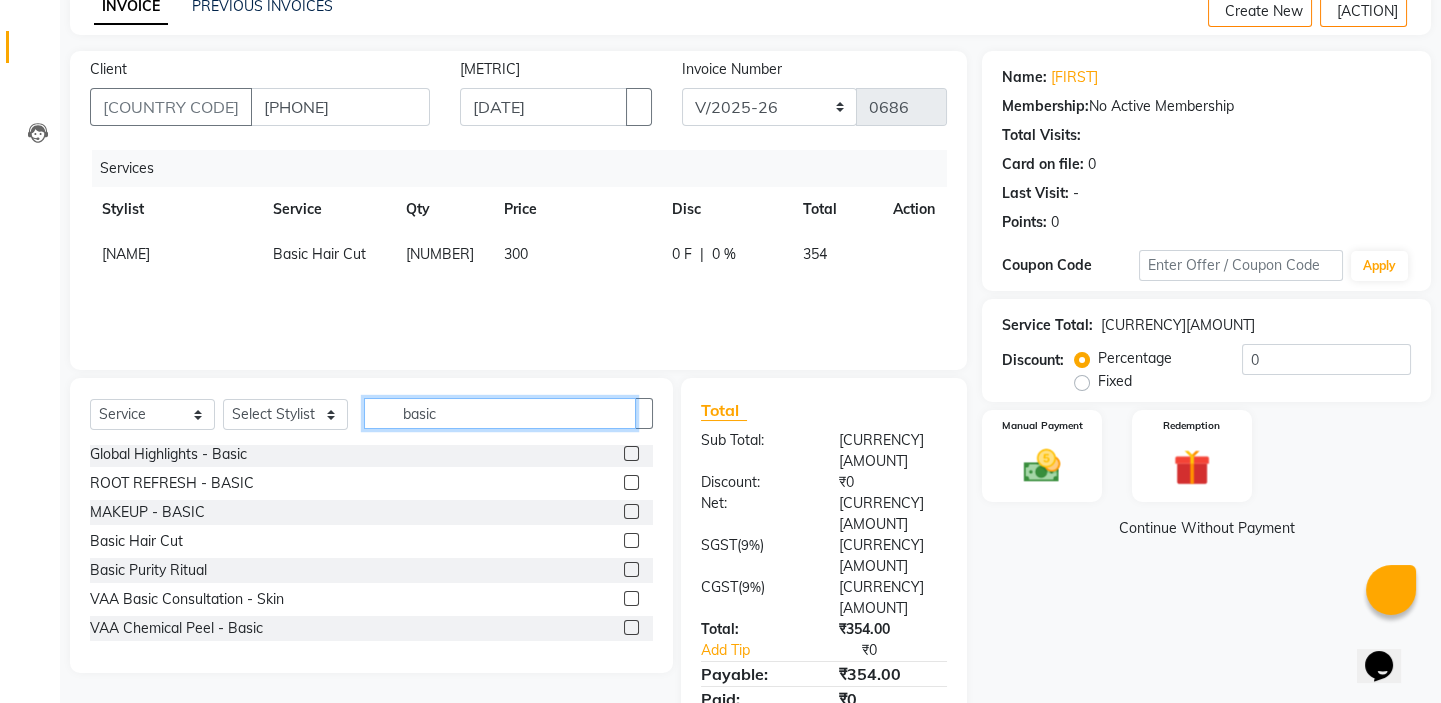 drag, startPoint x: 464, startPoint y: 420, endPoint x: 384, endPoint y: 420, distance: 80 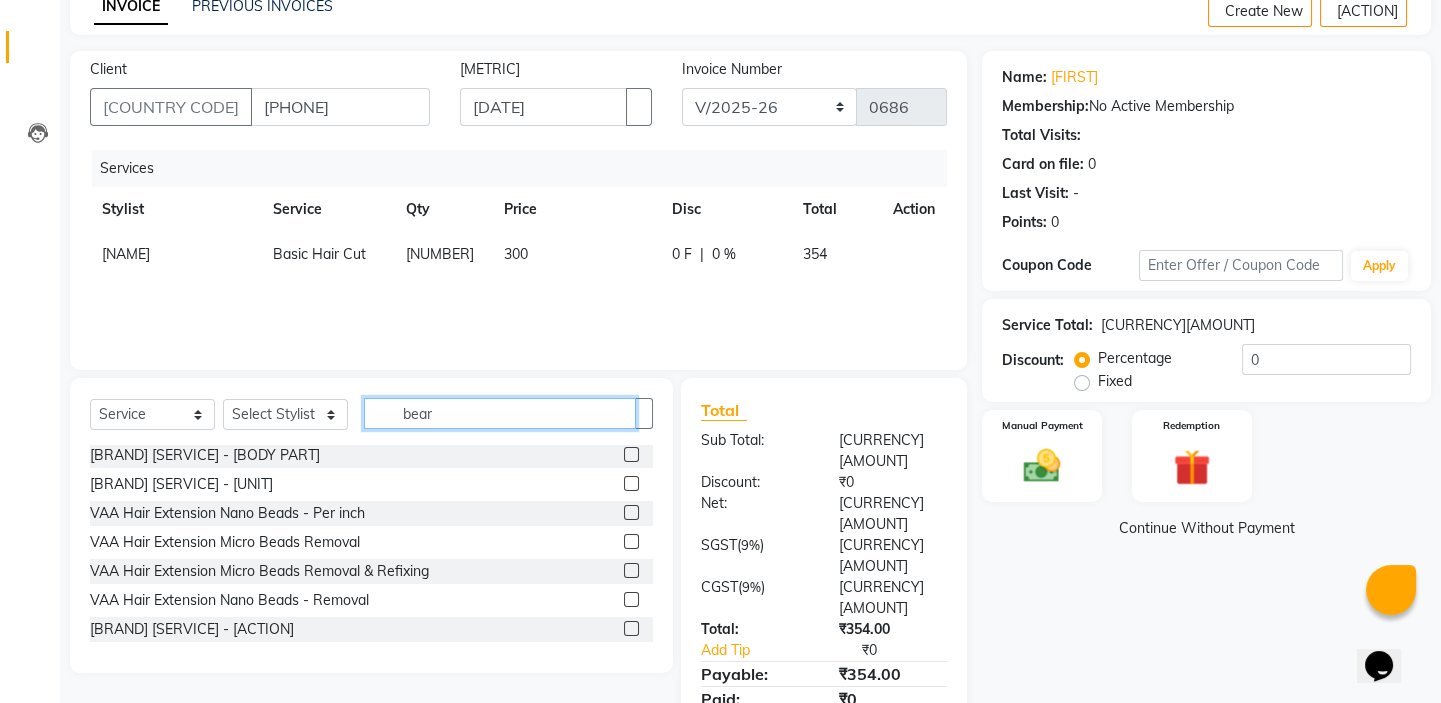 scroll, scrollTop: 0, scrollLeft: 0, axis: both 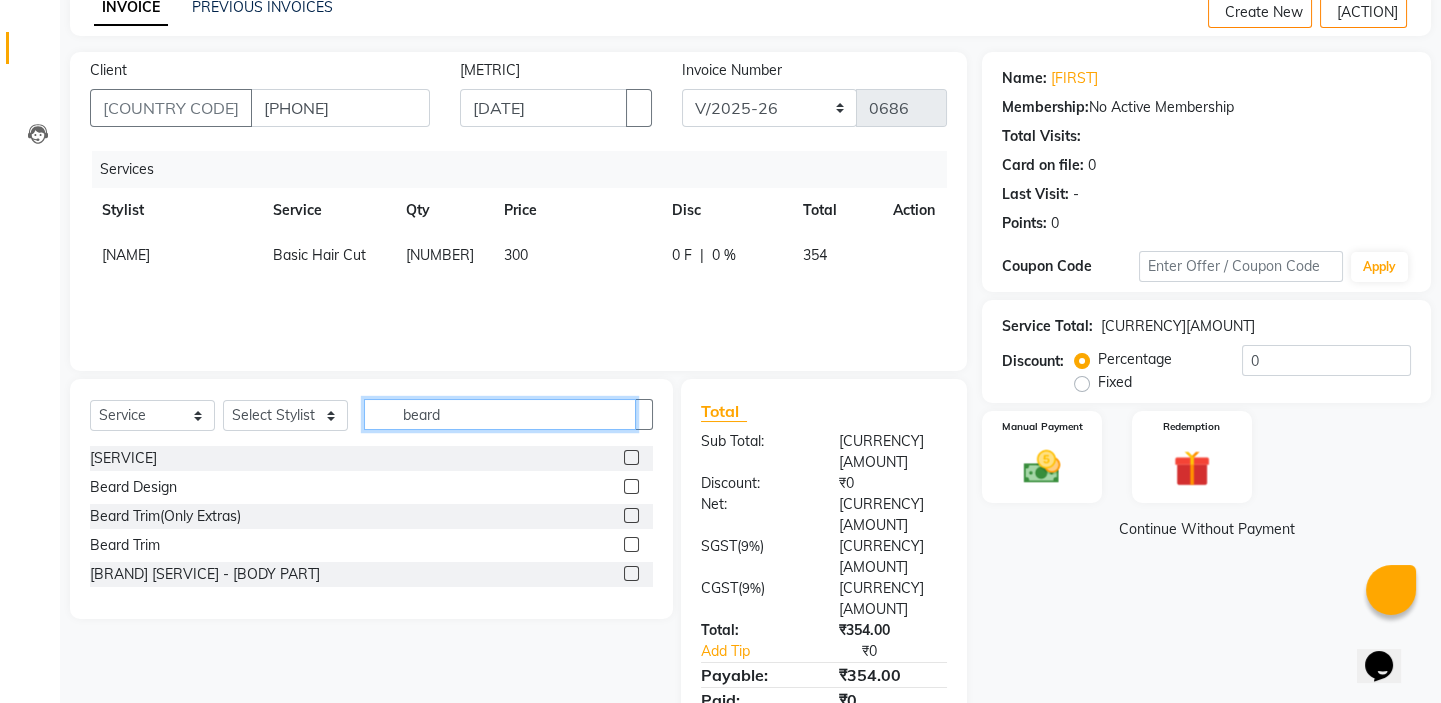 type on "beard" 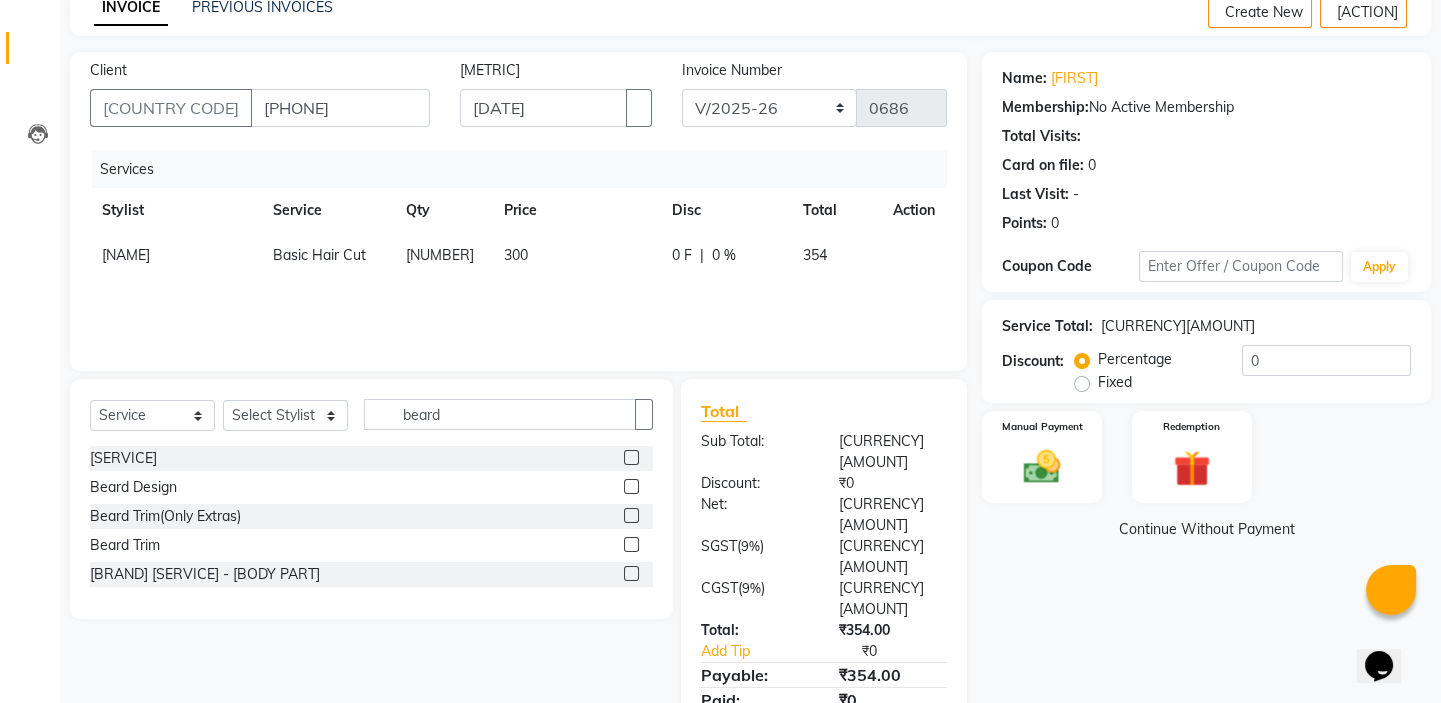click at bounding box center (631, 486) 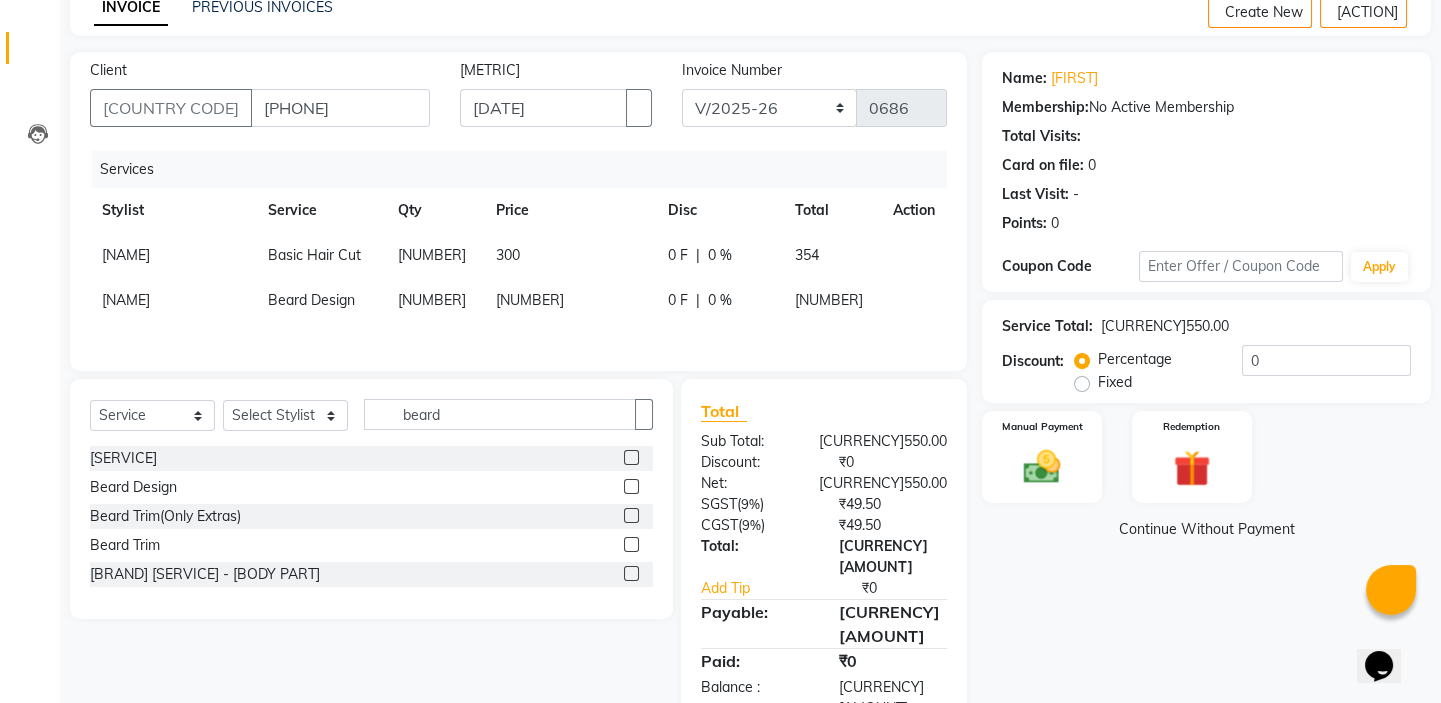 click at bounding box center [901, 245] 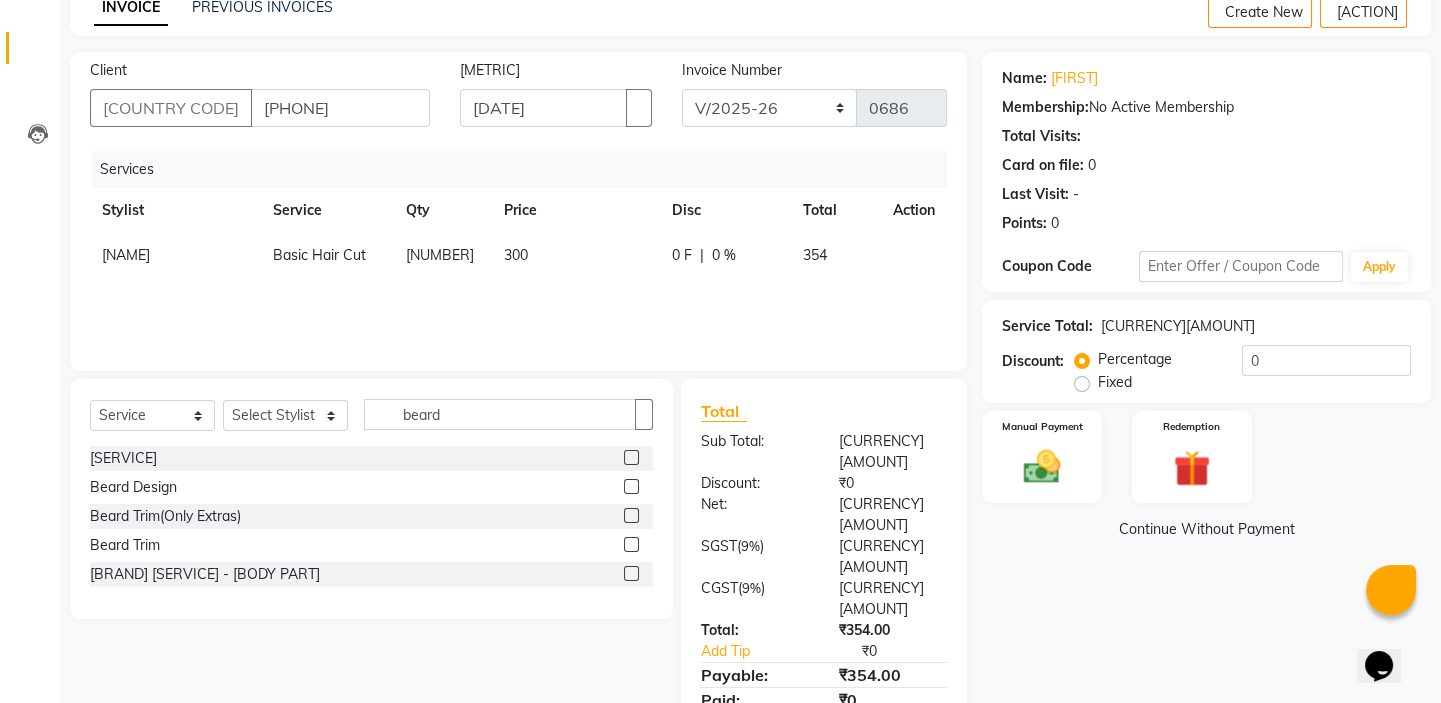 click at bounding box center (631, 544) 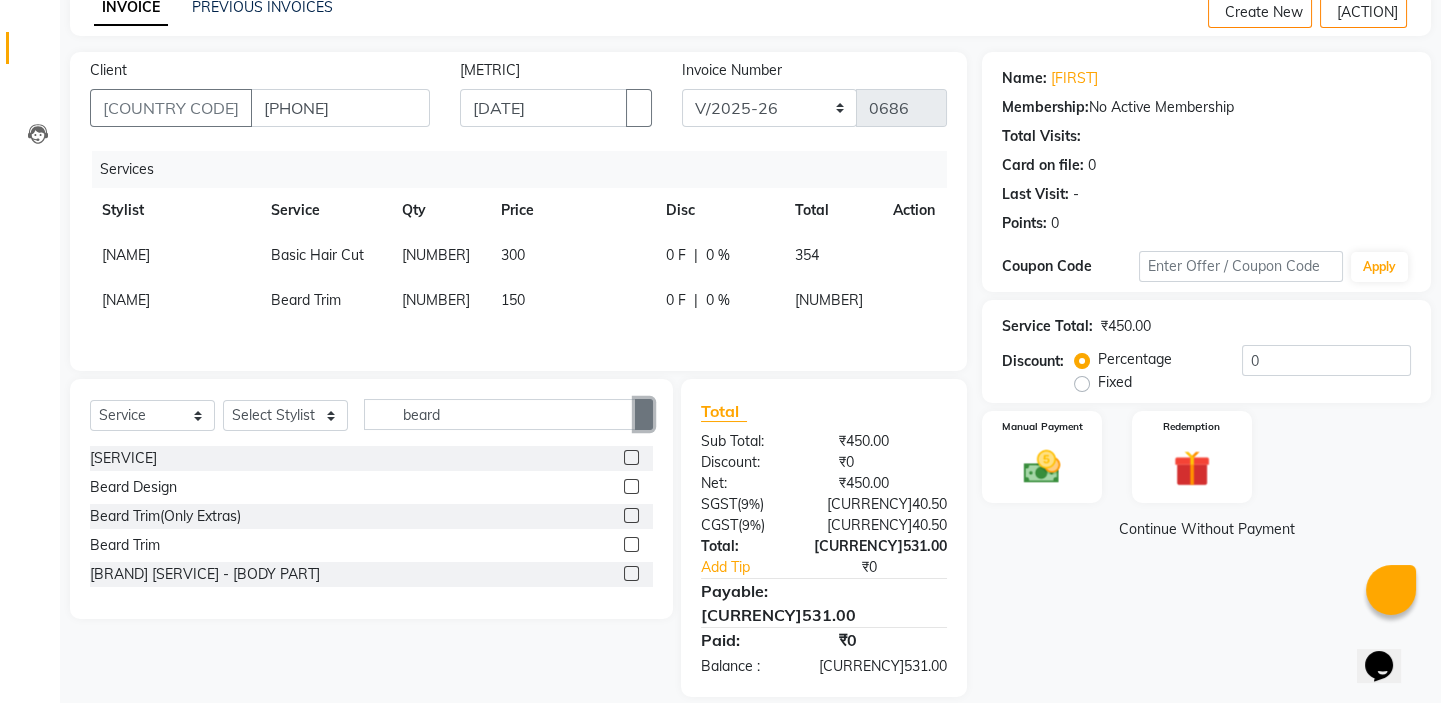 drag, startPoint x: 646, startPoint y: 411, endPoint x: 553, endPoint y: 411, distance: 93 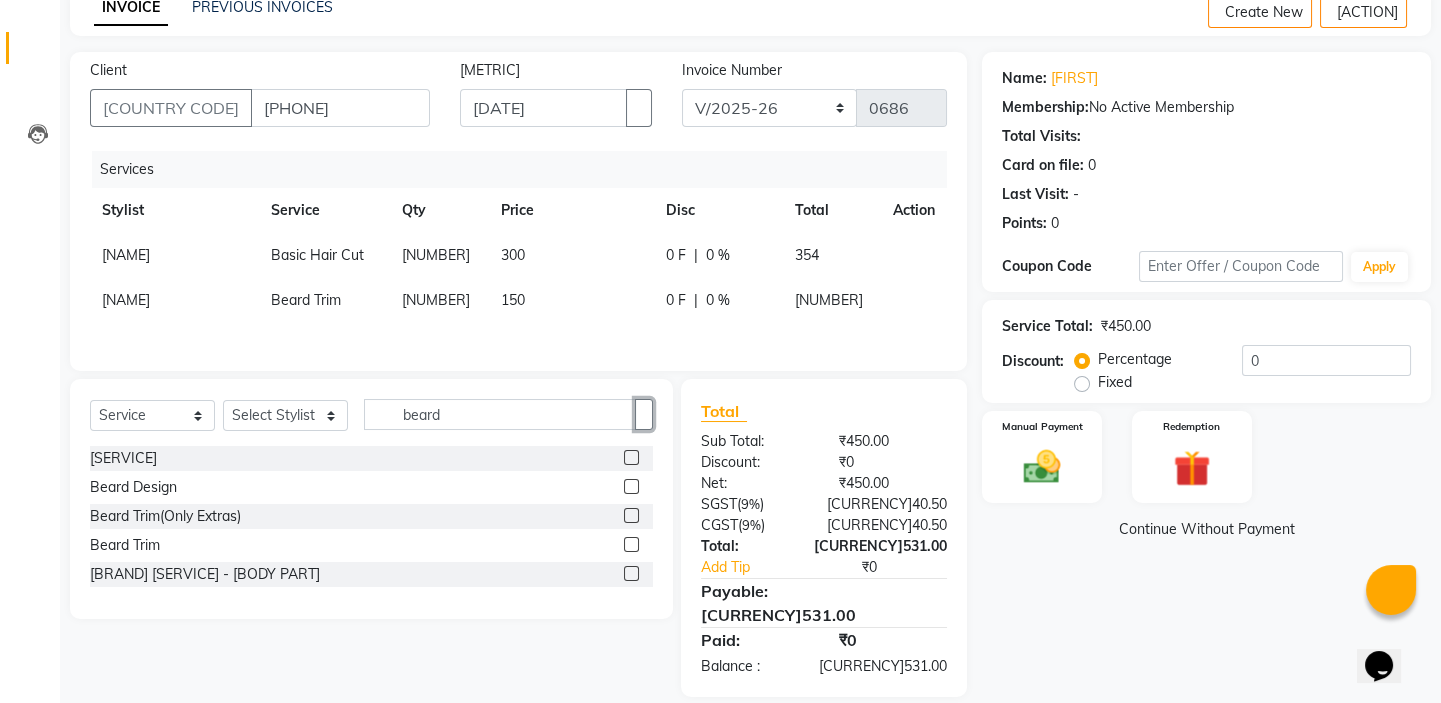 click at bounding box center (644, 414) 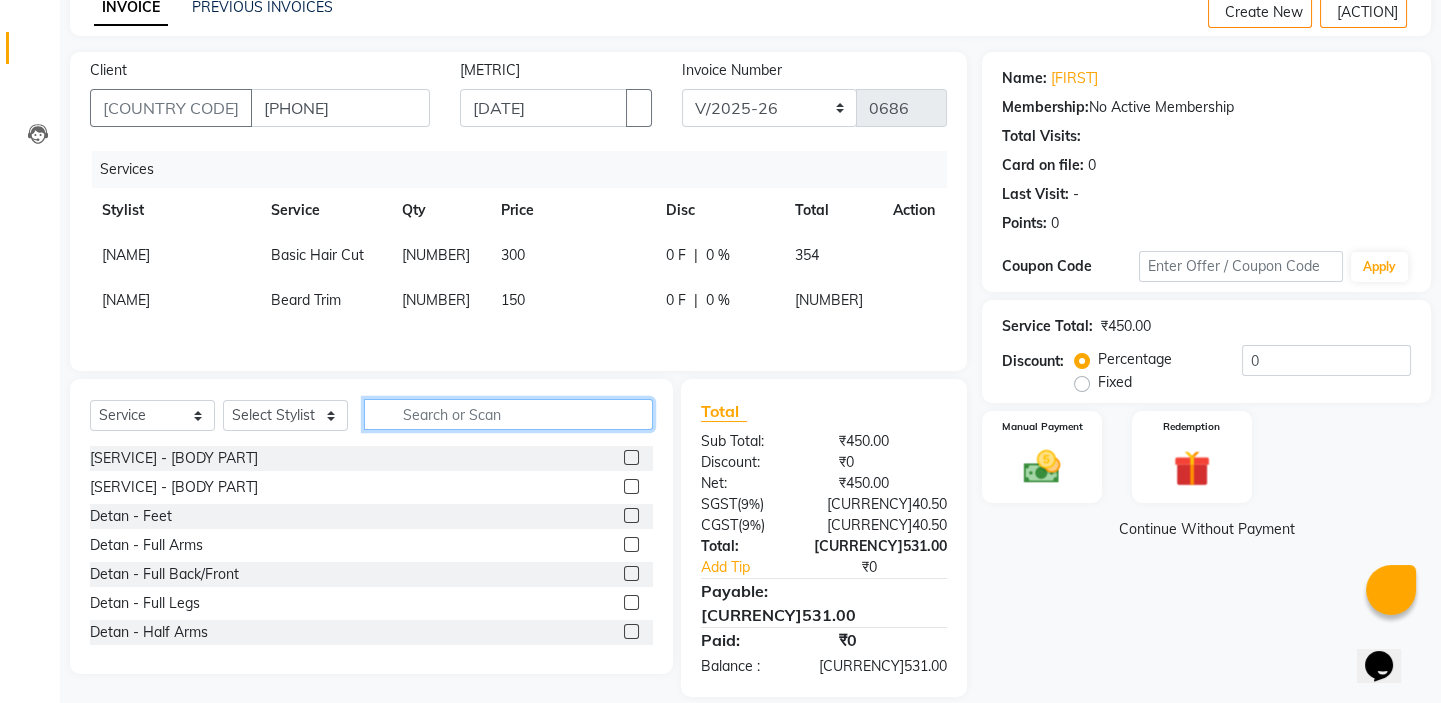drag, startPoint x: 553, startPoint y: 411, endPoint x: 548, endPoint y: 420, distance: 10.29563 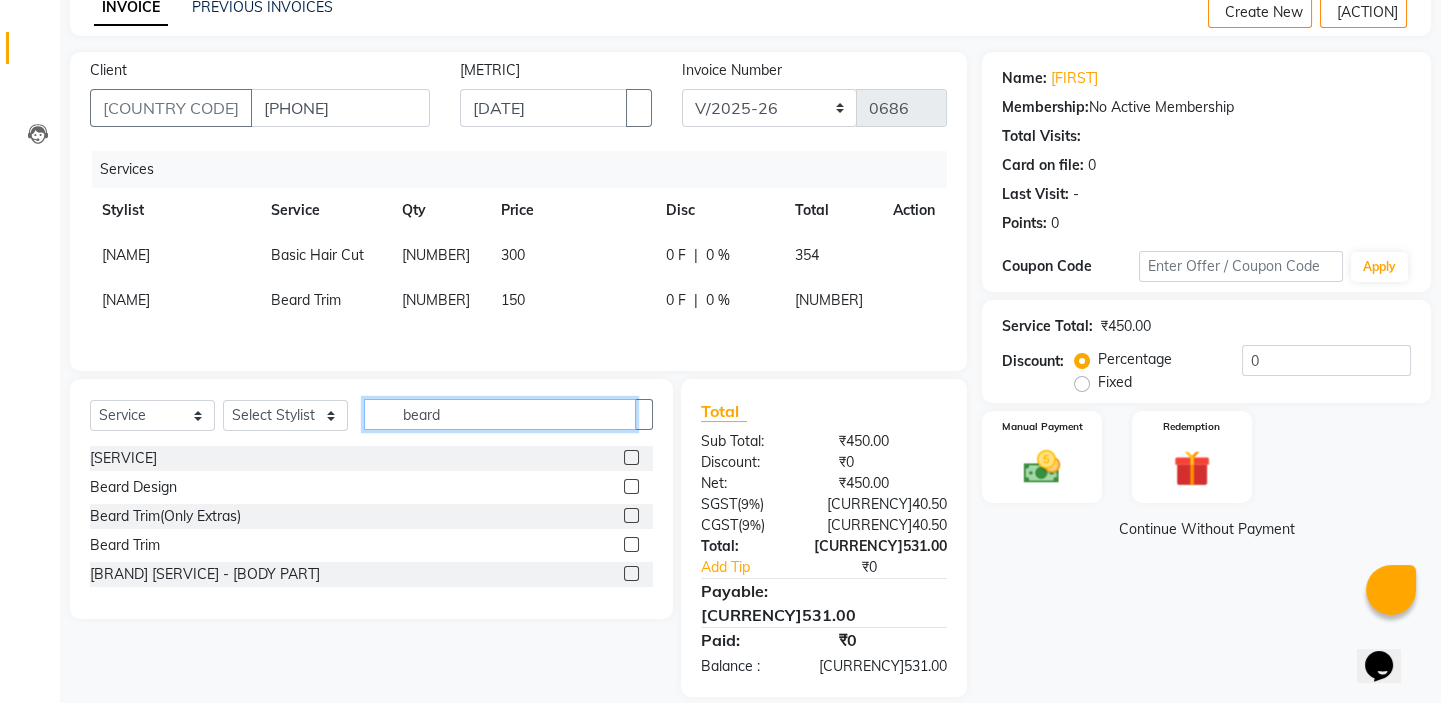 type on "beard" 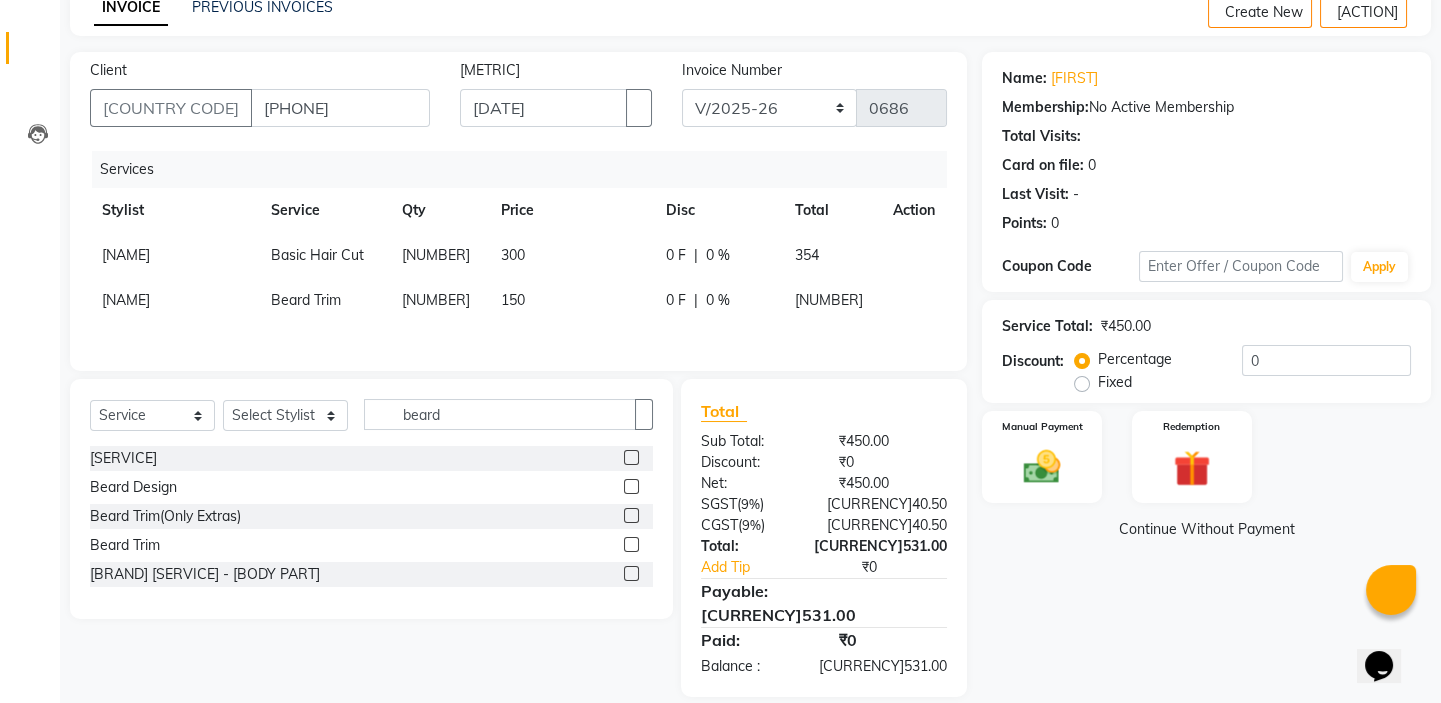 click at bounding box center [631, 486] 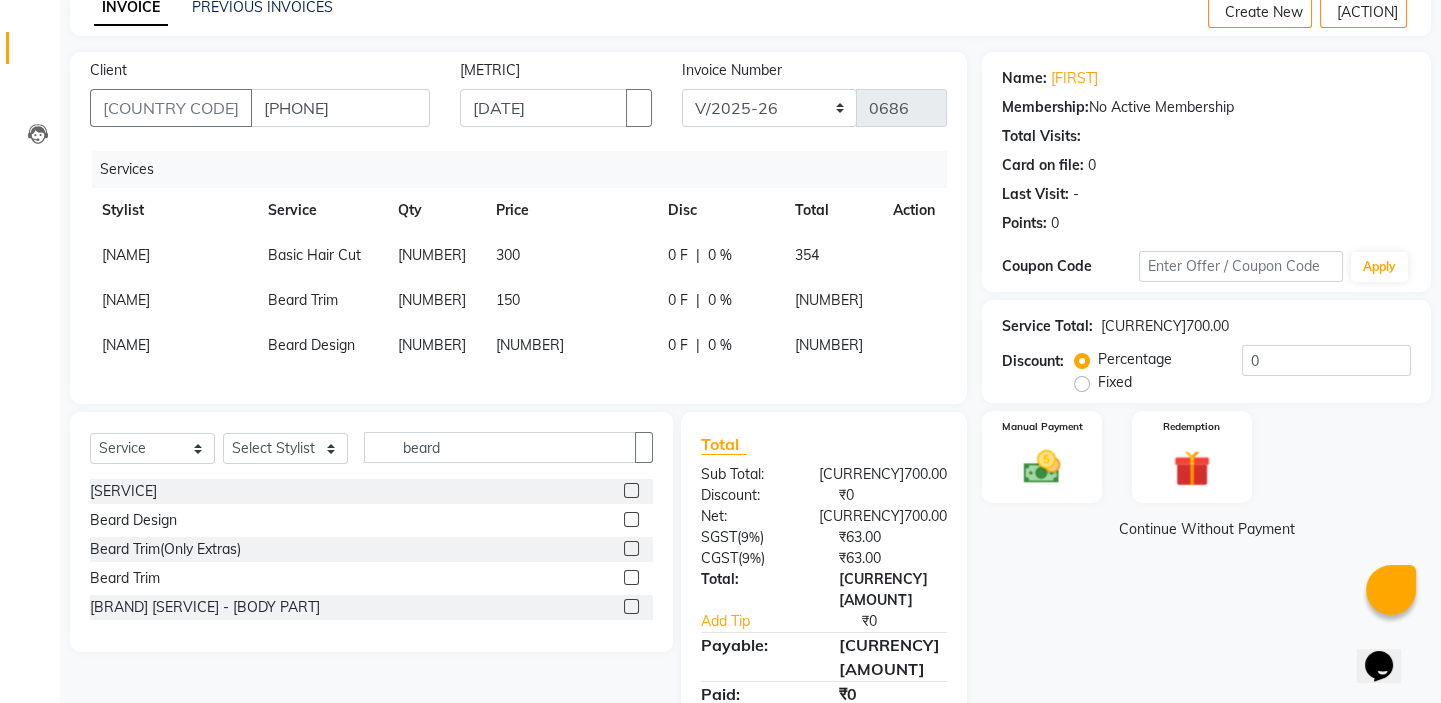 click at bounding box center (901, 245) 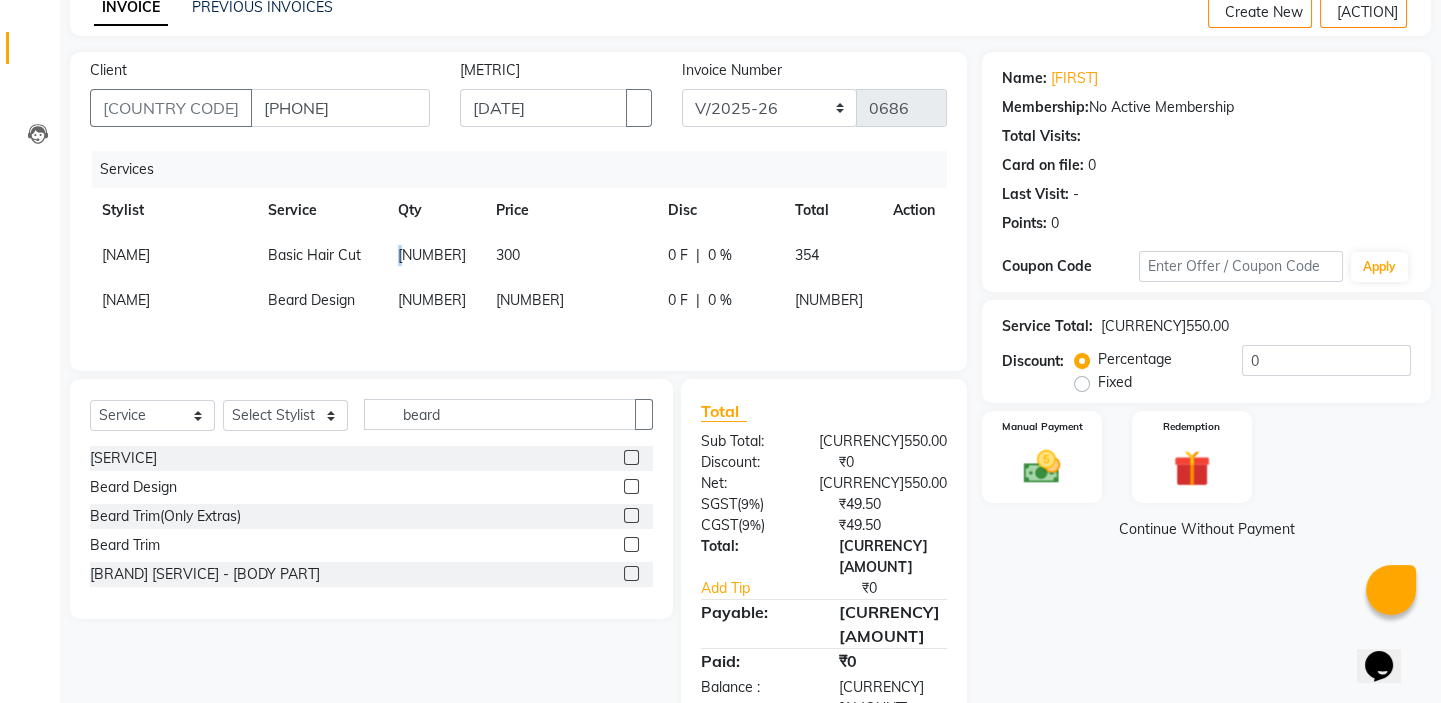 drag, startPoint x: 446, startPoint y: 253, endPoint x: 390, endPoint y: 253, distance: 56 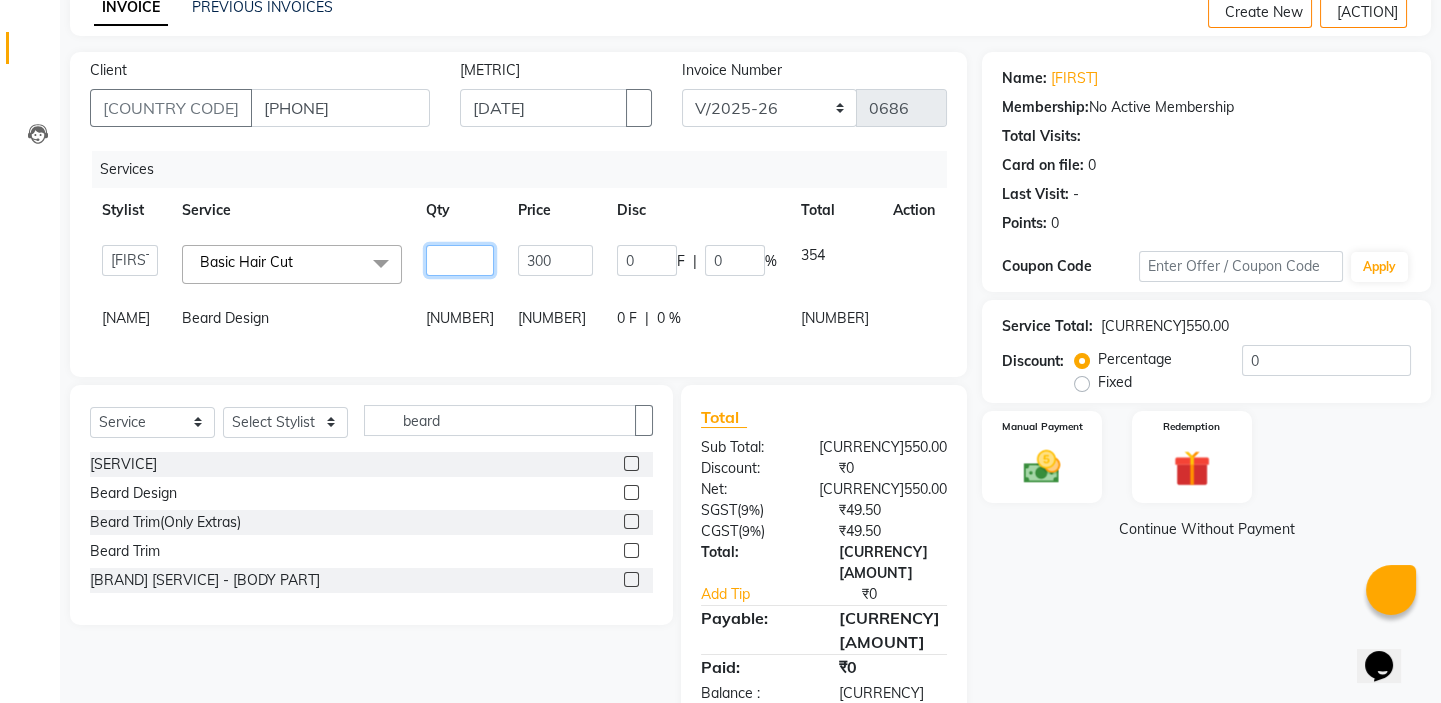 click on "[NUMBER]" at bounding box center (460, 260) 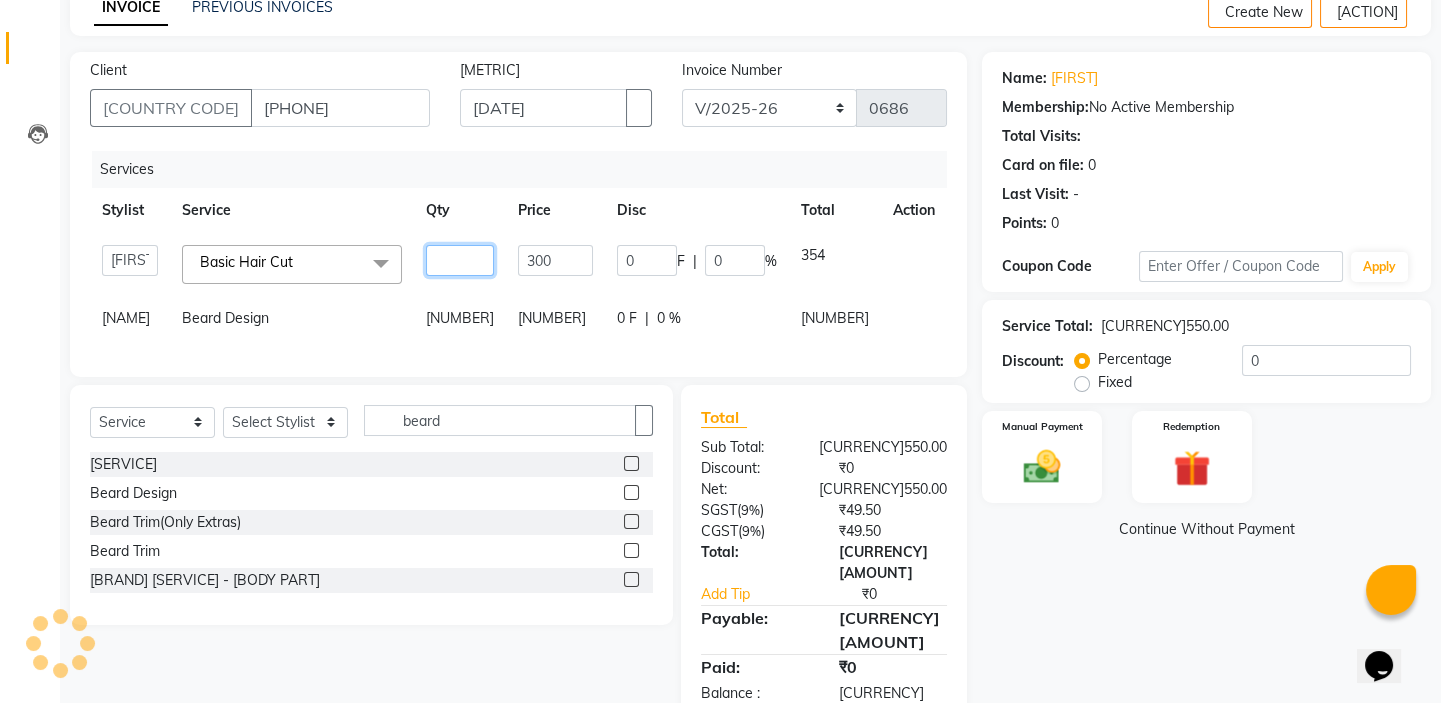 type 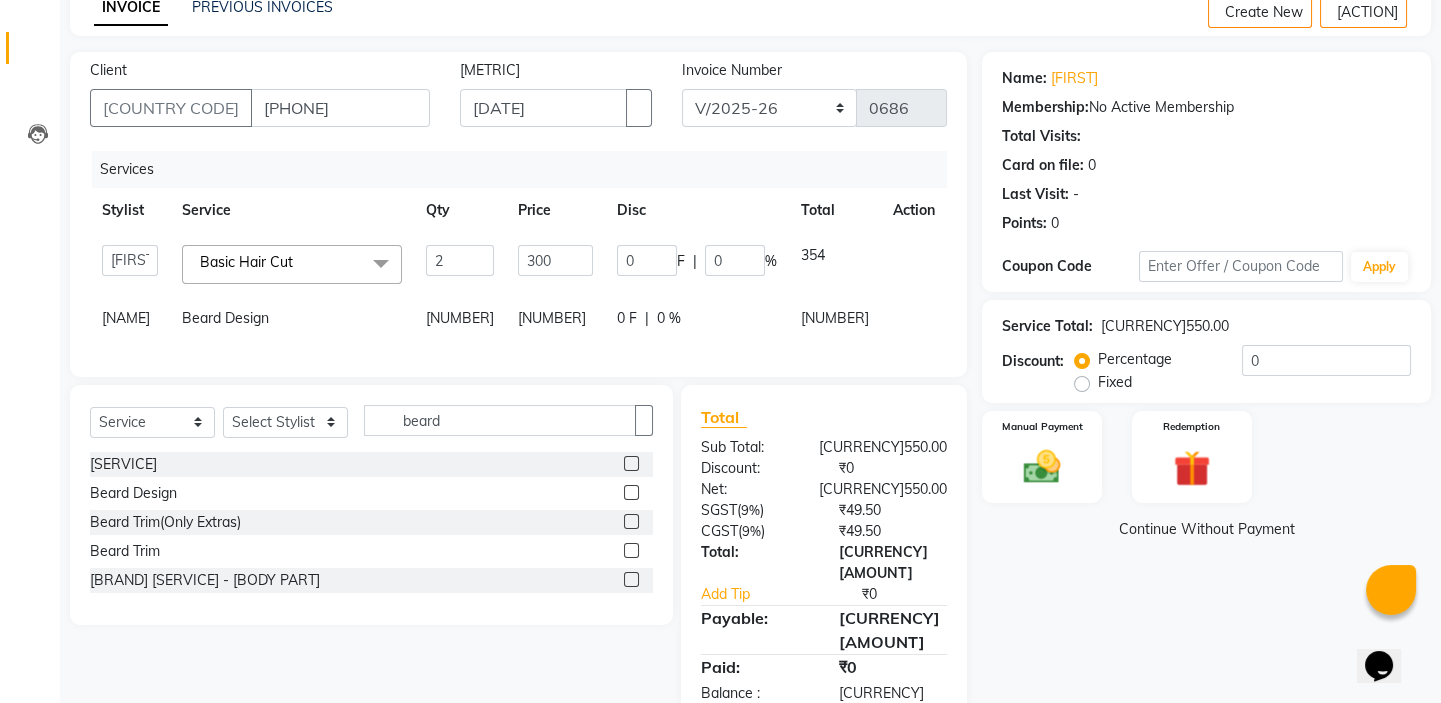 click on "Services Stylist Service Qty Price Disc Total Action [NAME] [NAME] Front Desk [NAME] [NAME] [NAME] [NAME] [NAME] Basic Hair Cut x Detan - Neck Detan - Face Detan - Feet Detan - Full Arms Detan - Full Back/Front Detan - Full Legs Detan - Half Arms Detan - Half Back/Front Detan - Half Legs Detan - Midriff Detan - Under Arms Detan - Upperlip HAIR EXTENSION-CLIPPING ADD ON - PEEL OFF MASK TEXTURE - KERA DOUX THREADING - UPPERLIP FULL FACE WAXING Pro Bio Peel facial Schwarzkopf Nourishing Hair spa Beard colour Creative haircut and Fibre clinix Combo Blow styling Hand polish Makeup - Advance payment Makeup - Trial Chin - Waxing Pedicure and hairspa 1999 MEHANDI BASIC MEHANDI ADVANCE DETAN - BLOUSELINE VAA Consultation - Hair VAA Basic Consultation - Hair VAA Advanced Consultation - Hair VAA Wart/Tags Removal Texture - Keratin Fringes Fibre clinix VAA - Master Class - (Hair & Lashes) VAA - Master Class (Micro Blading) VAA - Master Class (Hydra Facial & Micro Blading) VAA - Master class (Hydra Facial, Air Brush Makeup & Micro Blading) 2599 Combo Threading - CHIN Threading - FOREHEAD Threading - SIDES Nashi Express Shot Nas..." at bounding box center (518, 254) 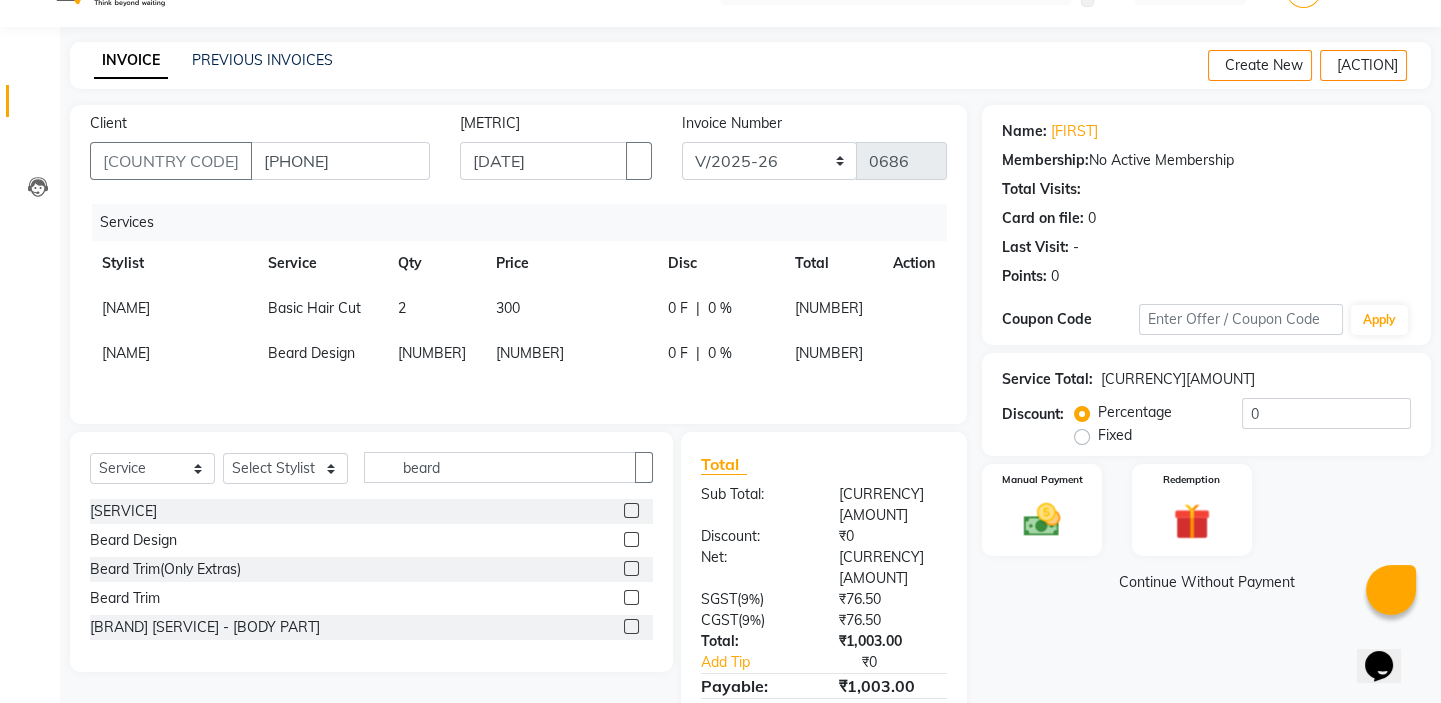 scroll, scrollTop: 0, scrollLeft: 0, axis: both 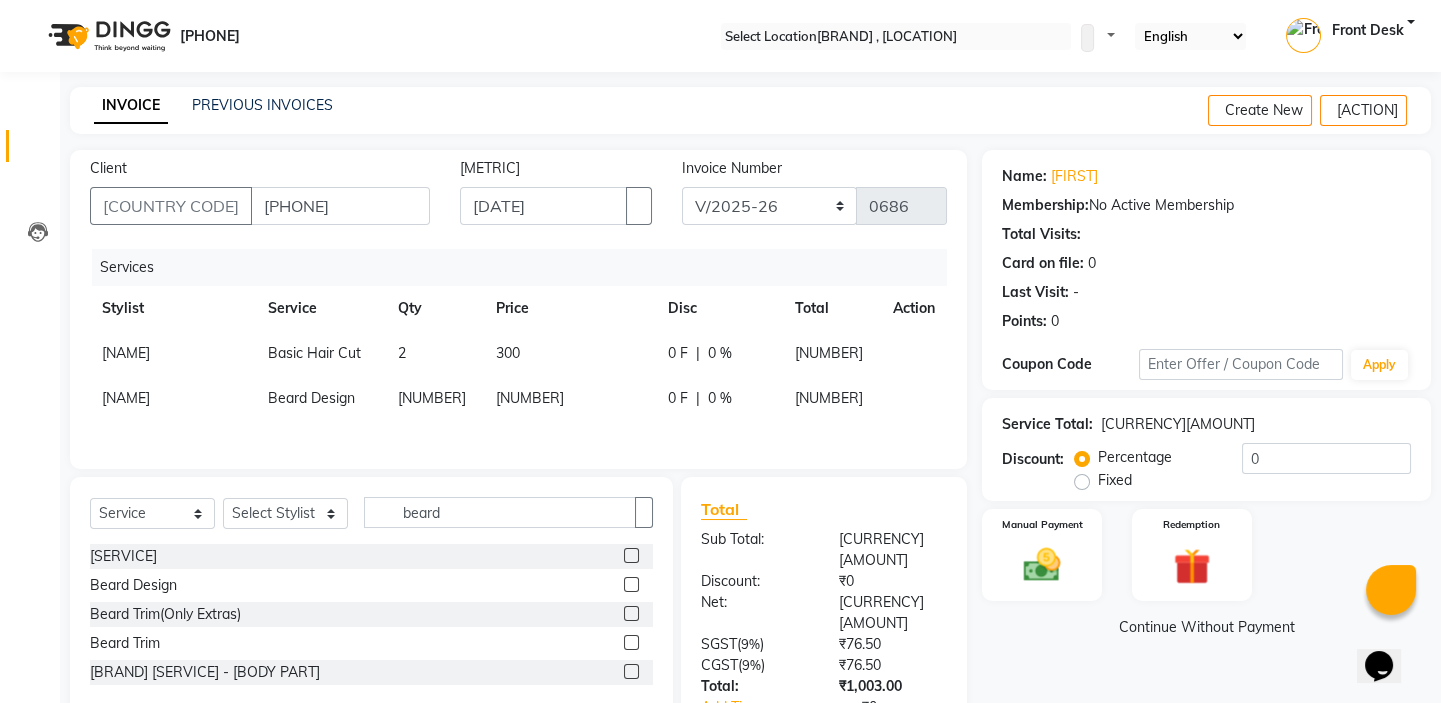 click at bounding box center (1415, 110) 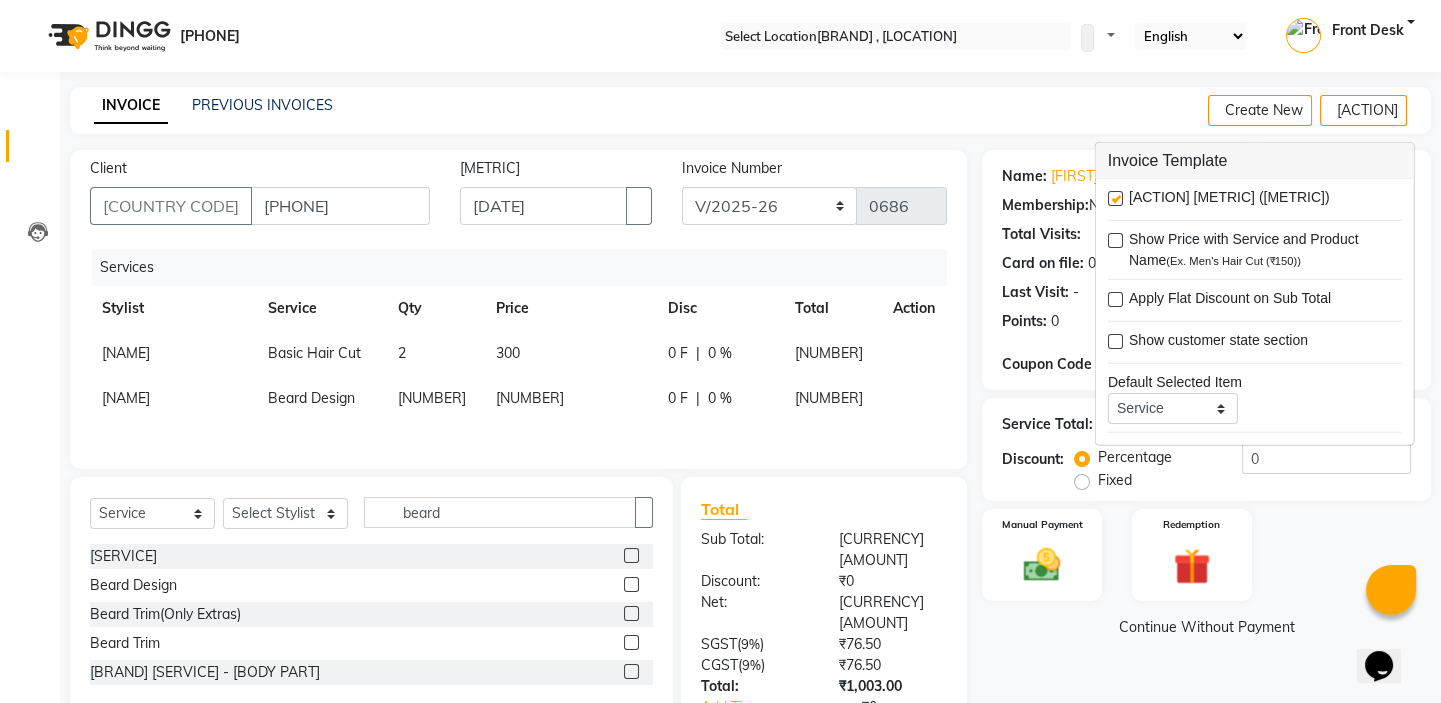 click on "[NUMBER]" at bounding box center (570, 353) 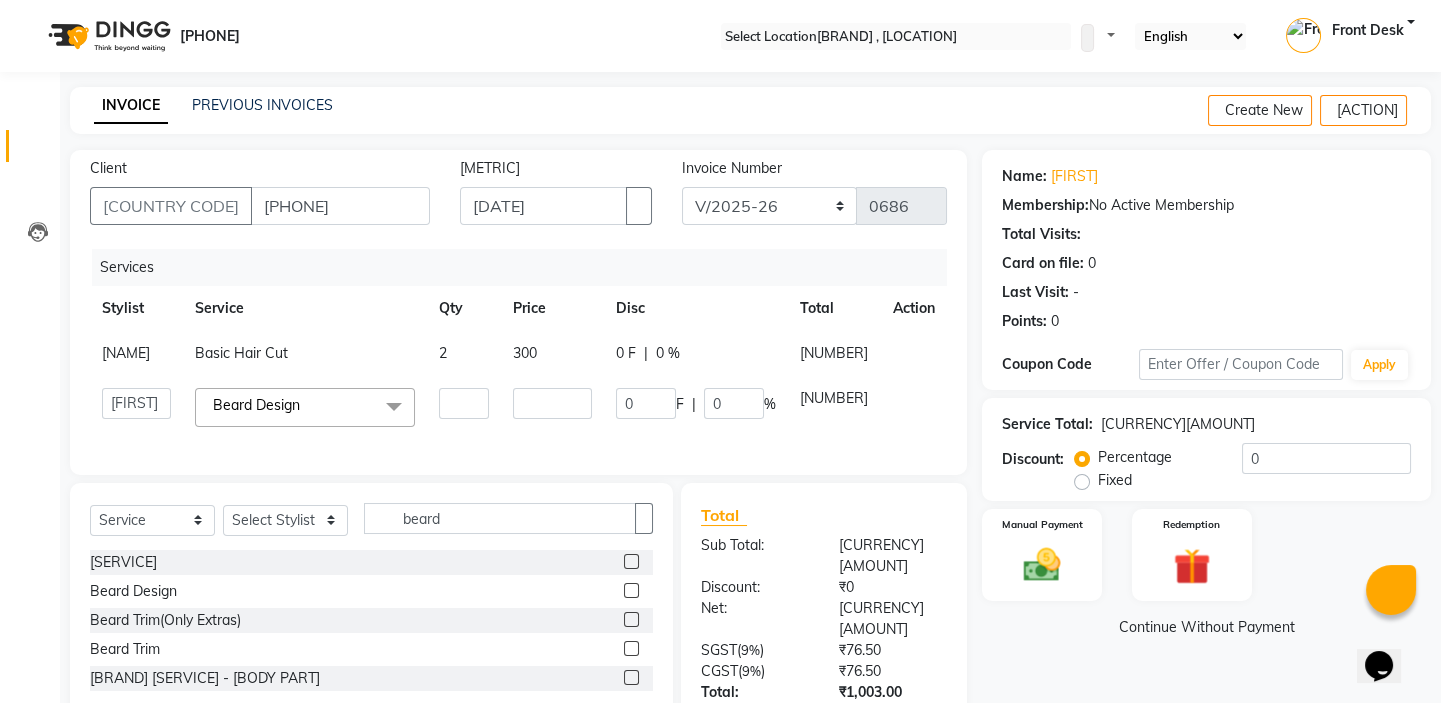 click on "0 F" at bounding box center [626, 353] 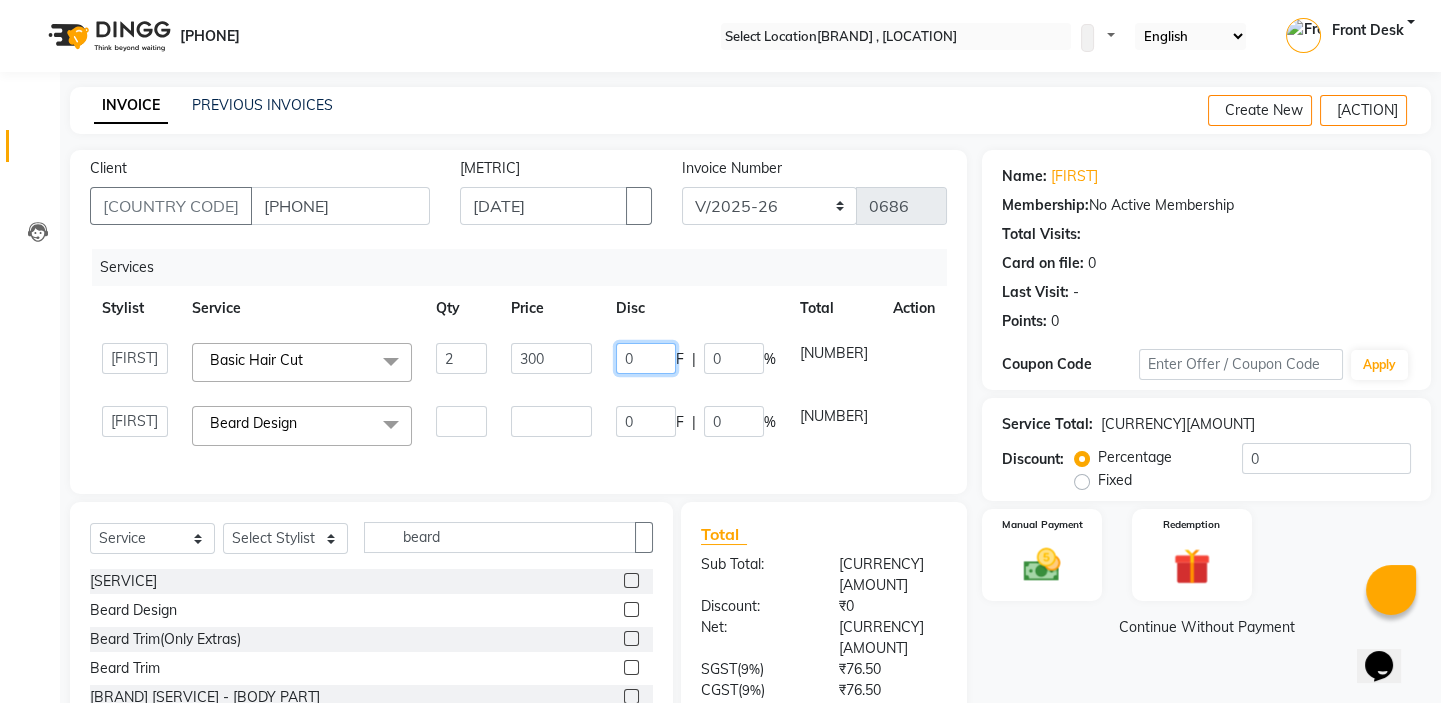 click on "0" at bounding box center (646, 358) 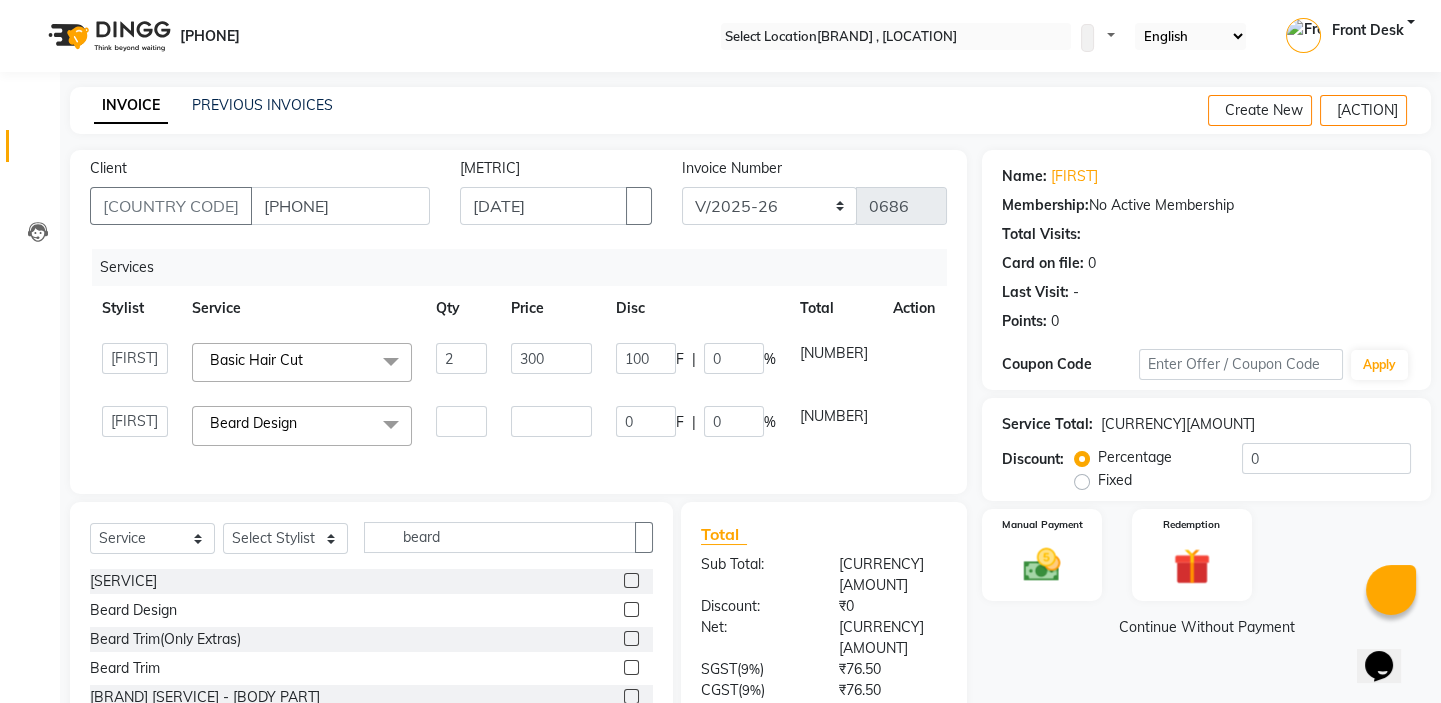 click on "Disc" at bounding box center (696, 308) 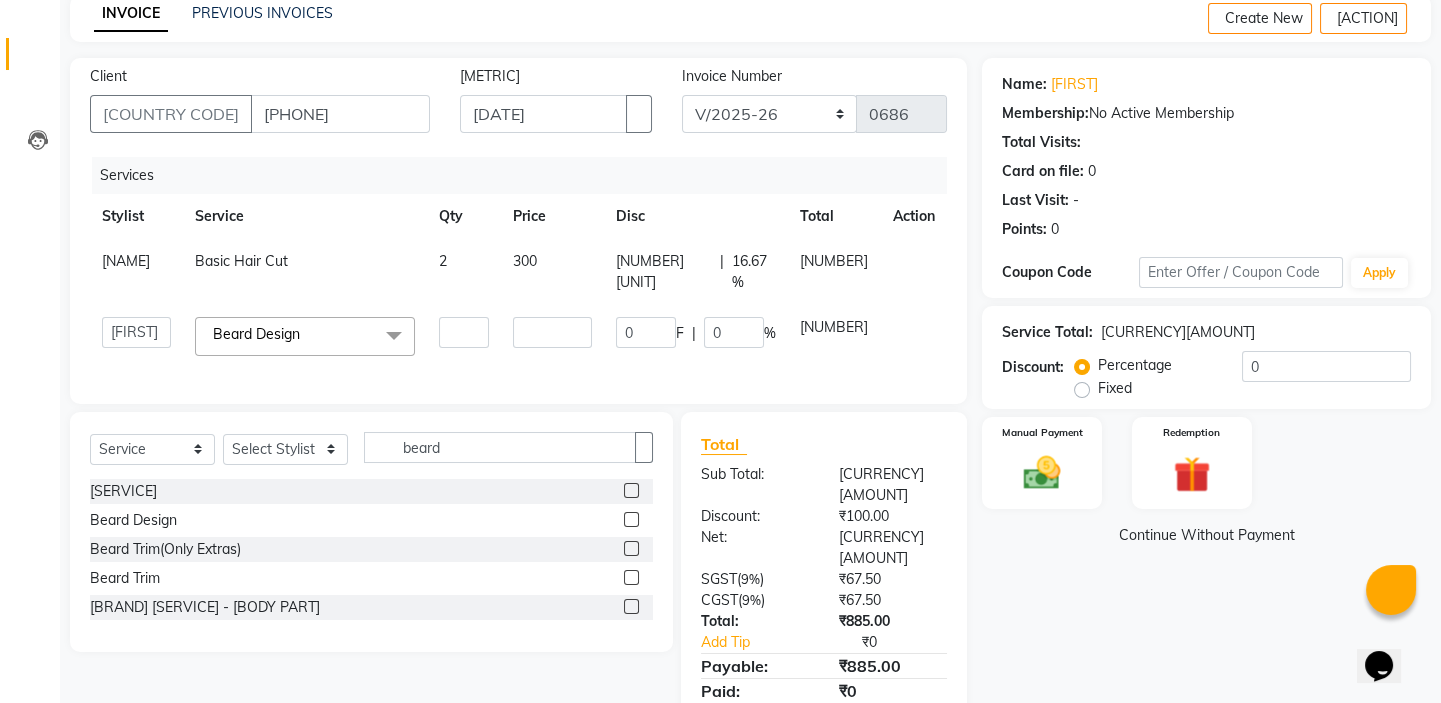 scroll, scrollTop: 130, scrollLeft: 0, axis: vertical 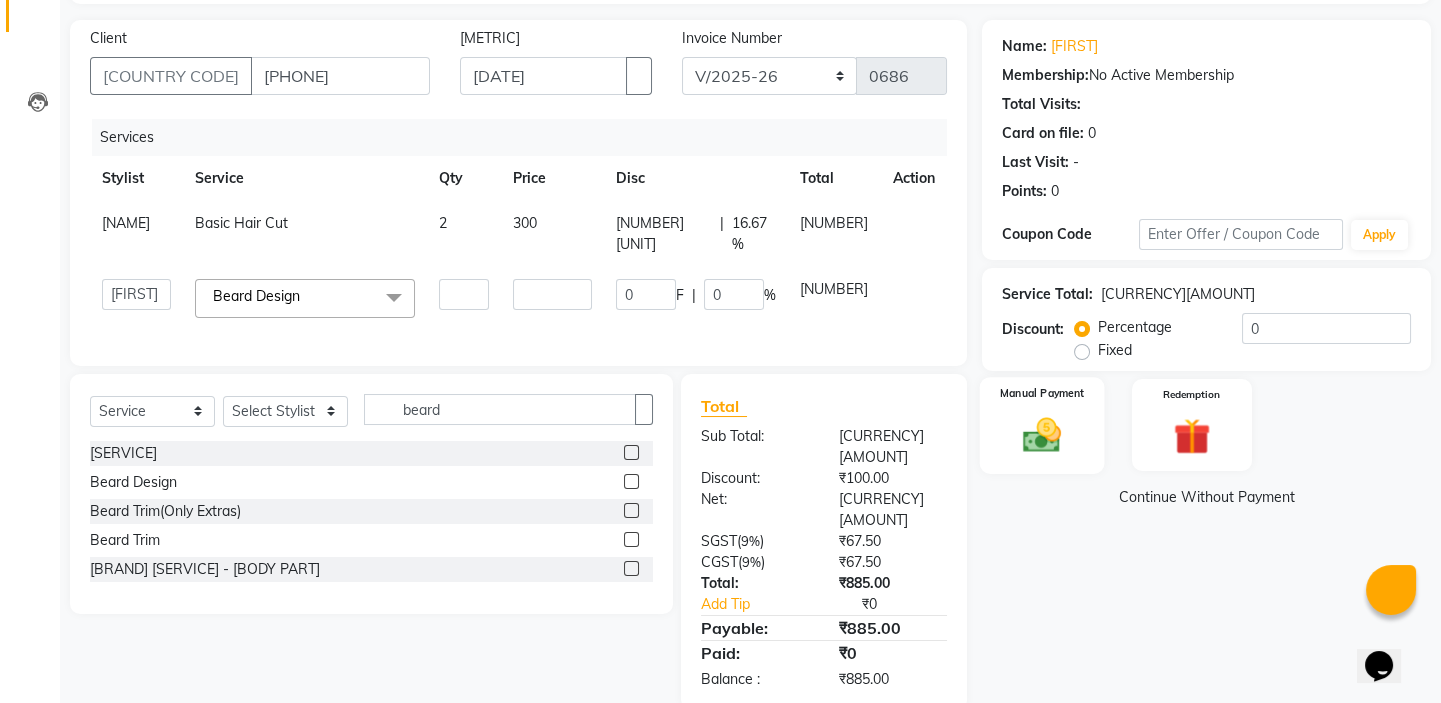 click at bounding box center [1042, 435] 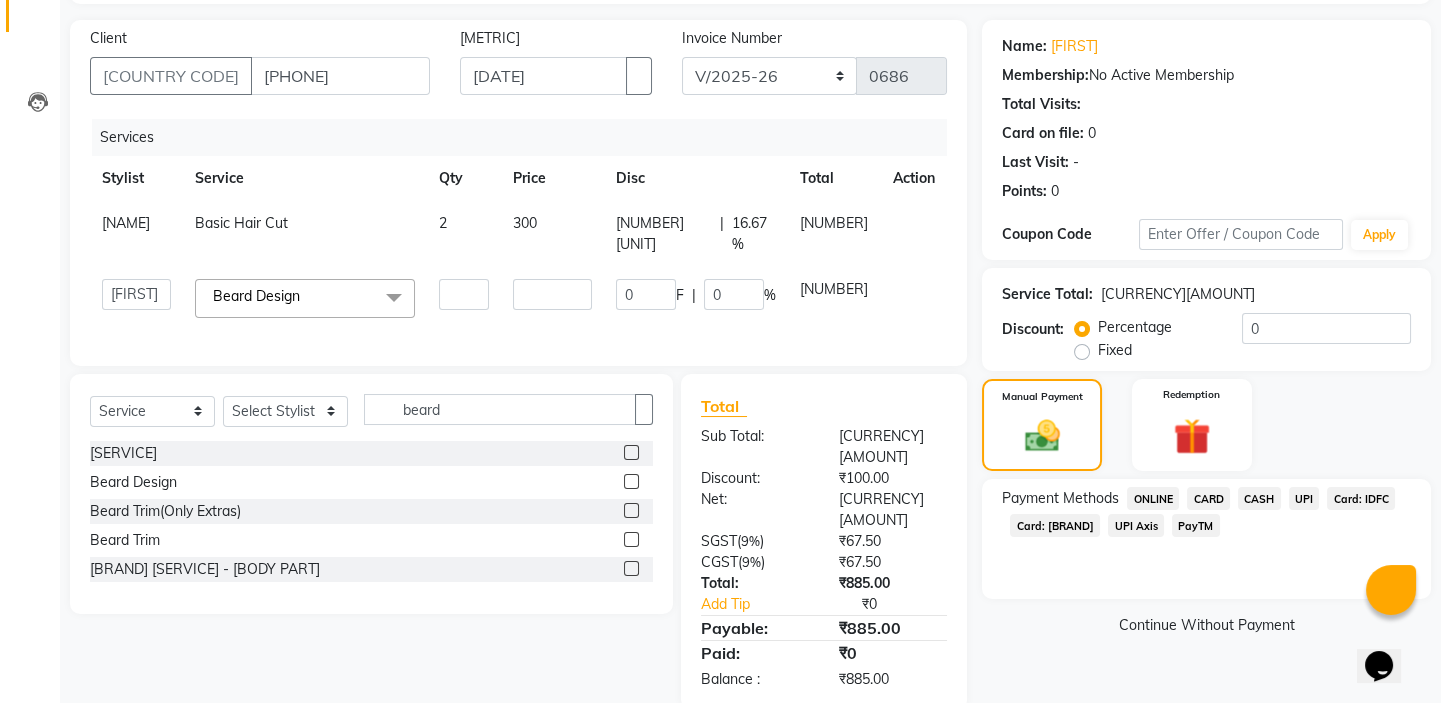 click on "CARD" at bounding box center [1153, 498] 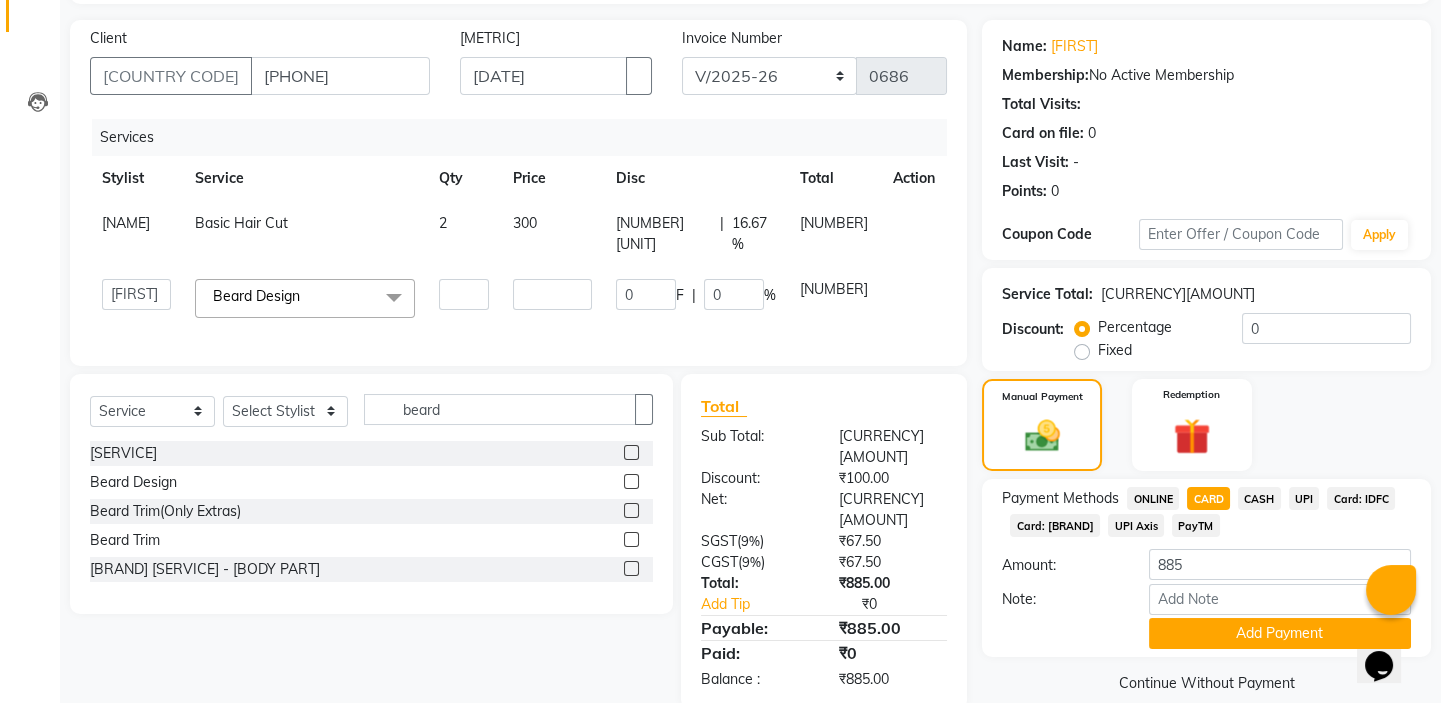 scroll, scrollTop: 160, scrollLeft: 0, axis: vertical 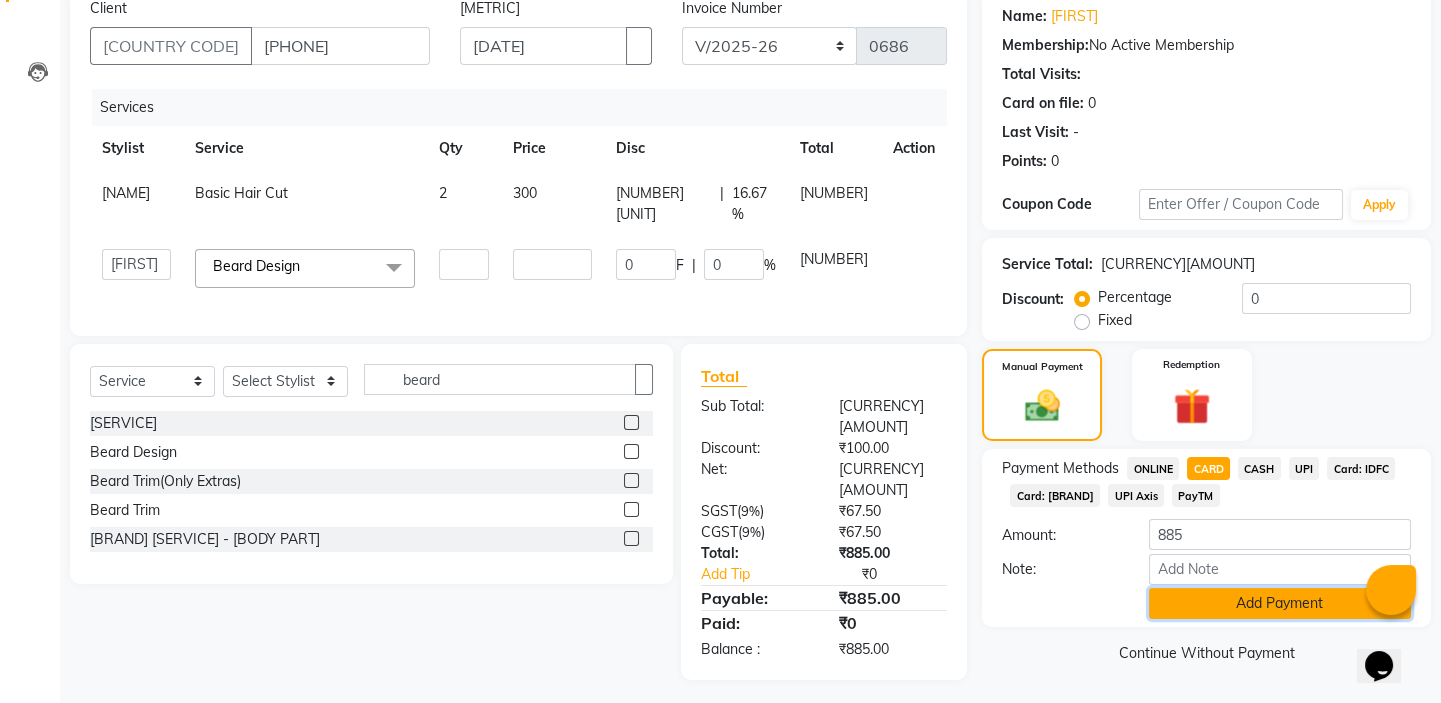click on "Add Payment" at bounding box center (1280, 603) 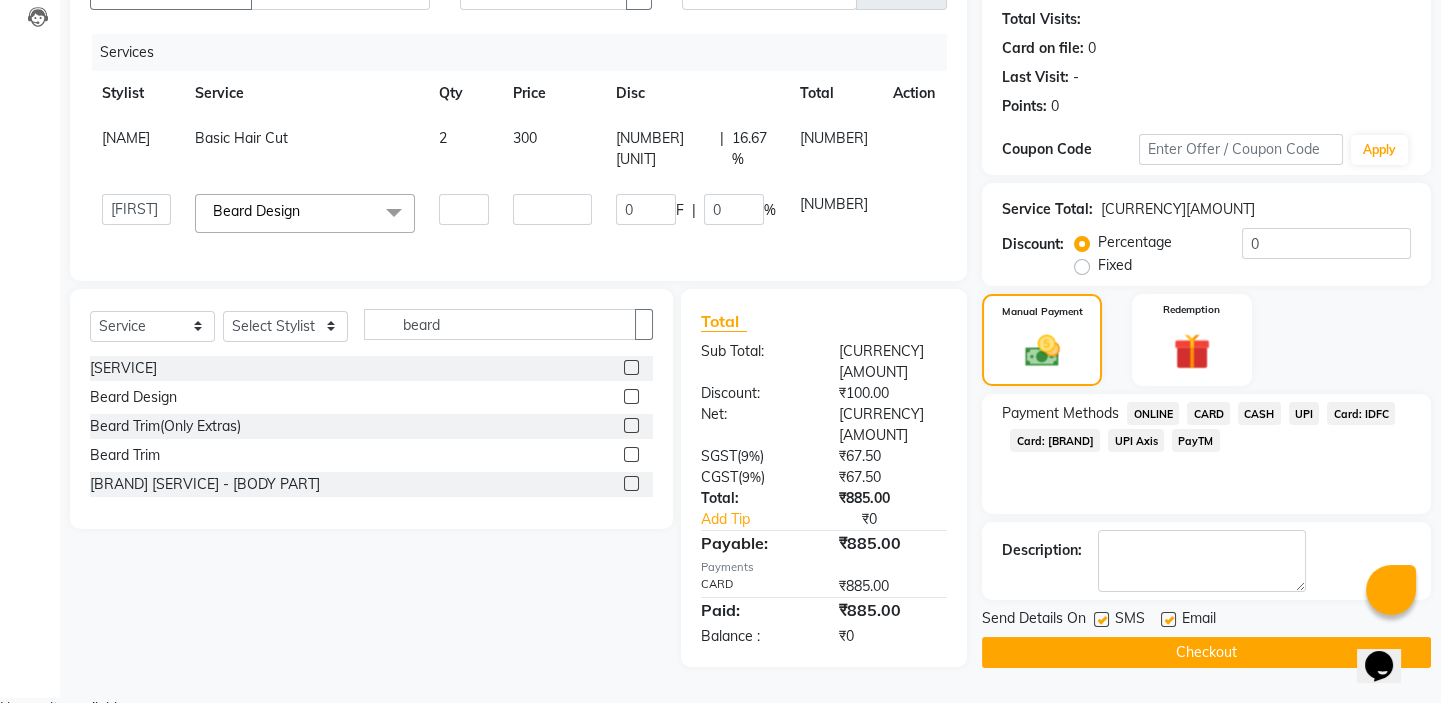 scroll, scrollTop: 216, scrollLeft: 0, axis: vertical 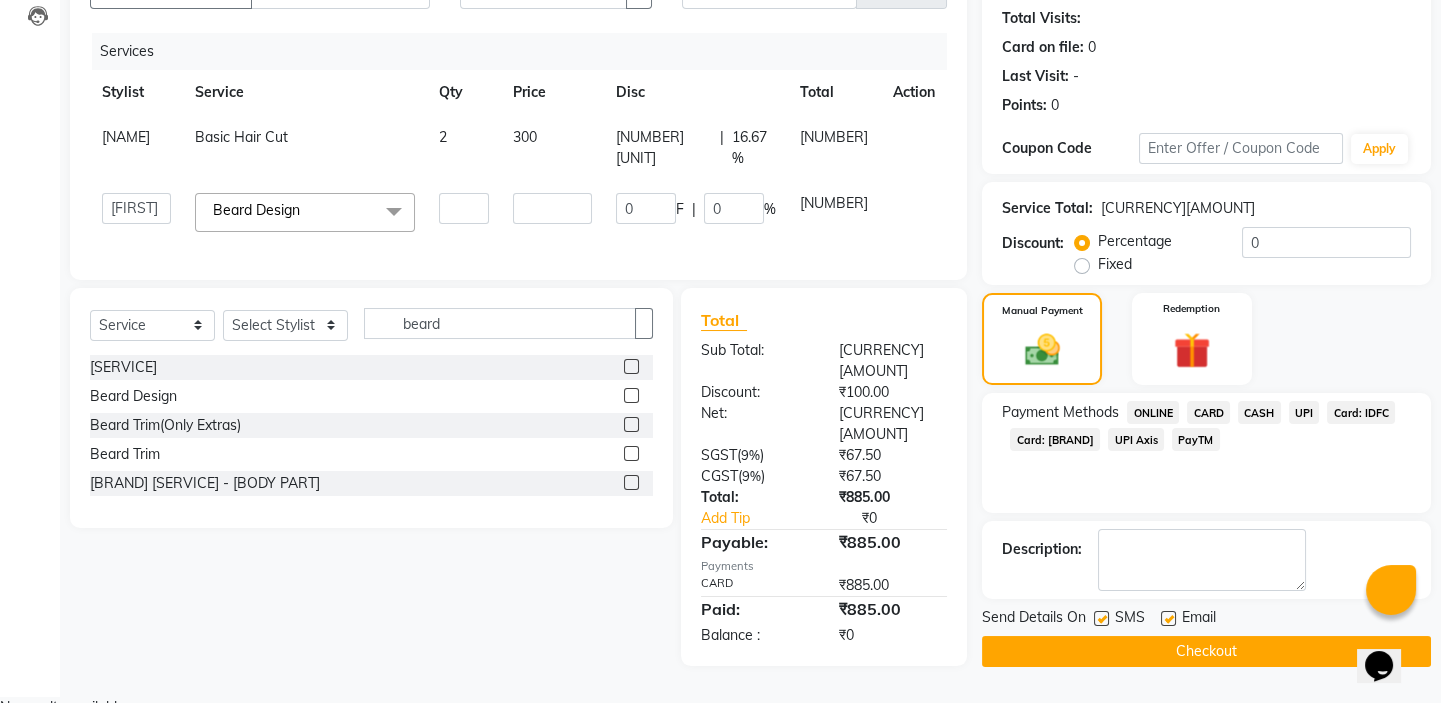click on "Card: [BRAND]" at bounding box center (1153, 412) 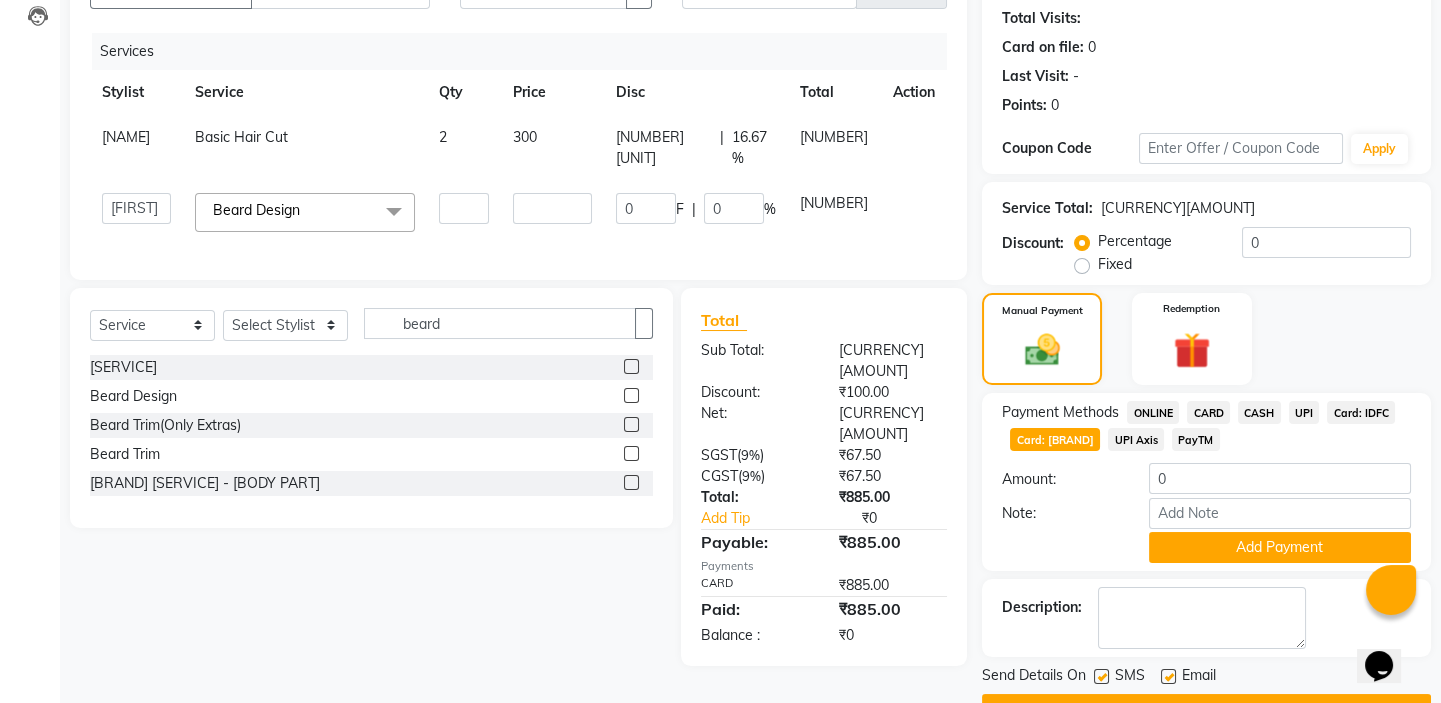 click on "CARD" at bounding box center [1153, 412] 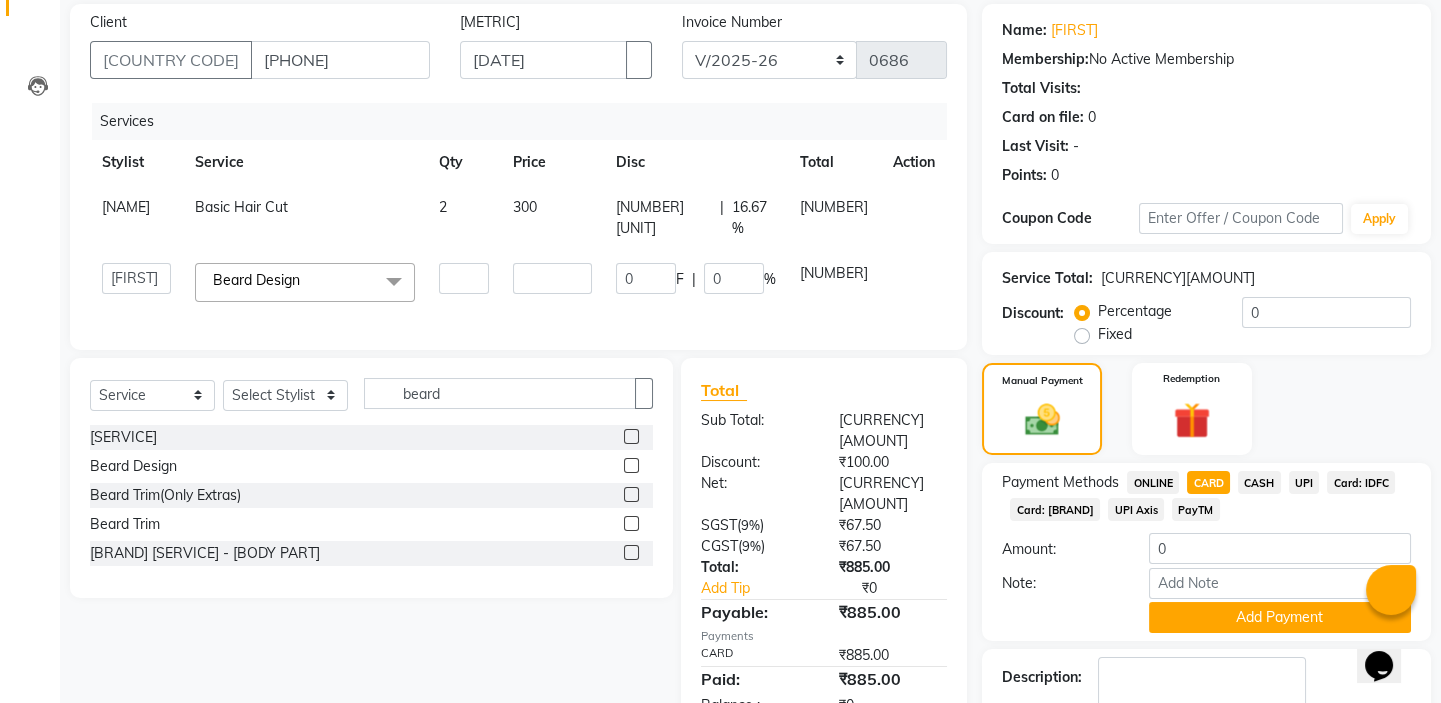 scroll, scrollTop: 272, scrollLeft: 0, axis: vertical 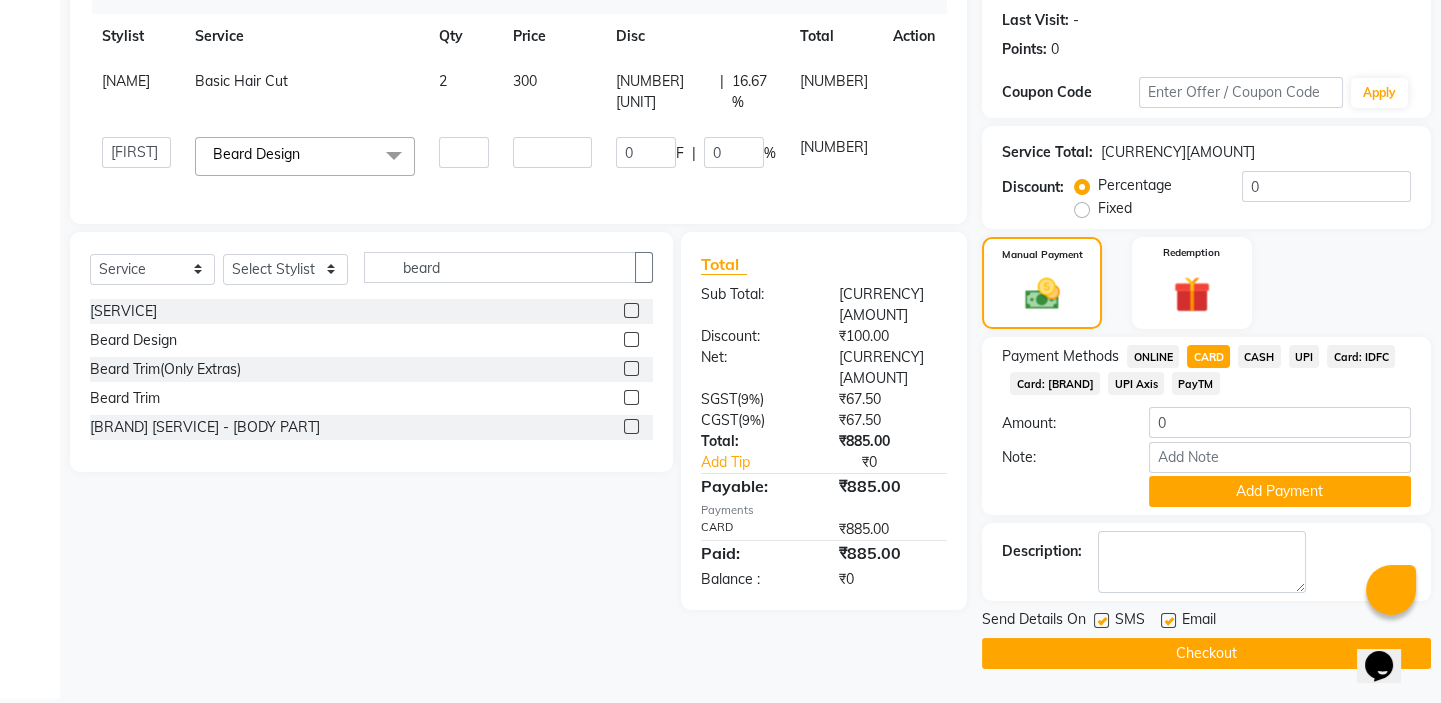 click at bounding box center [893, 529] 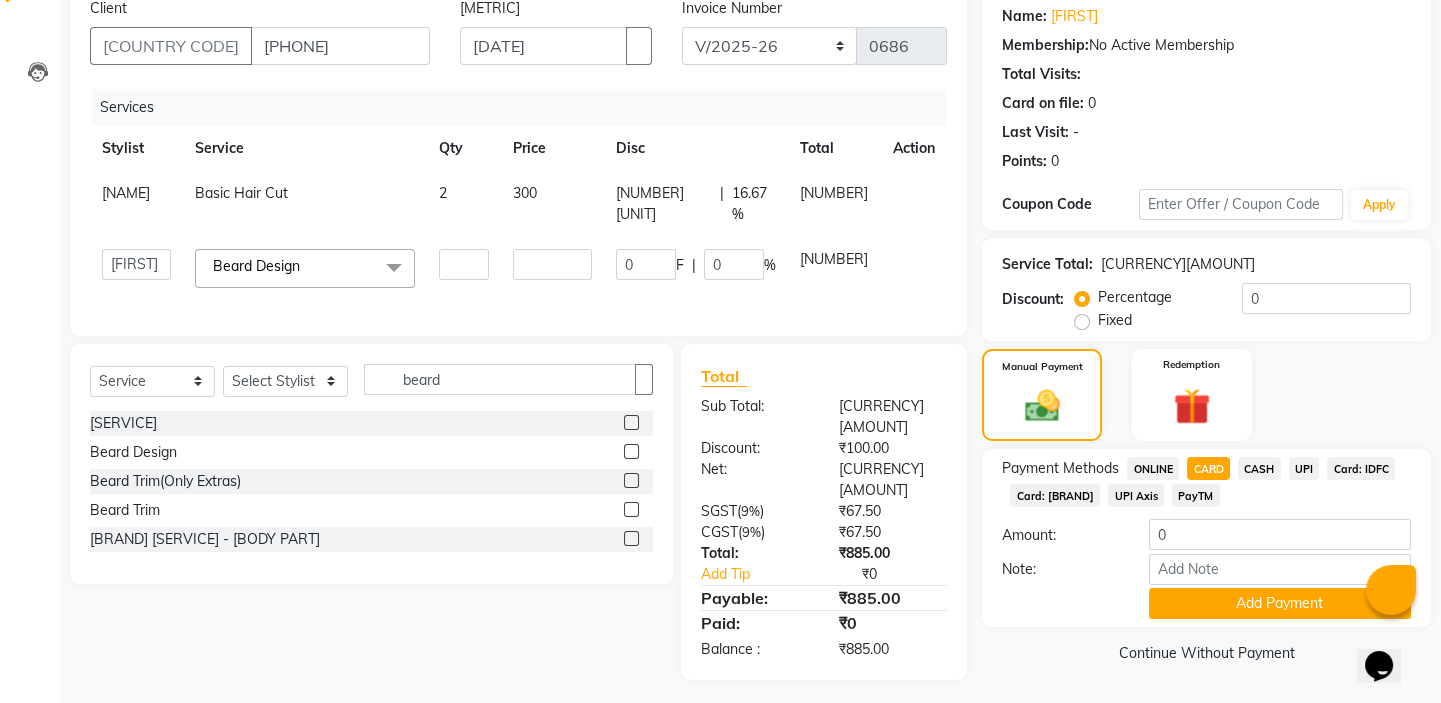 click on "Card: [BRAND]" at bounding box center [1153, 468] 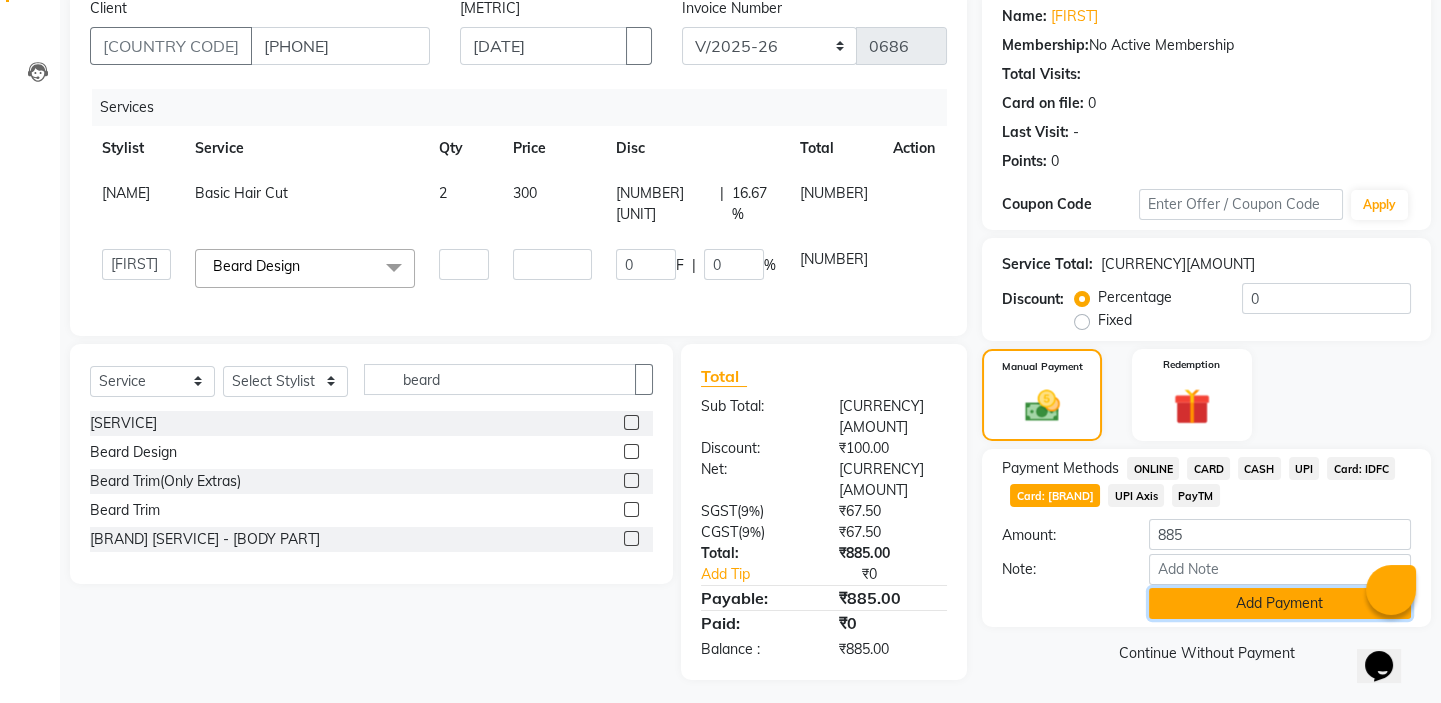 click on "Add Payment" at bounding box center [1280, 603] 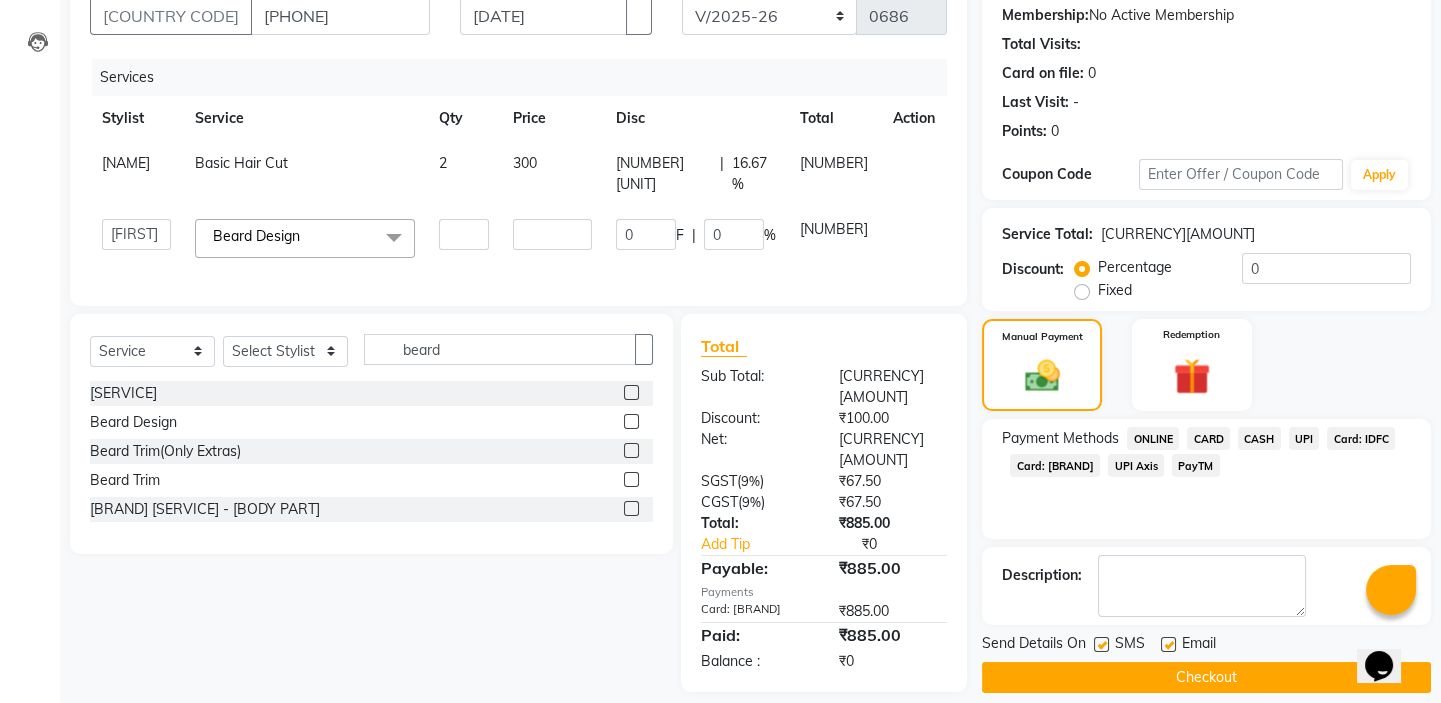 scroll, scrollTop: 216, scrollLeft: 0, axis: vertical 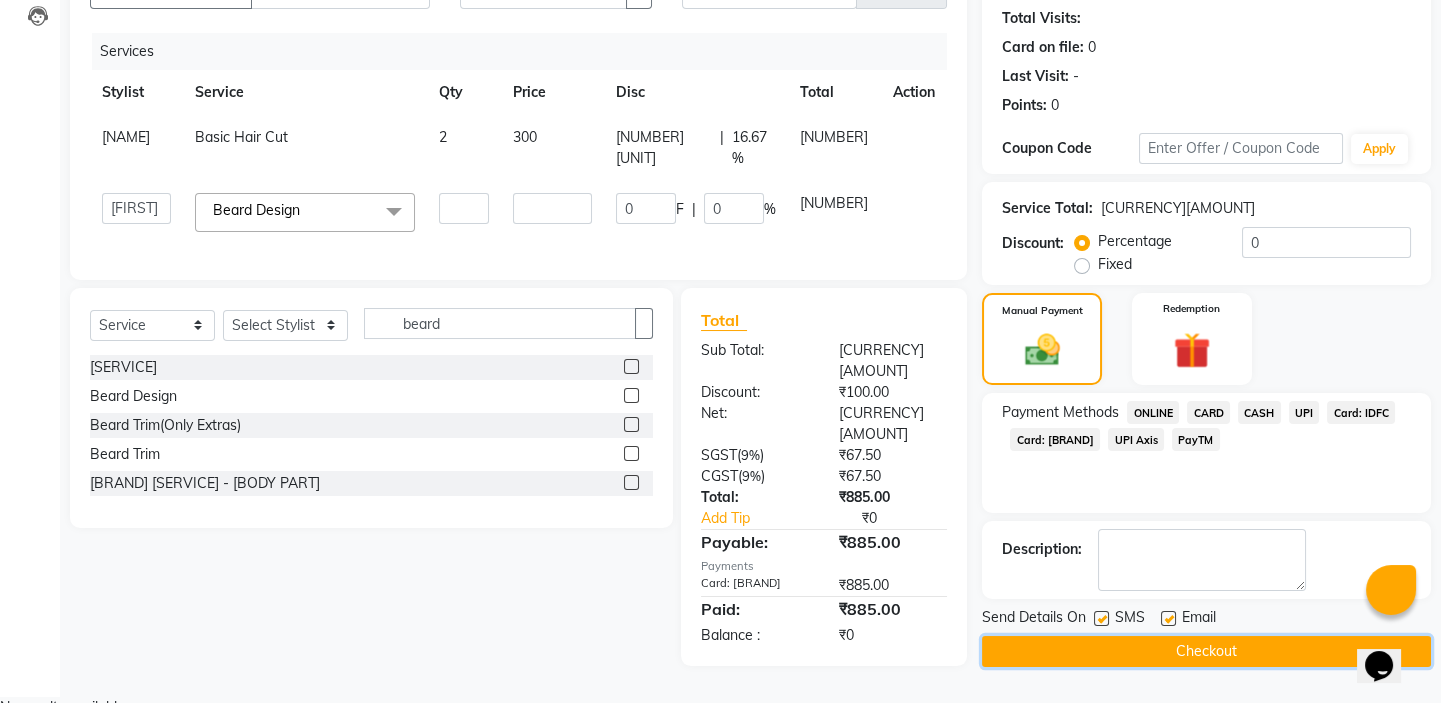 click on "Checkout" at bounding box center (1206, 651) 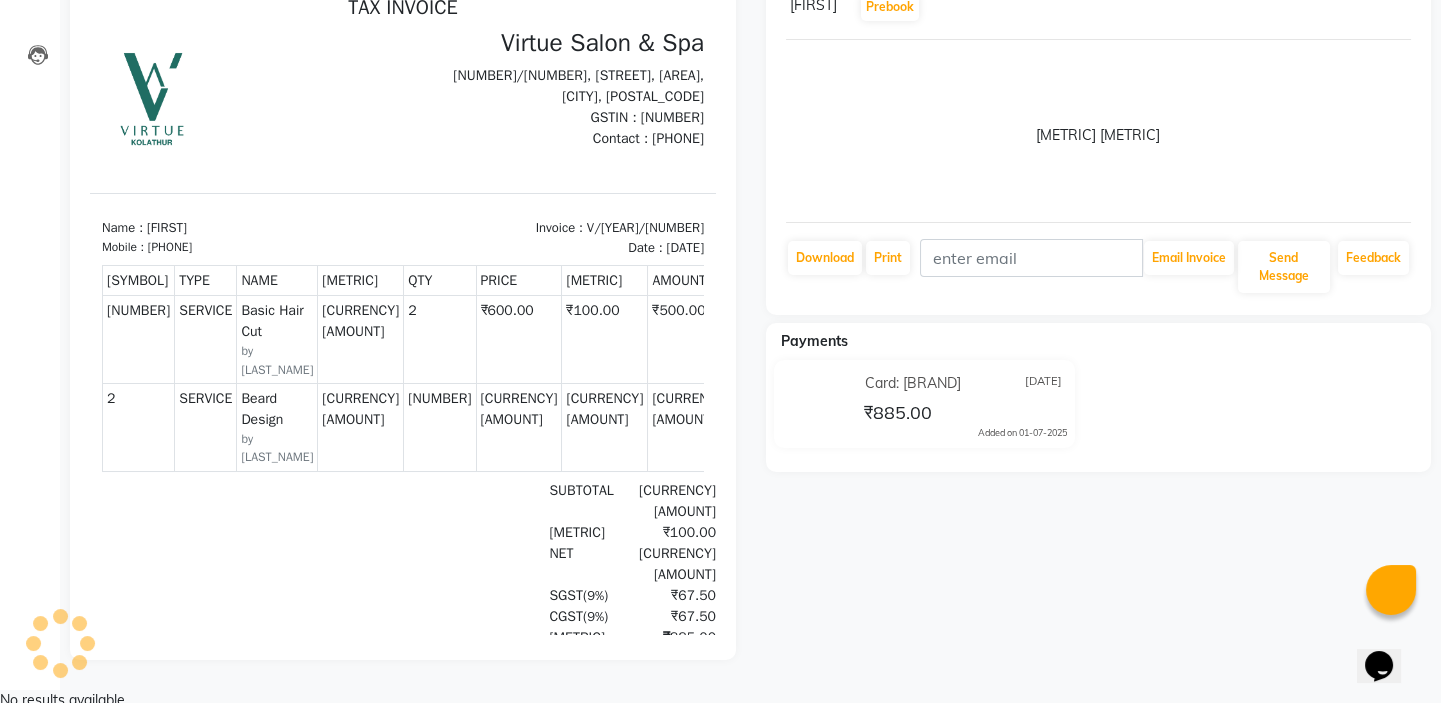 scroll, scrollTop: 0, scrollLeft: 0, axis: both 